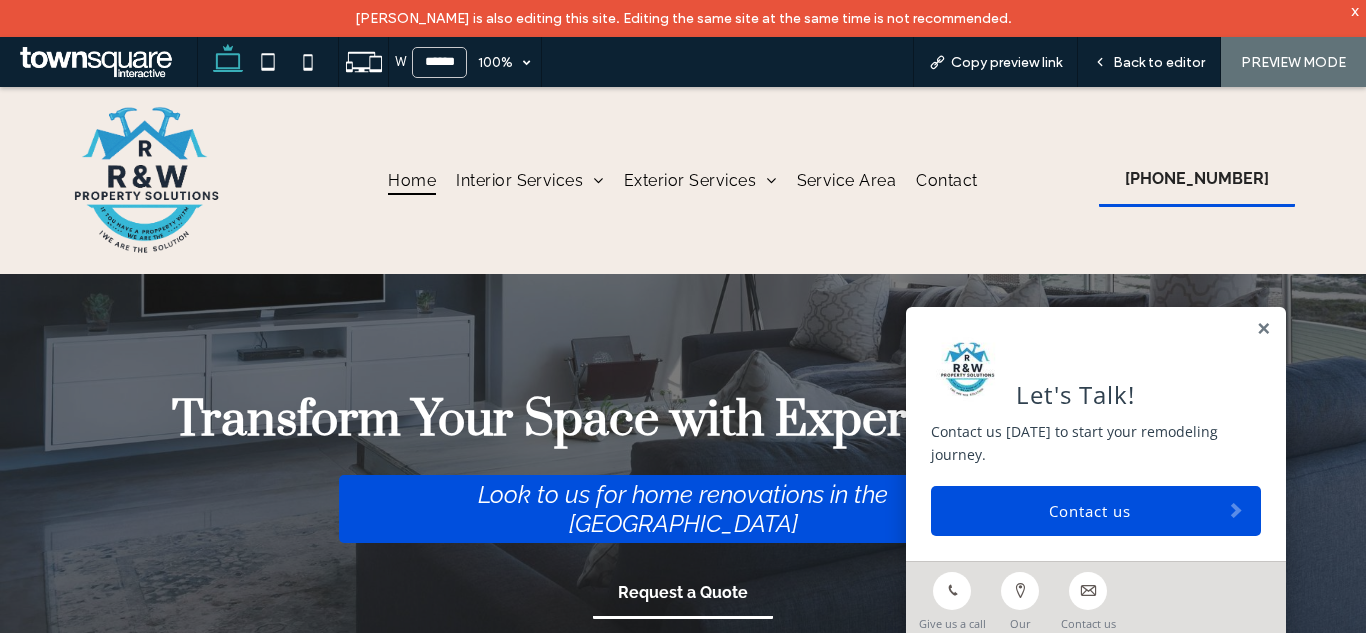 scroll, scrollTop: 0, scrollLeft: 0, axis: both 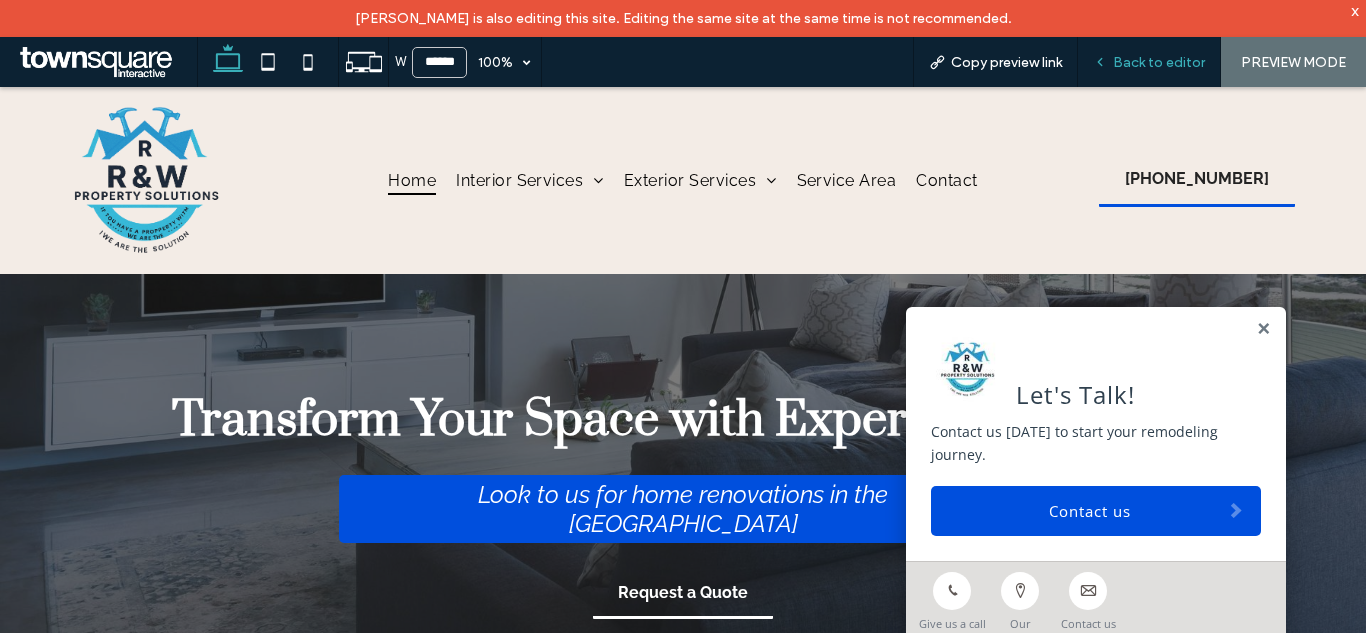 click on "Back to editor" at bounding box center (1149, 62) 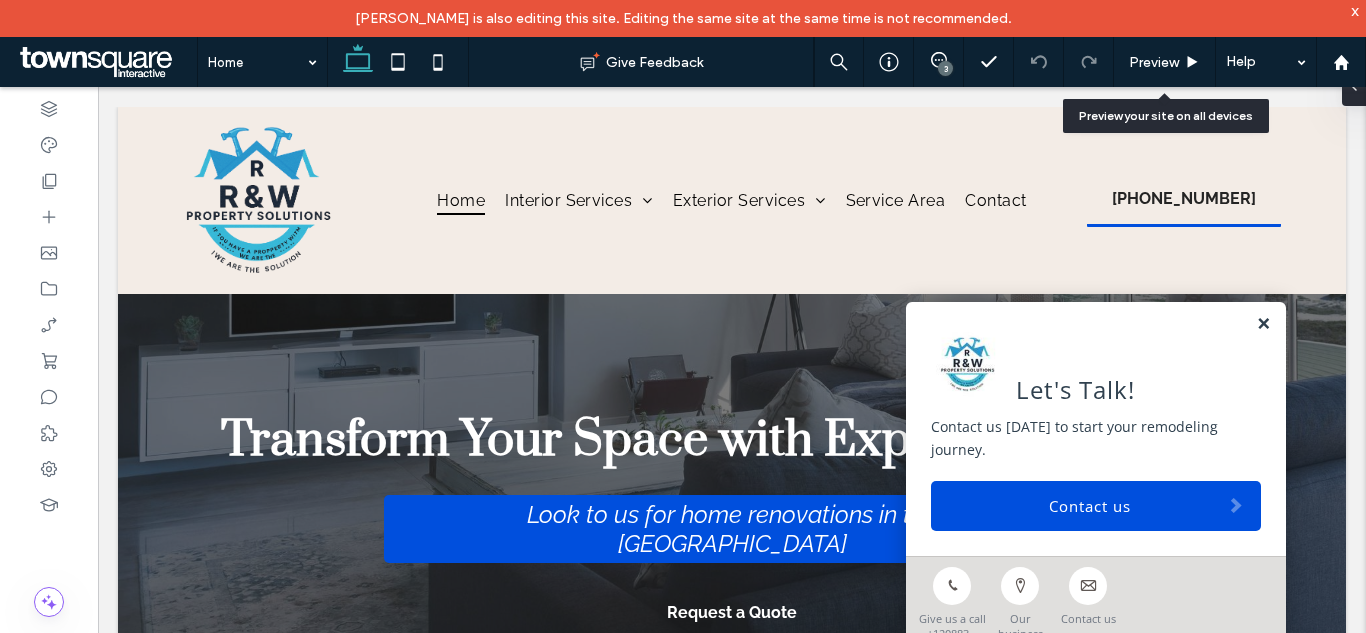 click at bounding box center (1263, 324) 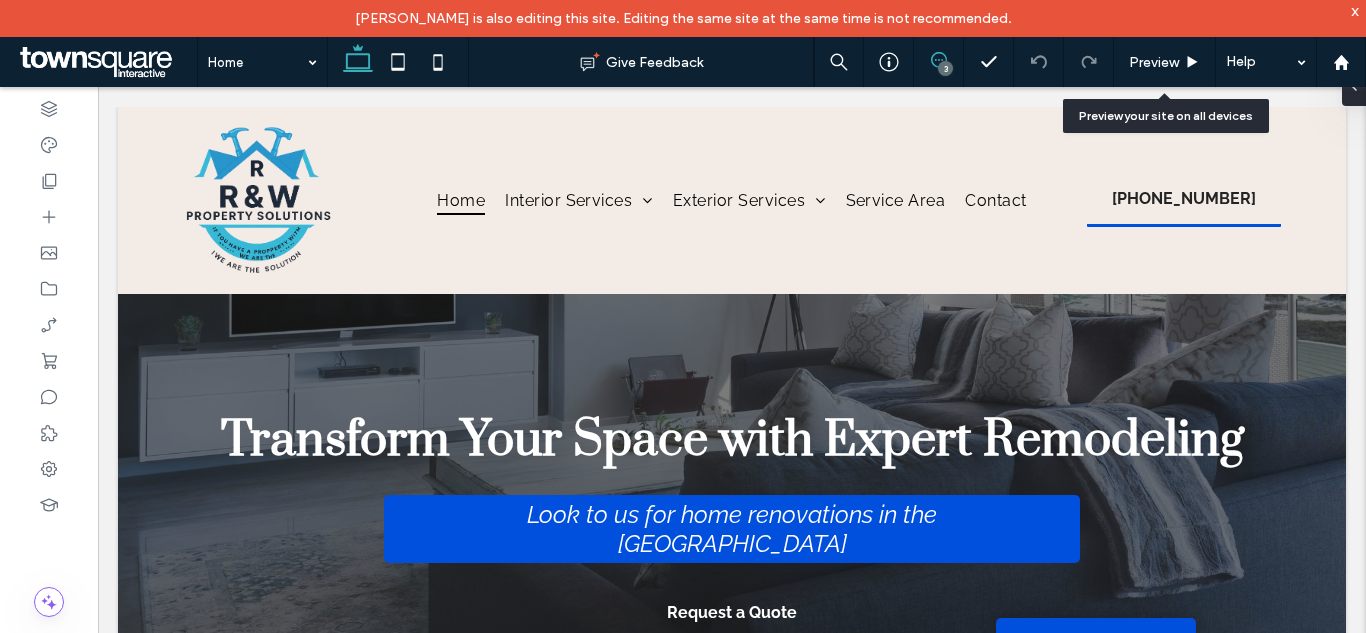 click 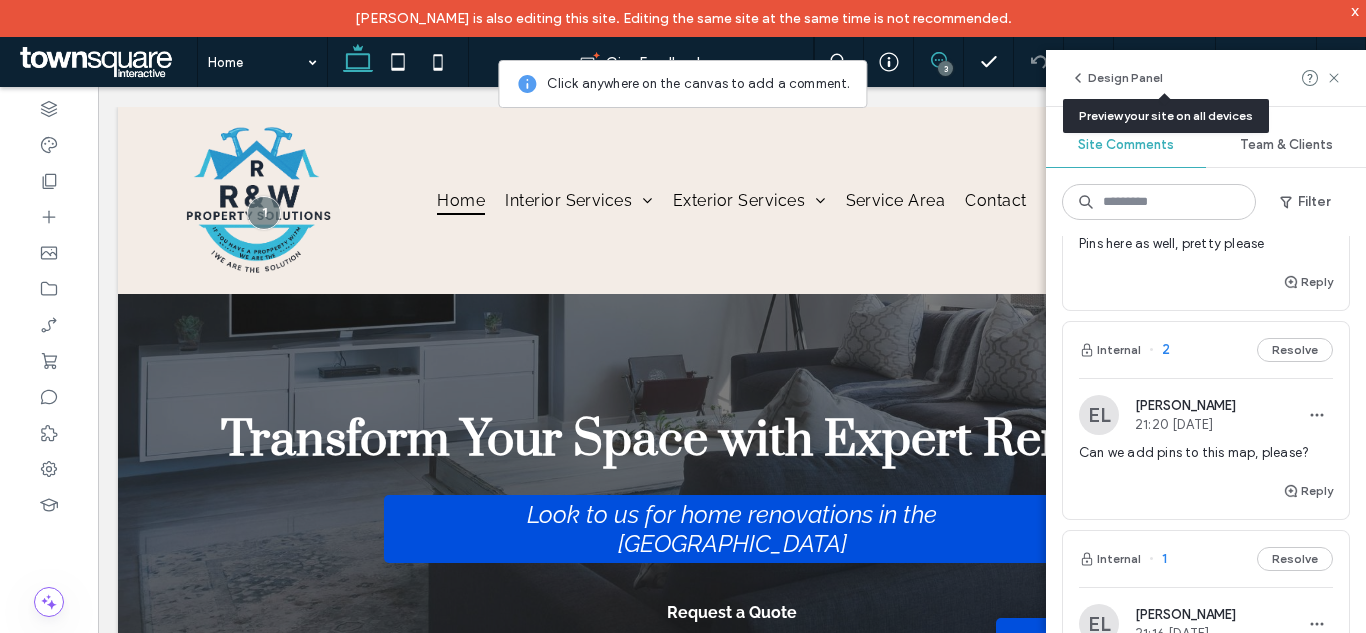 scroll, scrollTop: 200, scrollLeft: 0, axis: vertical 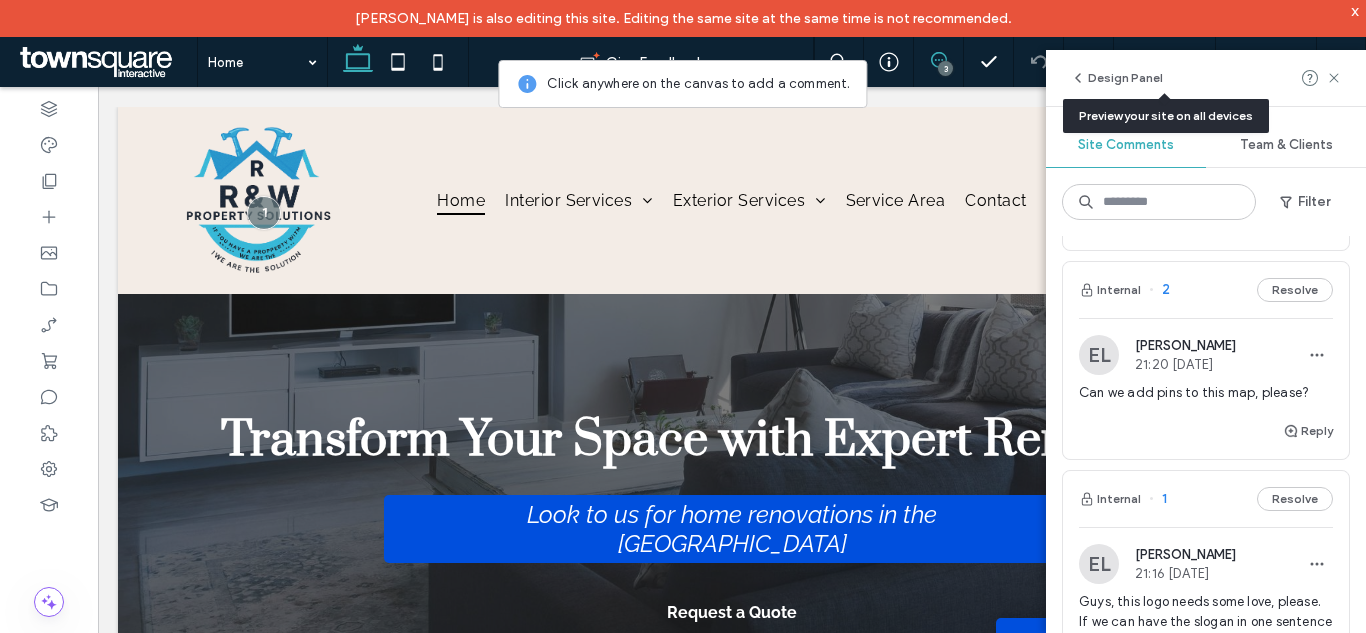 click on "Can we add pins to this map, please?" at bounding box center [1206, 393] 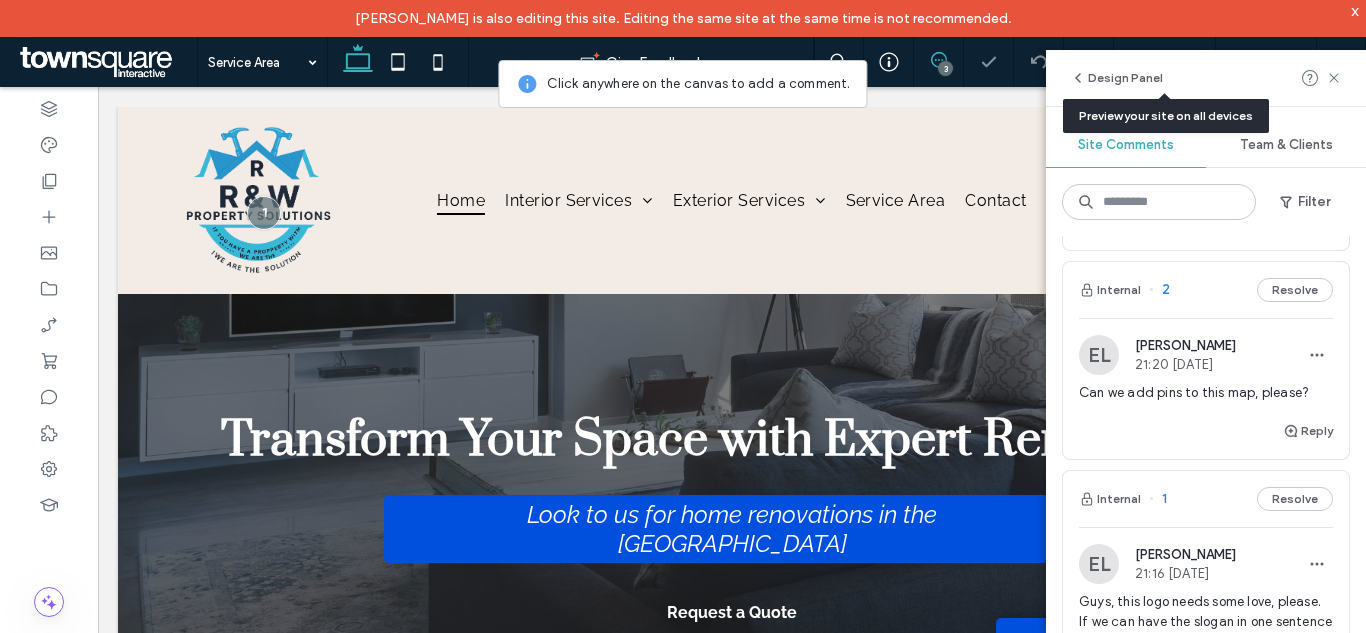 scroll, scrollTop: 0, scrollLeft: 0, axis: both 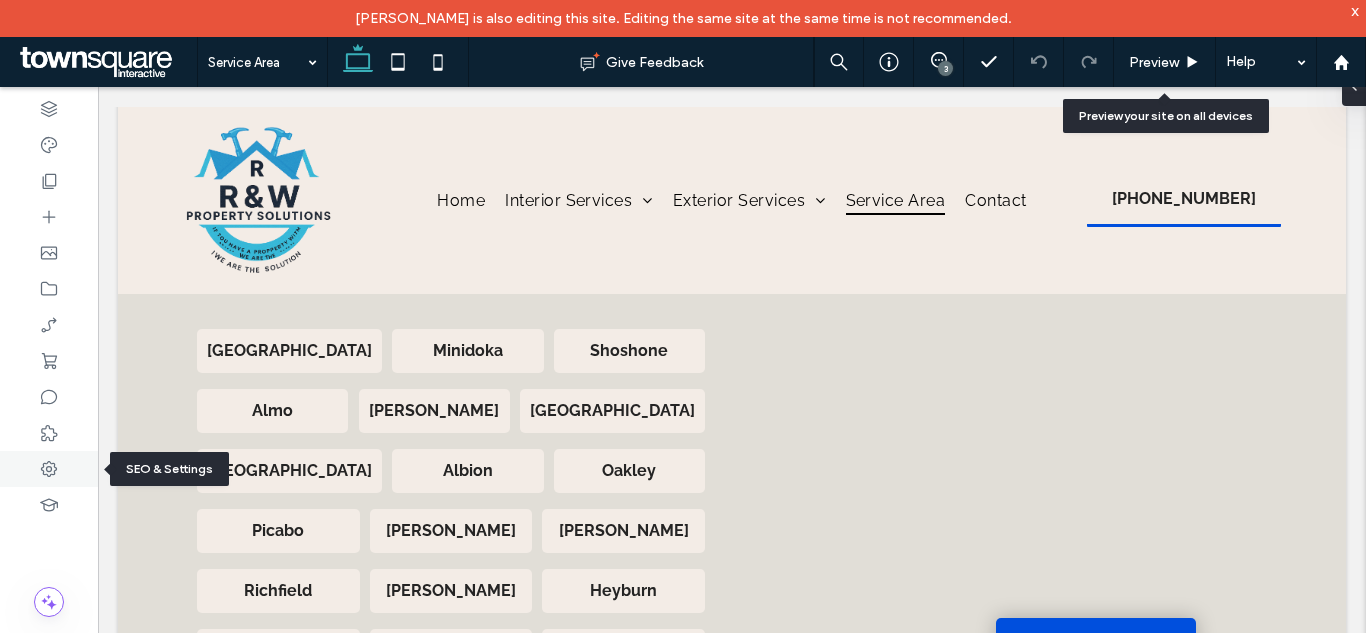click at bounding box center (49, 469) 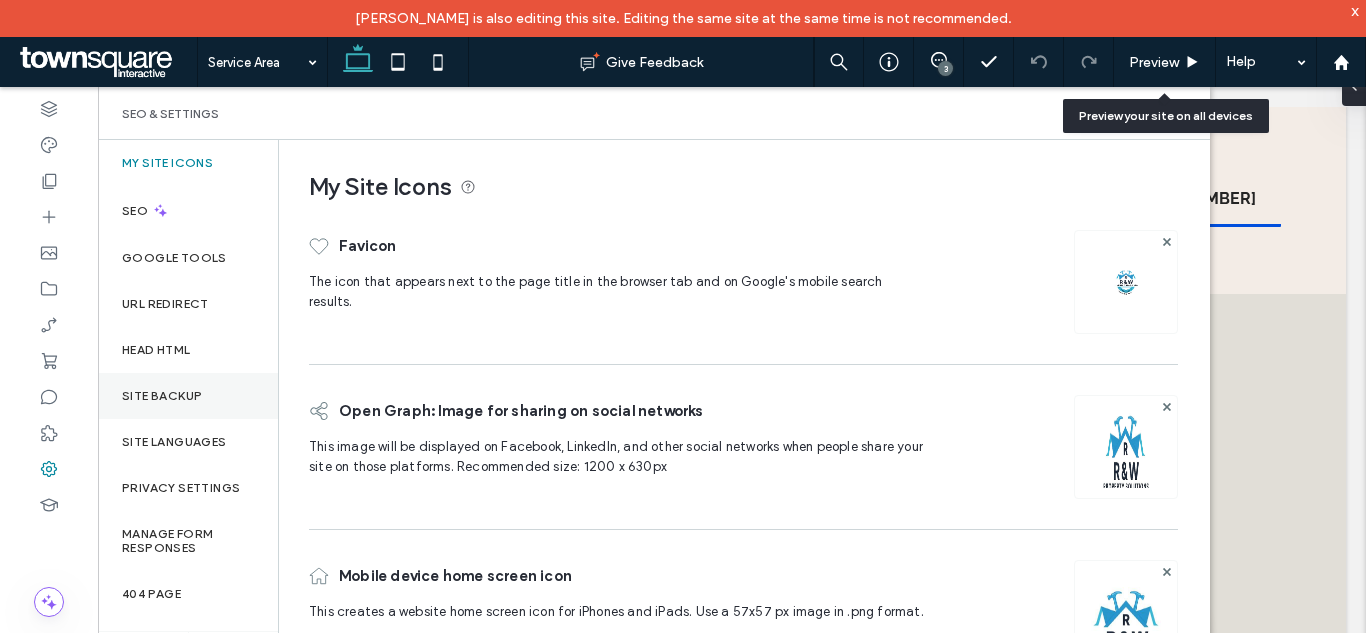 click on "Site Backup" at bounding box center [162, 396] 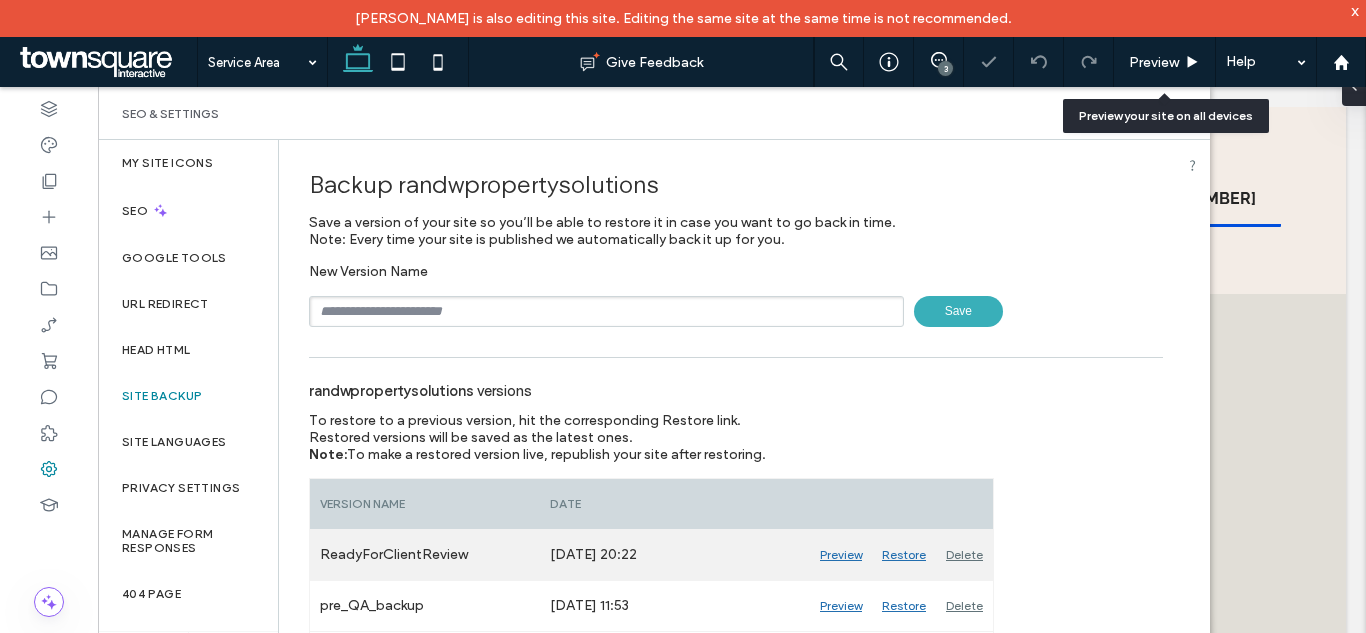 click on "Preview" at bounding box center (841, 555) 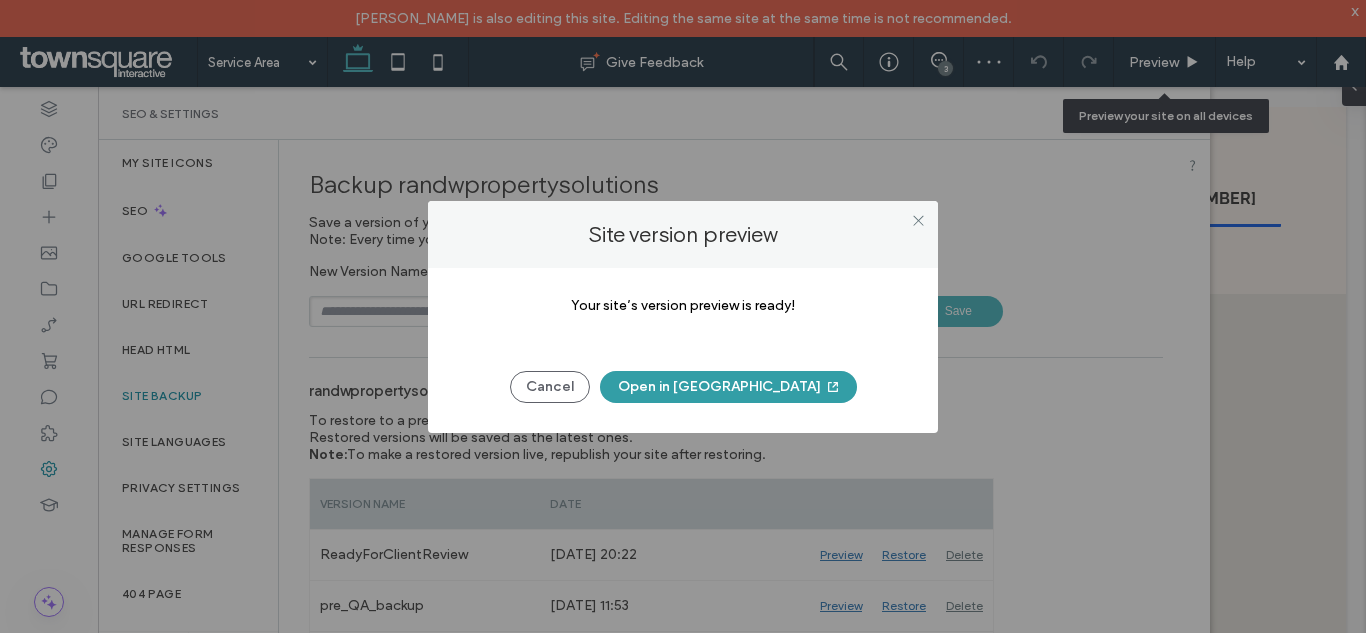 click on "Open in New Tab" at bounding box center [728, 387] 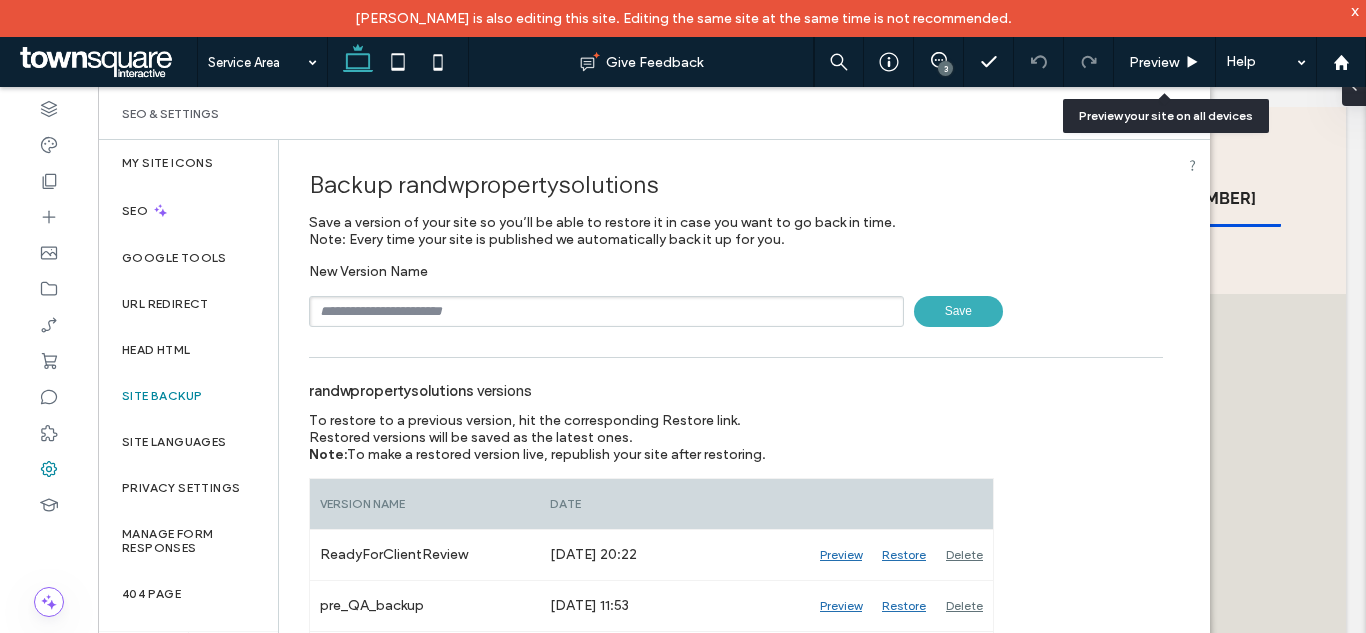 scroll, scrollTop: 100, scrollLeft: 0, axis: vertical 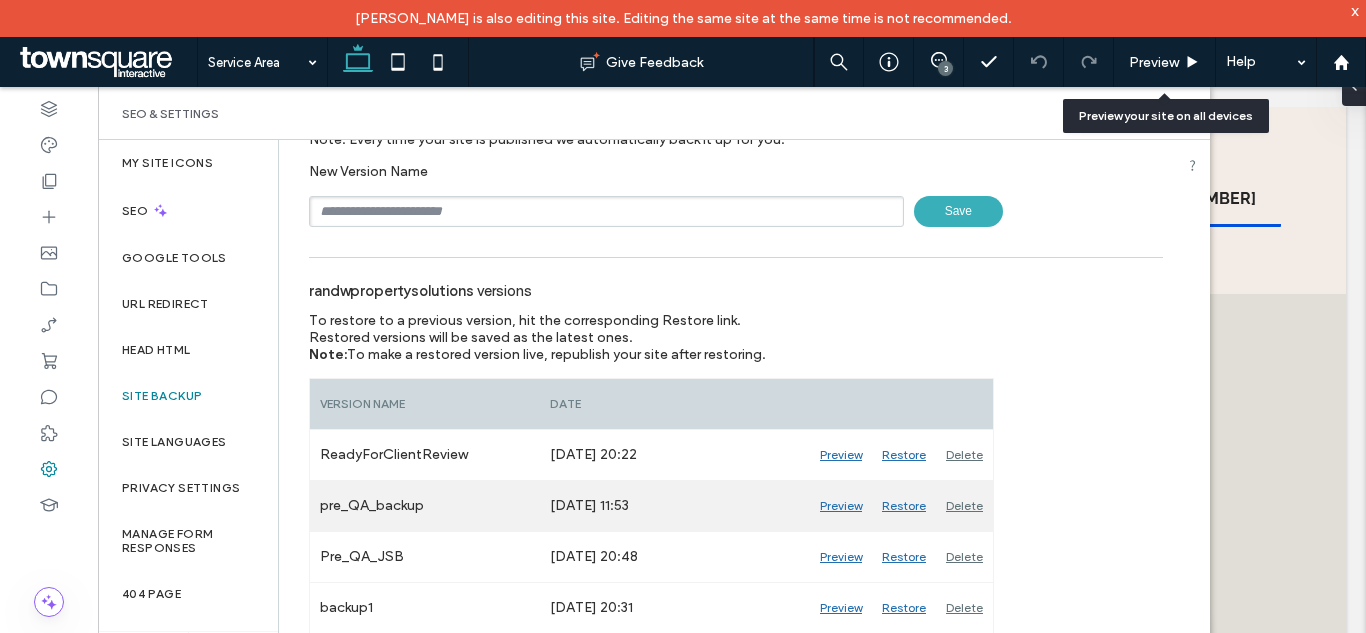 click on "Preview" at bounding box center (841, 506) 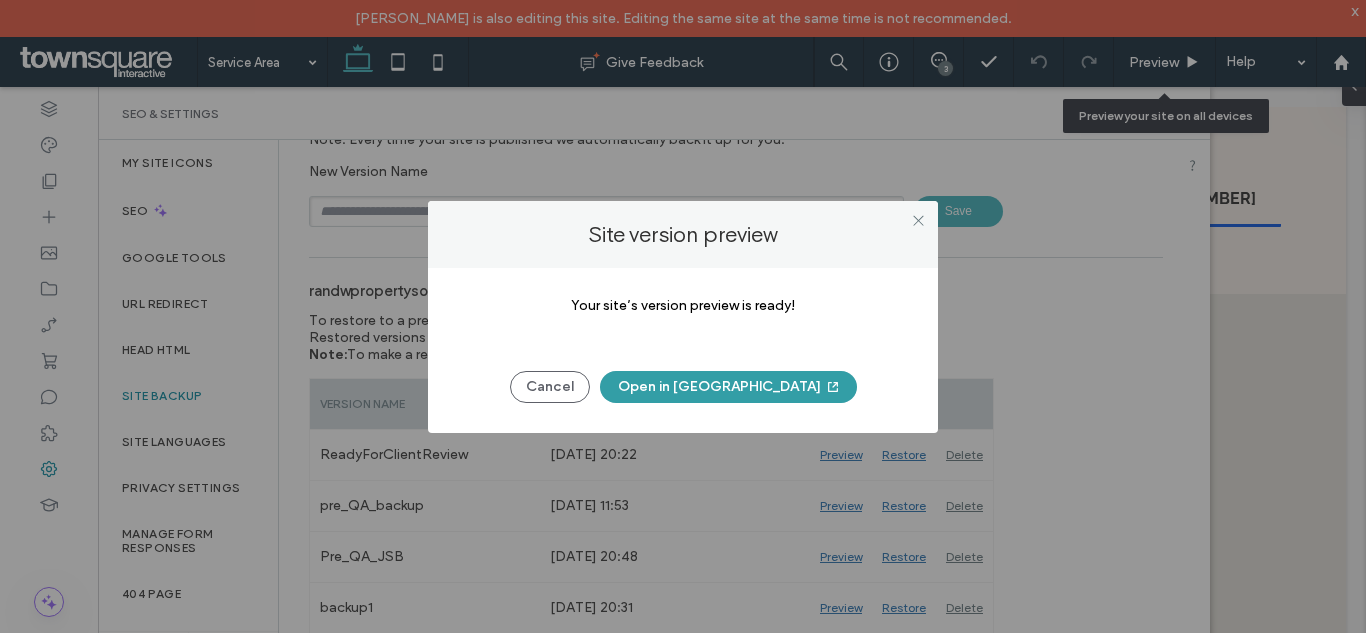 click on "Open in New Tab" at bounding box center (728, 387) 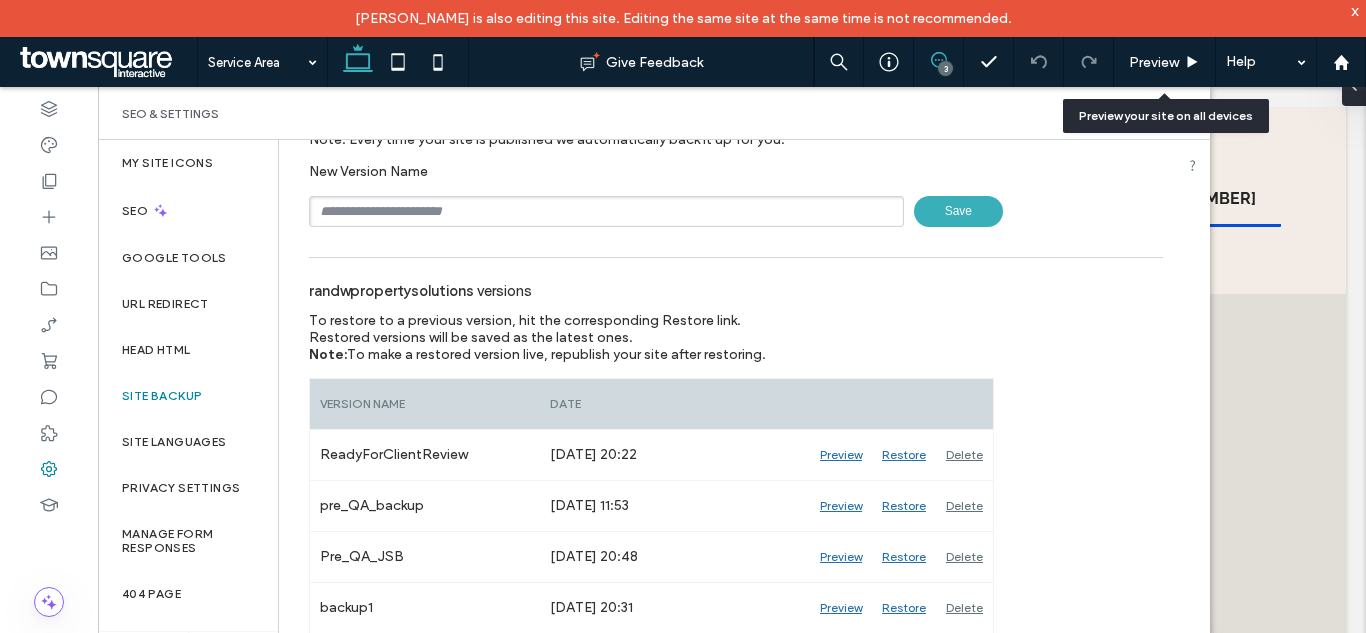 click 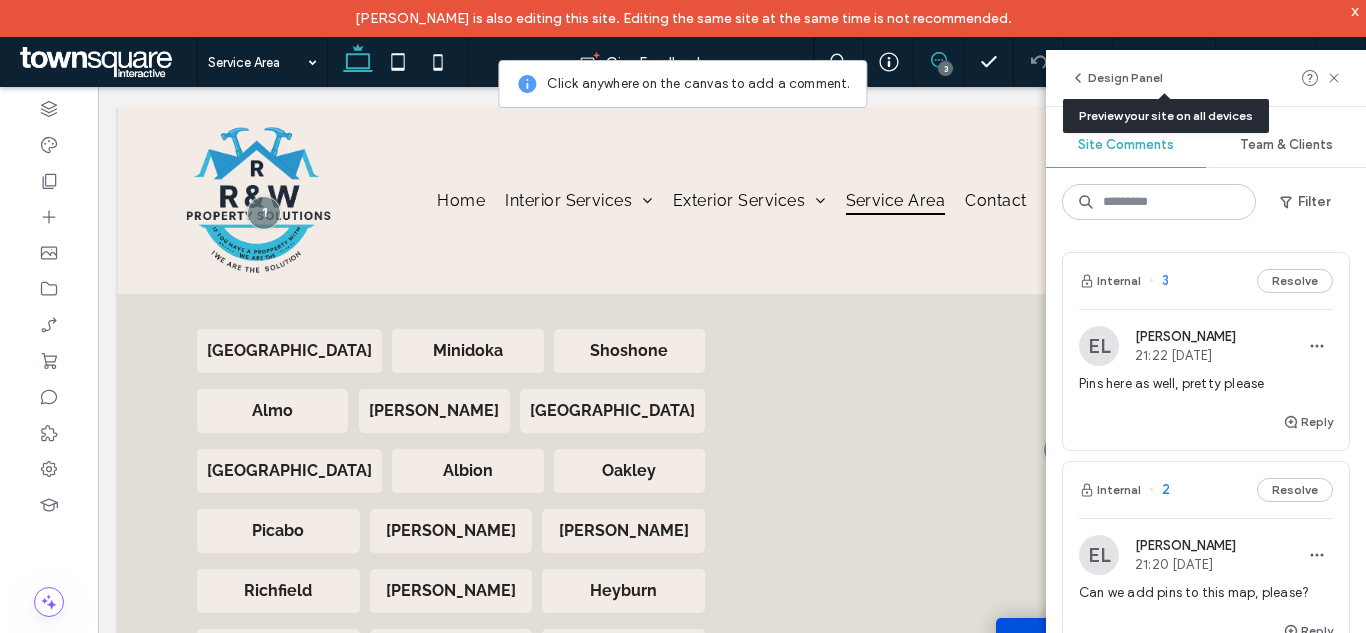 click on "Pins here as well, pretty please" at bounding box center [1206, 384] 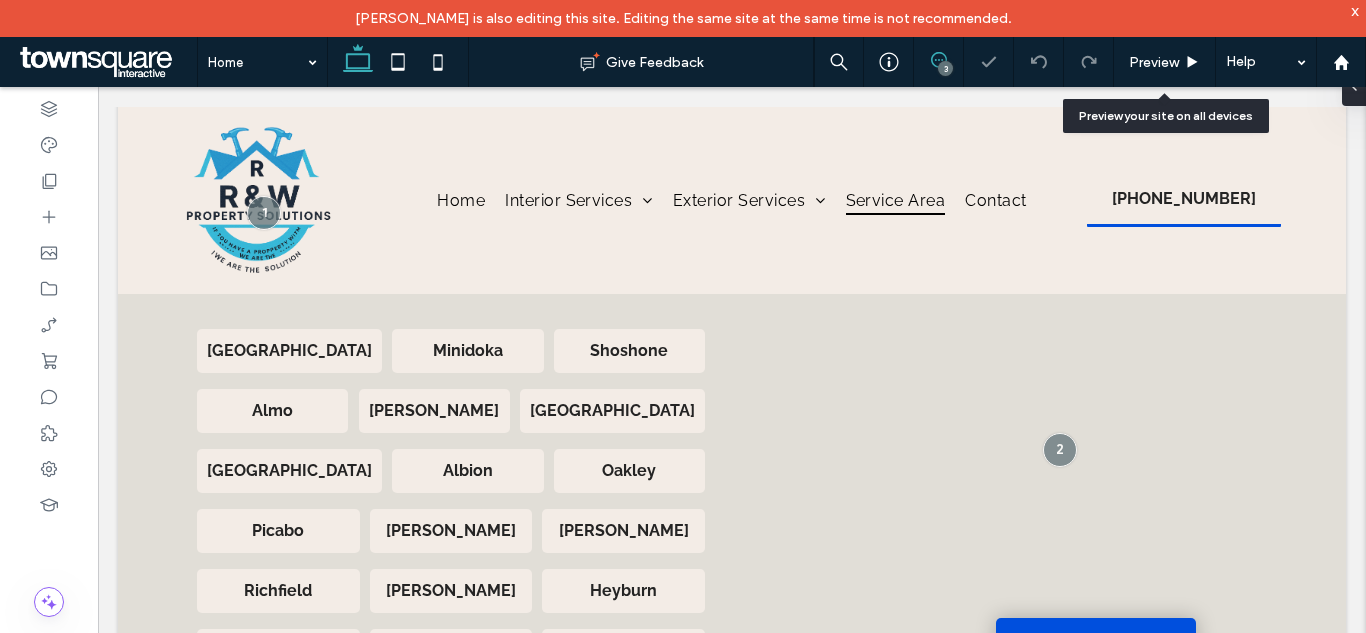 click at bounding box center [938, 60] 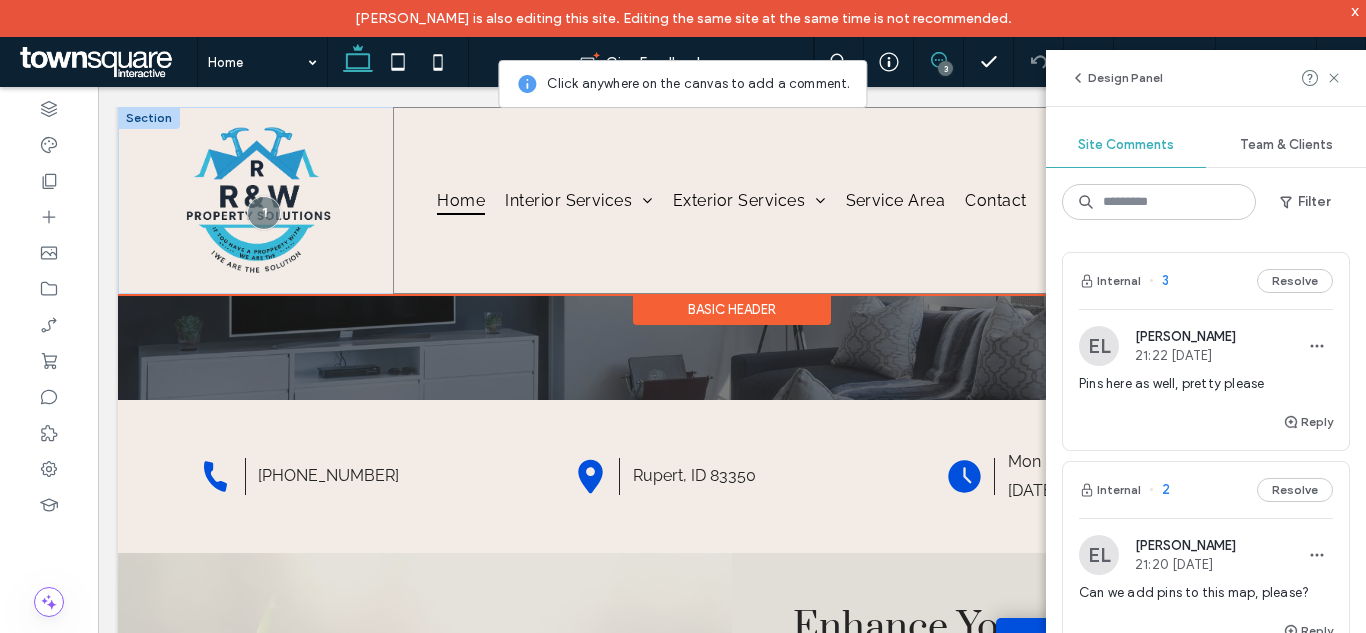 scroll, scrollTop: 0, scrollLeft: 0, axis: both 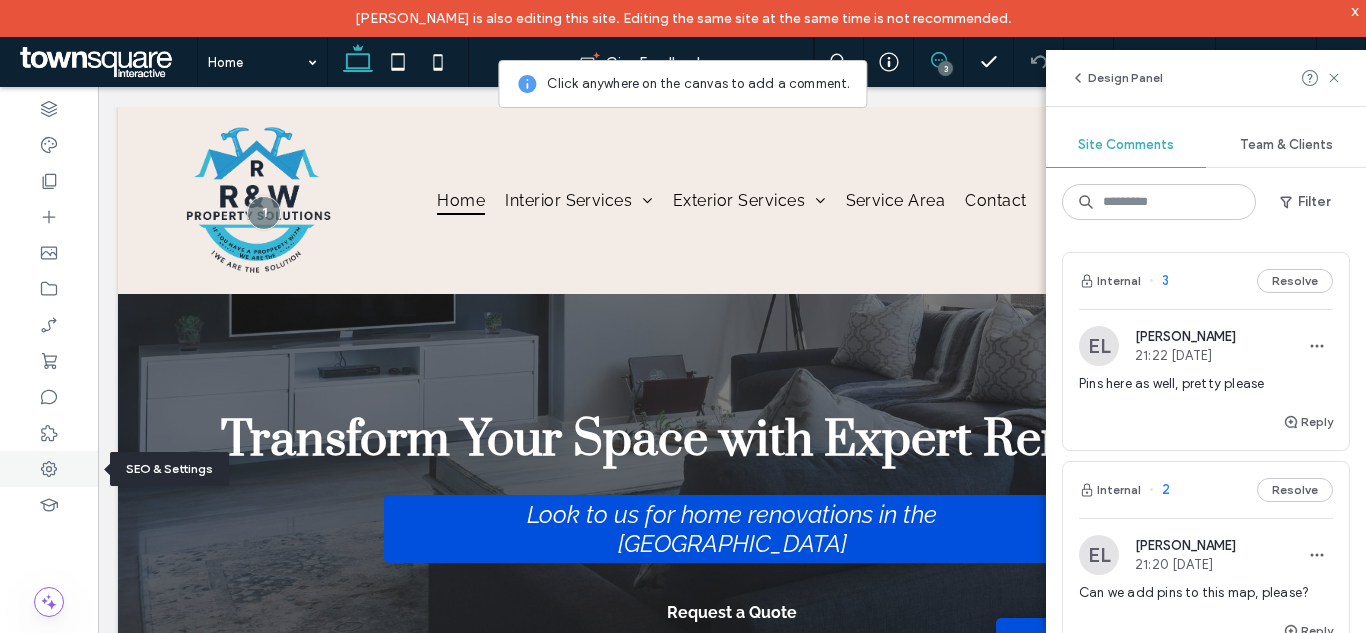click 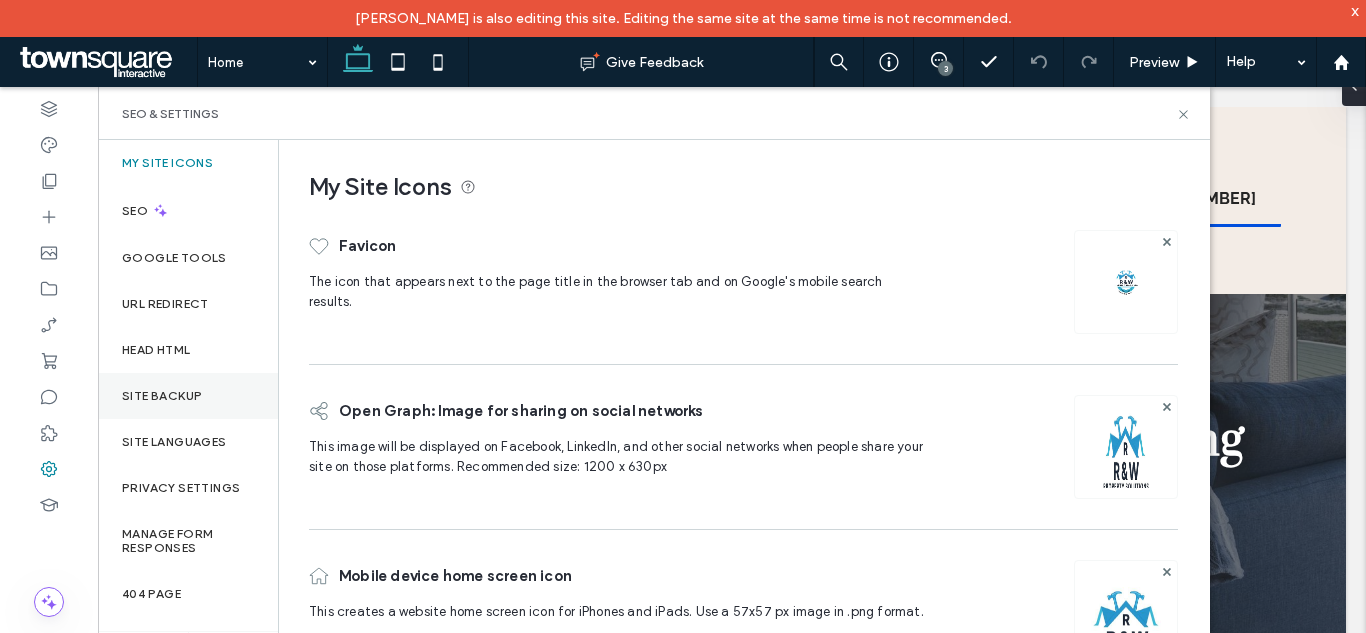 click on "Site Backup" at bounding box center (188, 396) 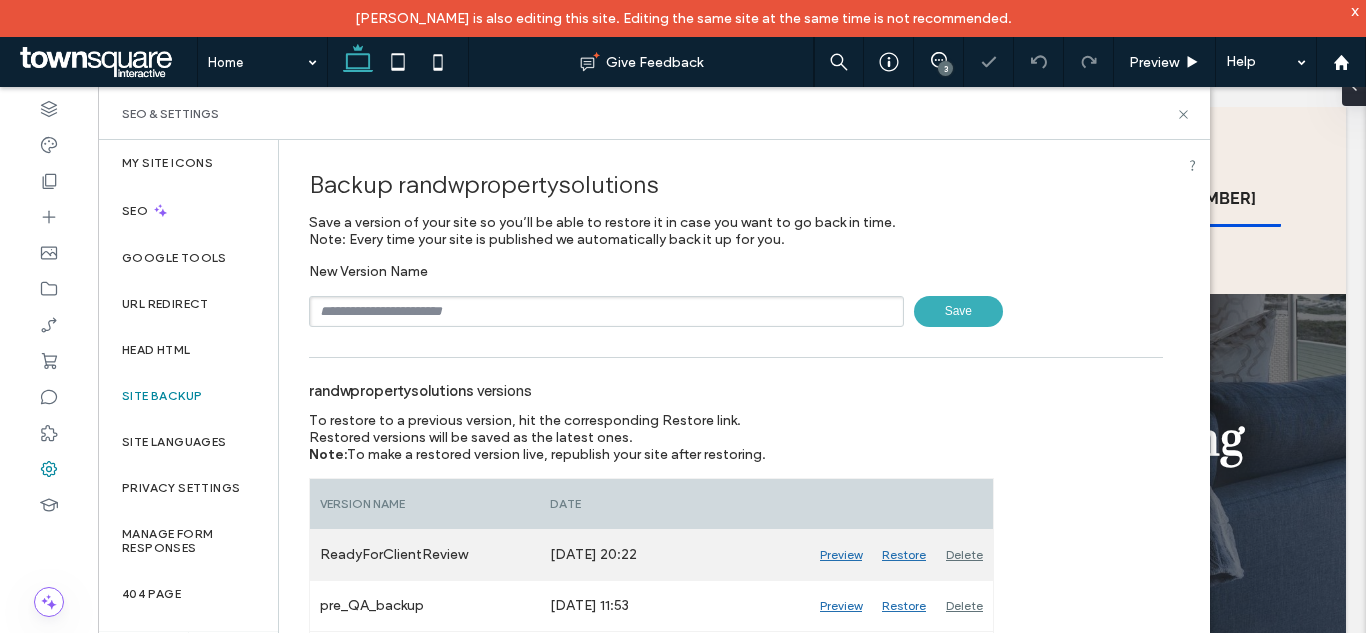 click on "Preview" at bounding box center [841, 555] 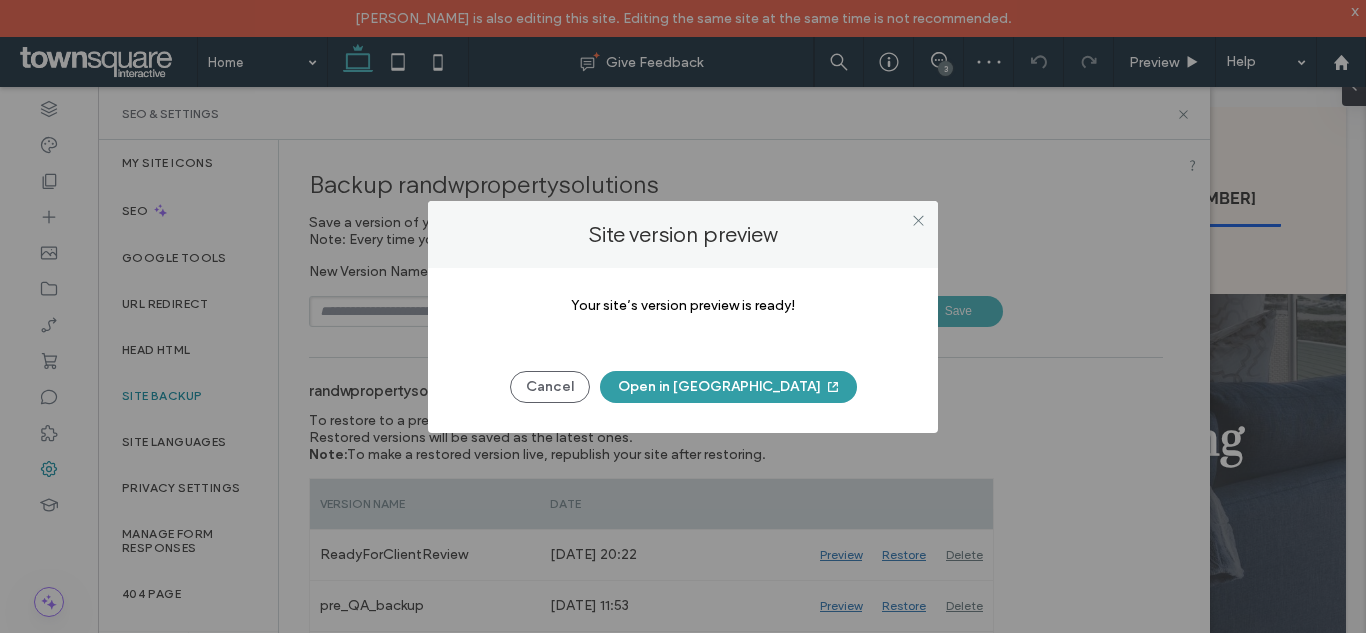 click on "Open in New Tab" at bounding box center (728, 387) 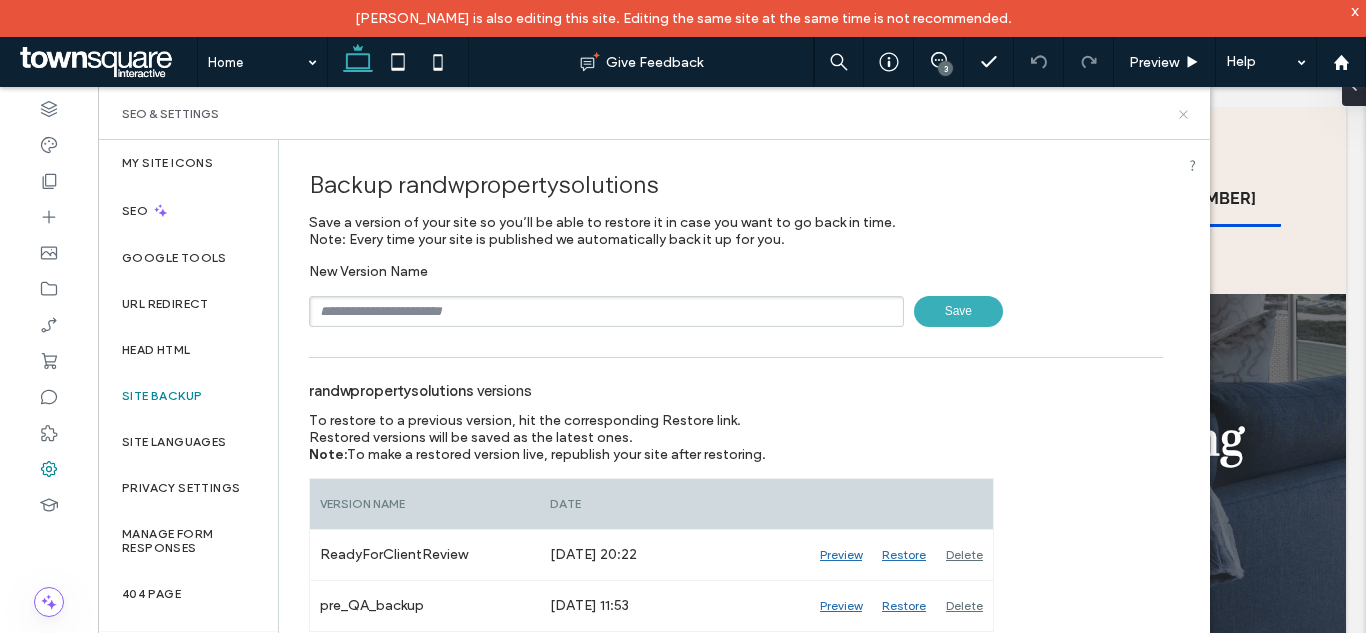 click 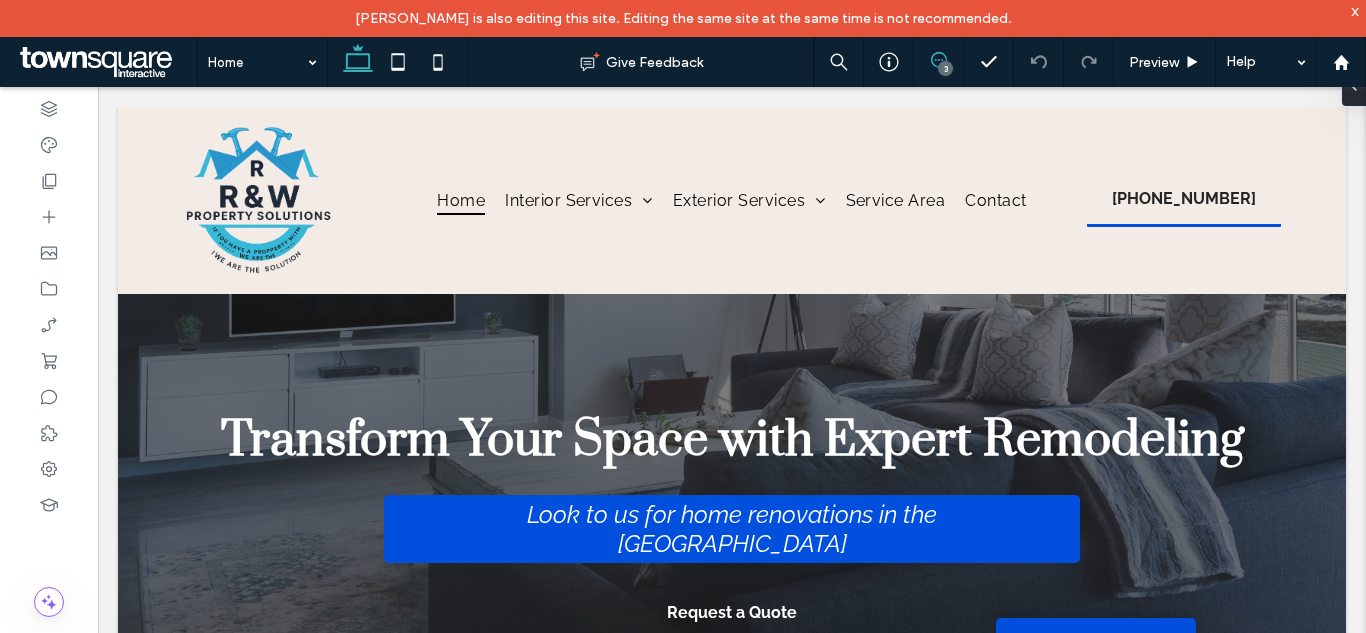 click at bounding box center (938, 60) 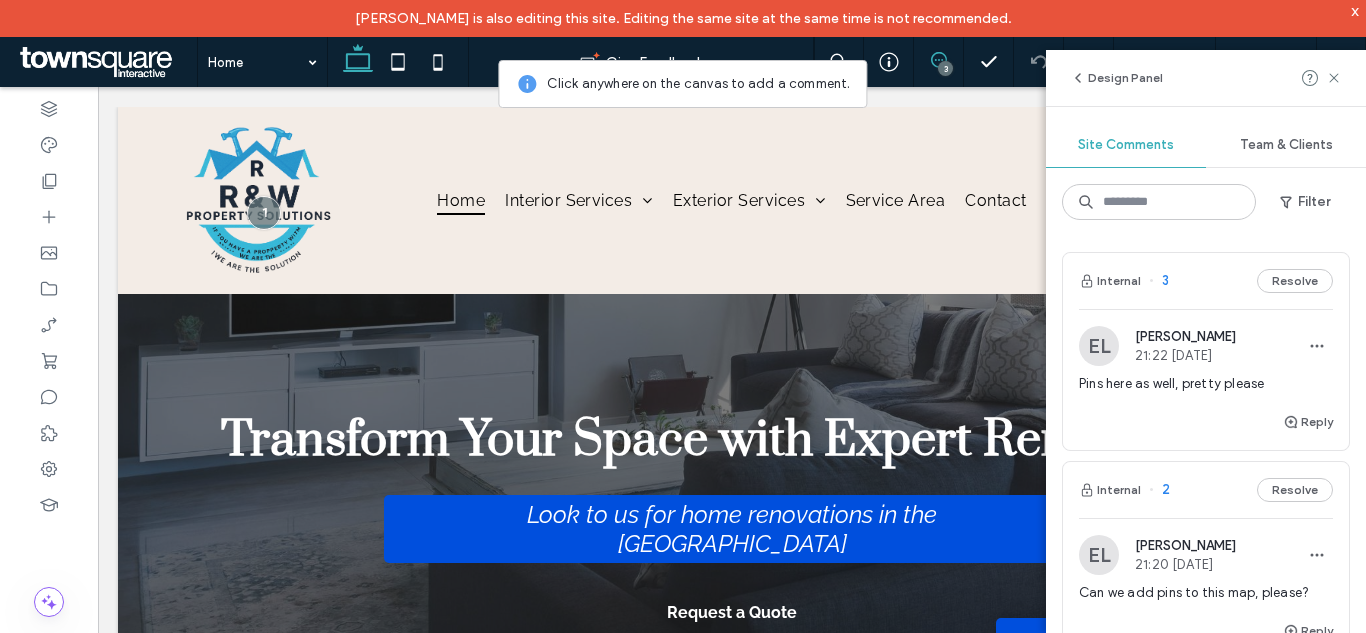 scroll, scrollTop: 100, scrollLeft: 0, axis: vertical 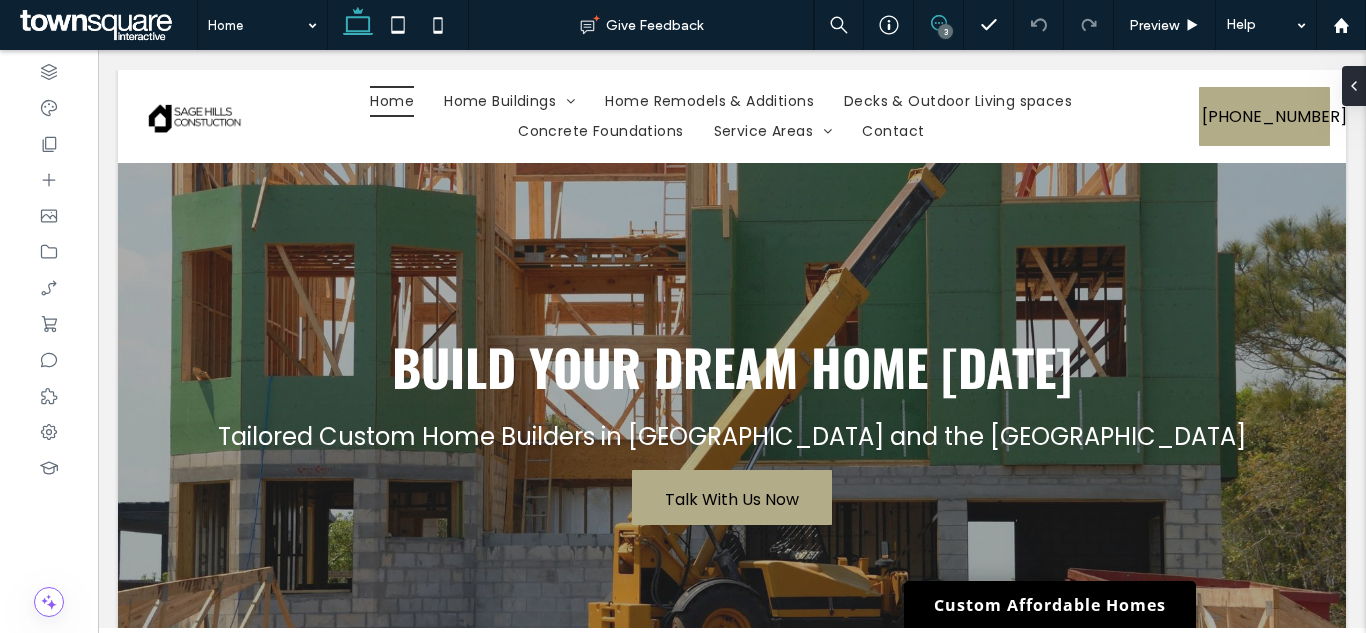 click 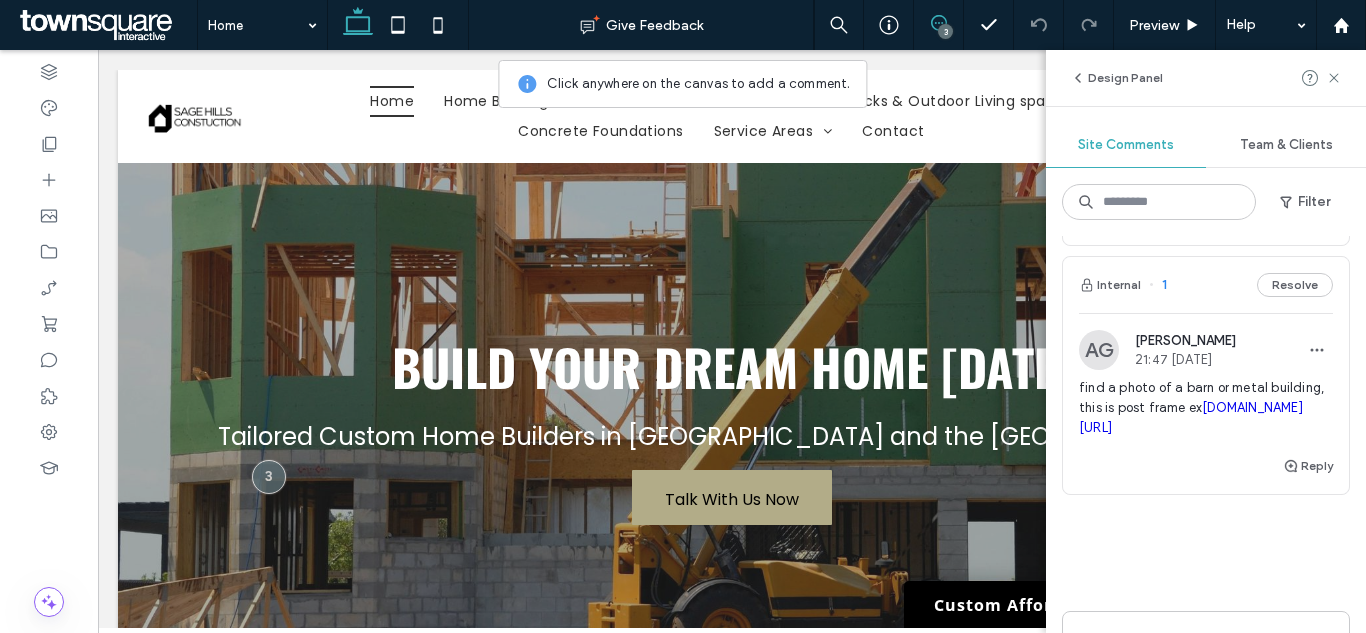 scroll, scrollTop: 500, scrollLeft: 0, axis: vertical 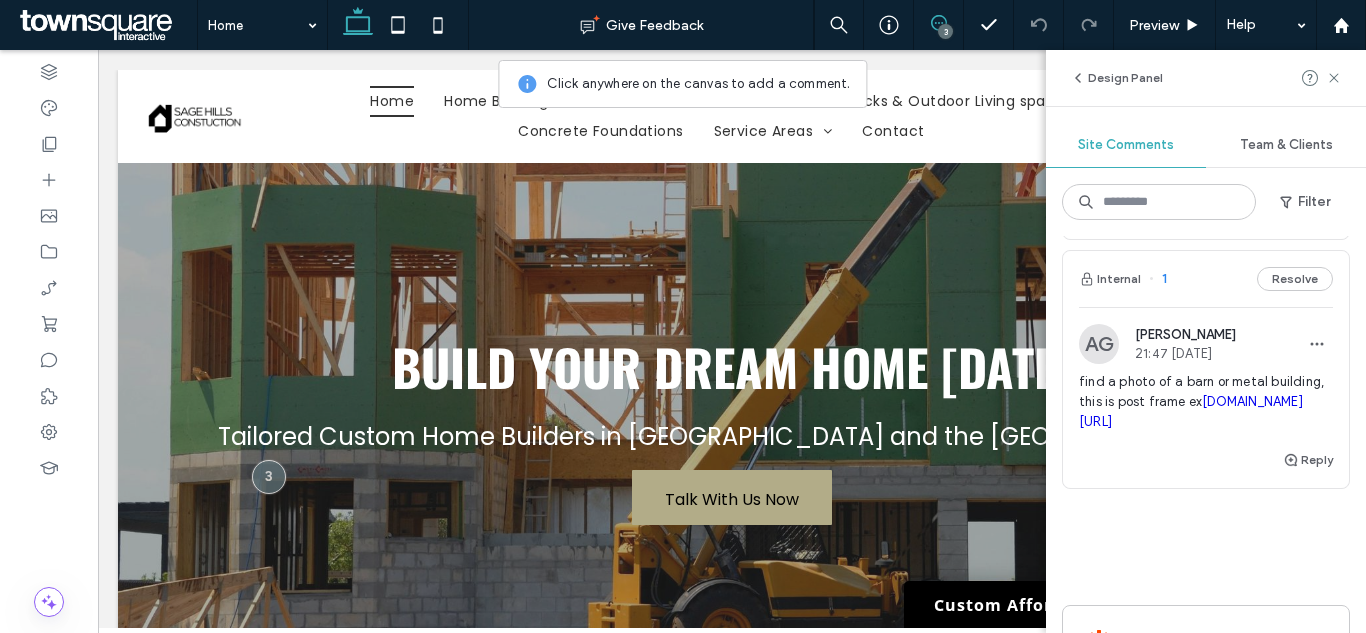 click on "find a photo of a barn or metal building, this is post frame ex  images.app.goo.gl/vUJEjBTisoNmEt7n7" at bounding box center (1206, 402) 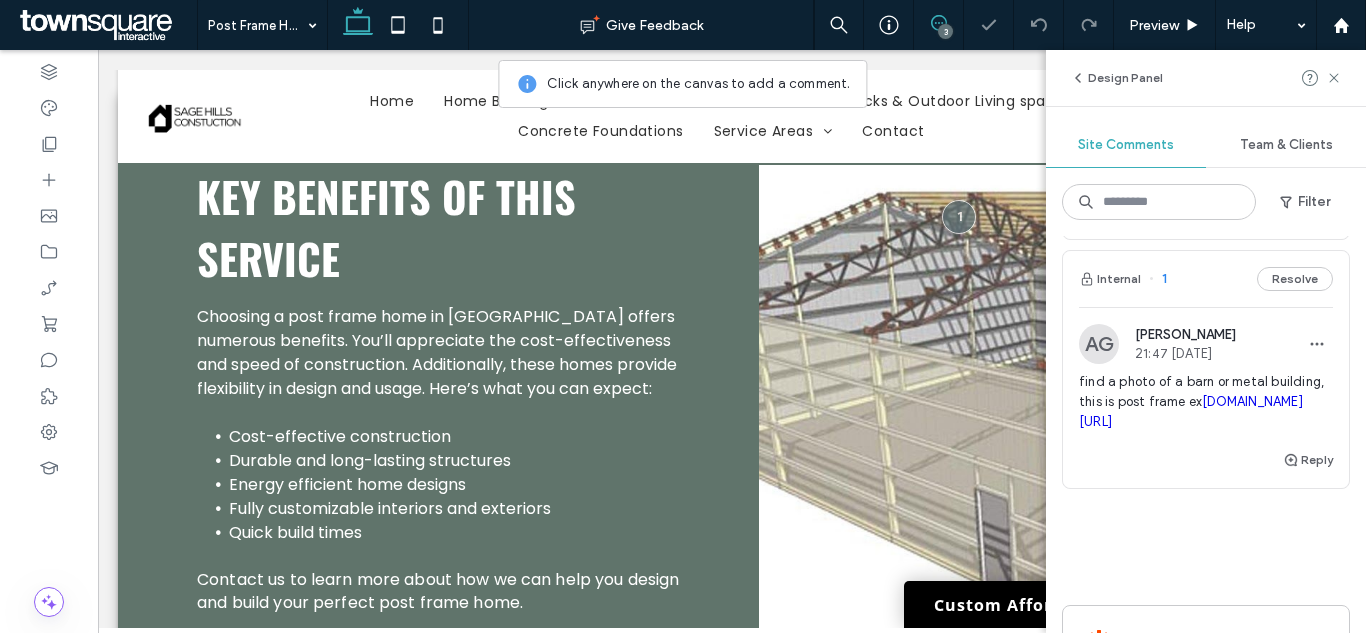 scroll, scrollTop: 683, scrollLeft: 0, axis: vertical 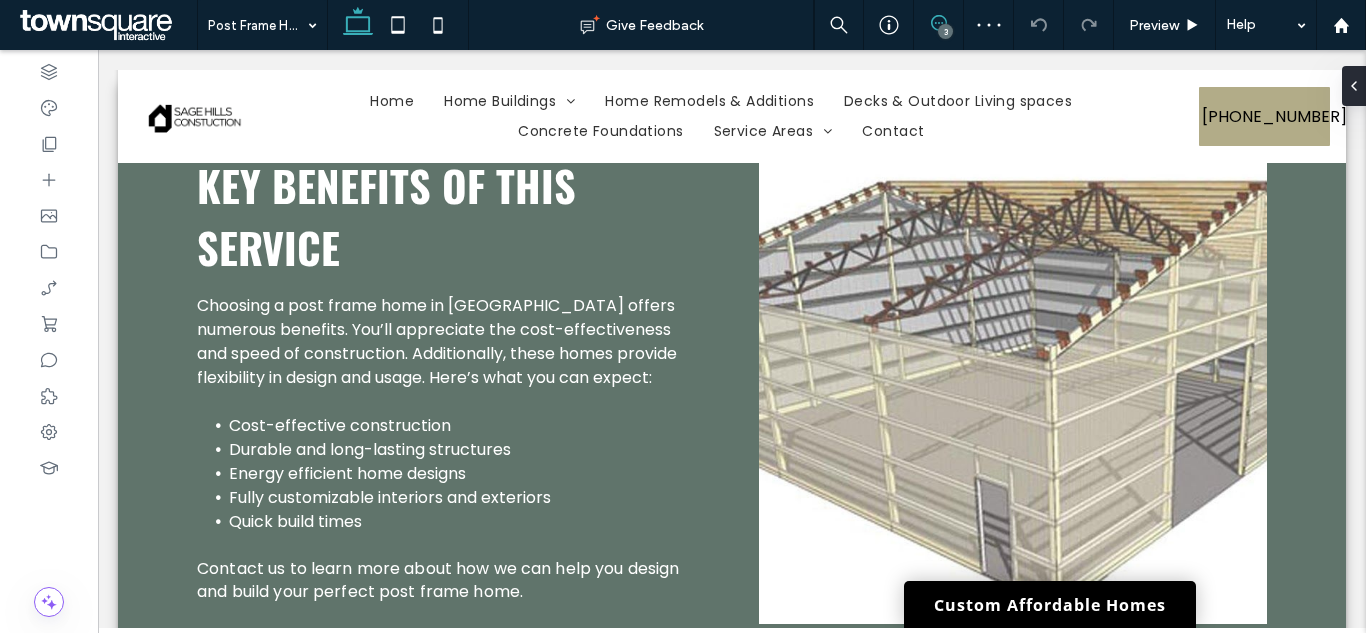 click 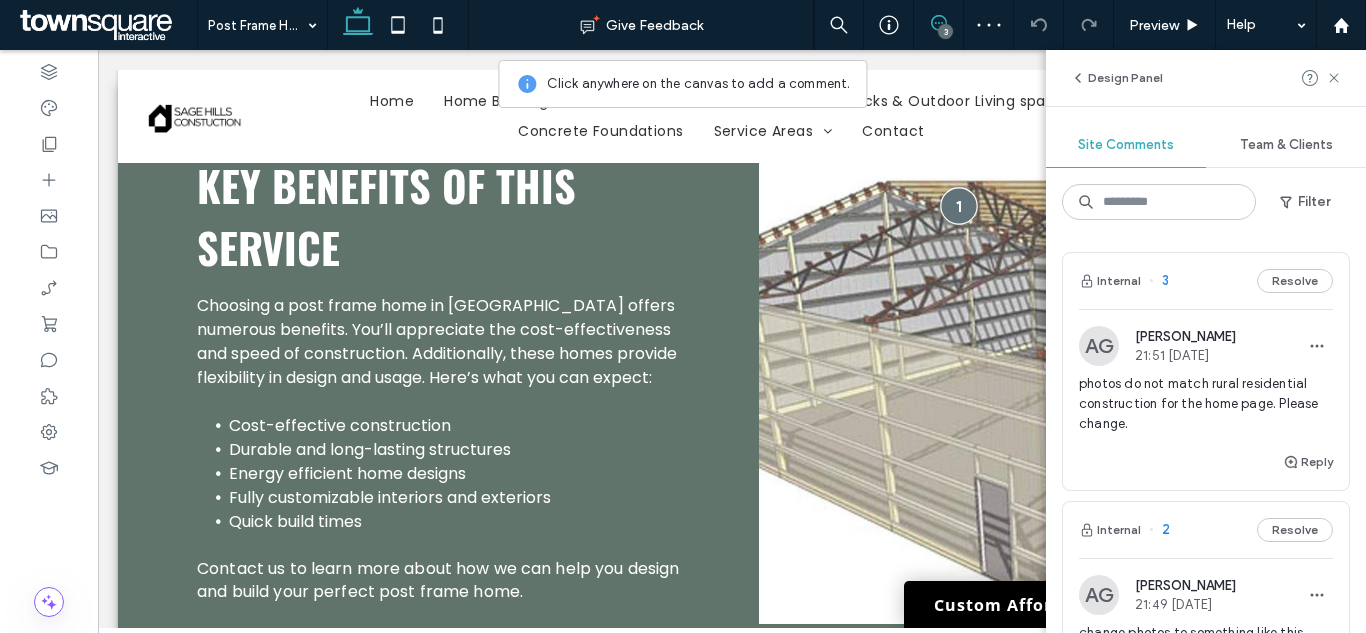 click at bounding box center [959, 205] 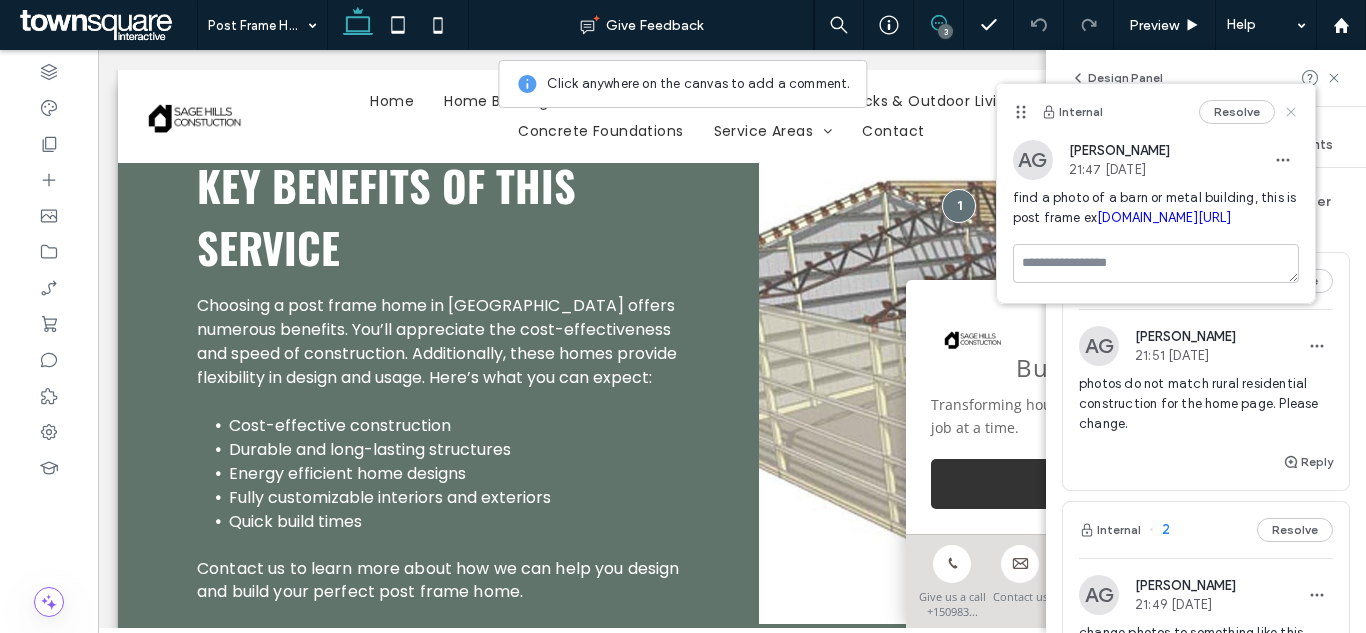 click 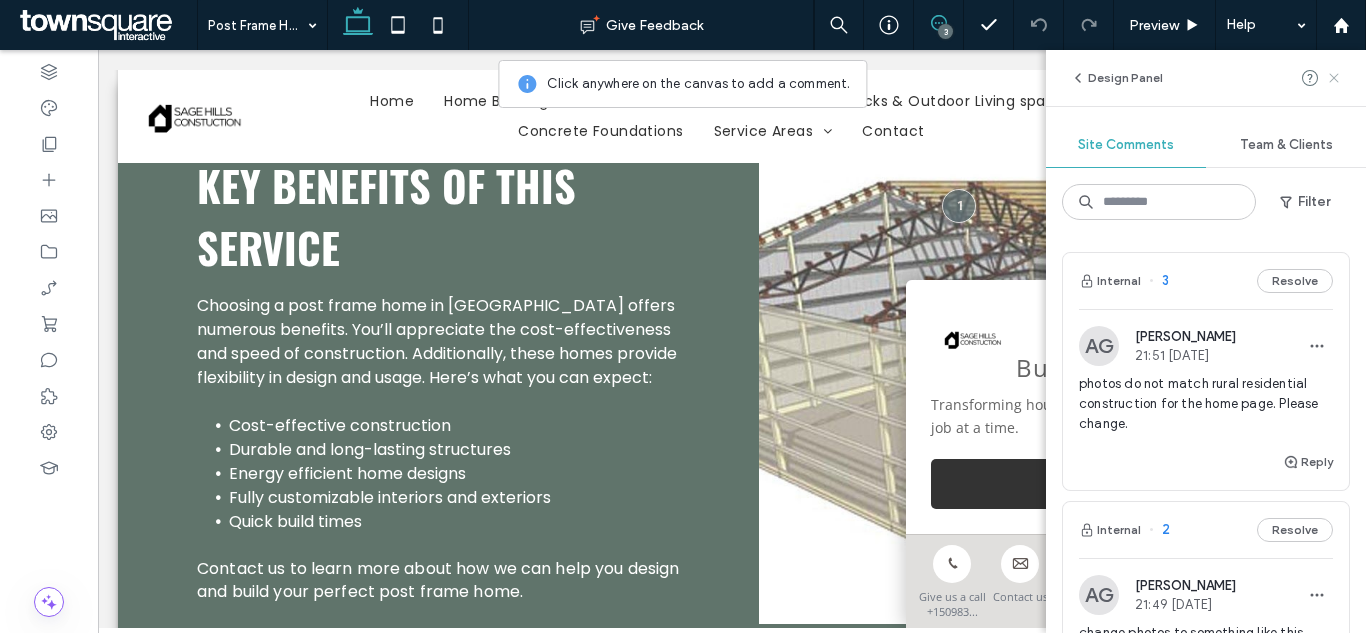 click 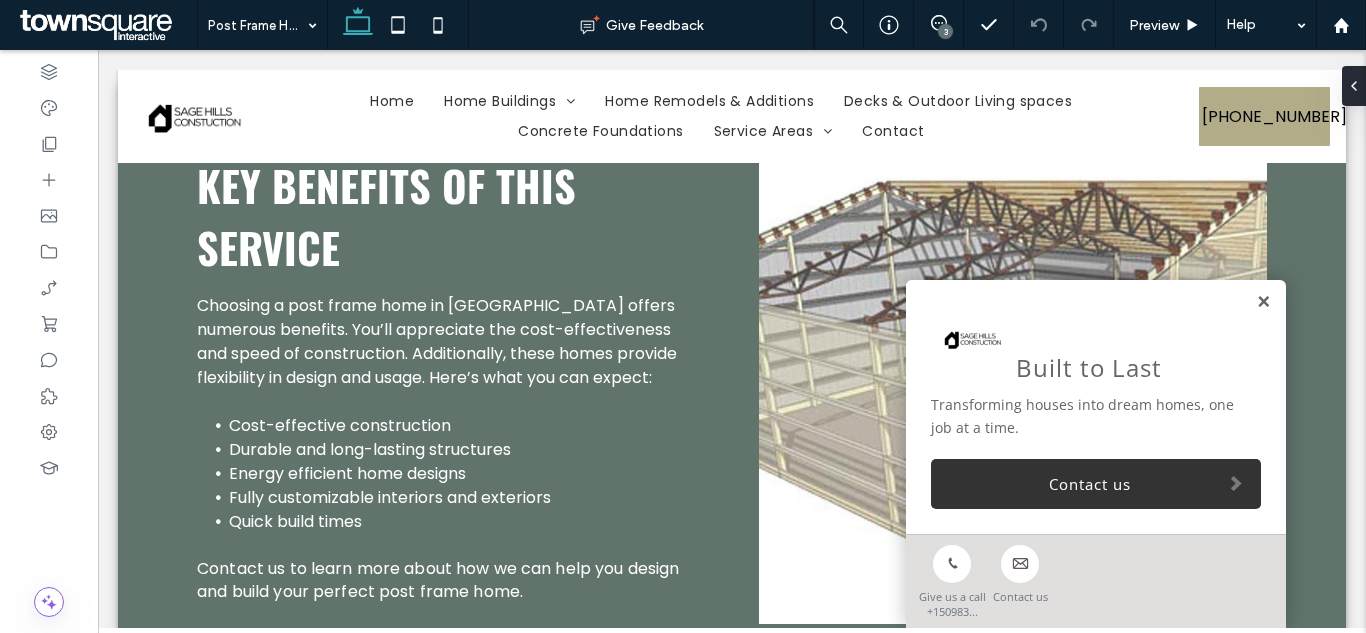 click at bounding box center [1263, 302] 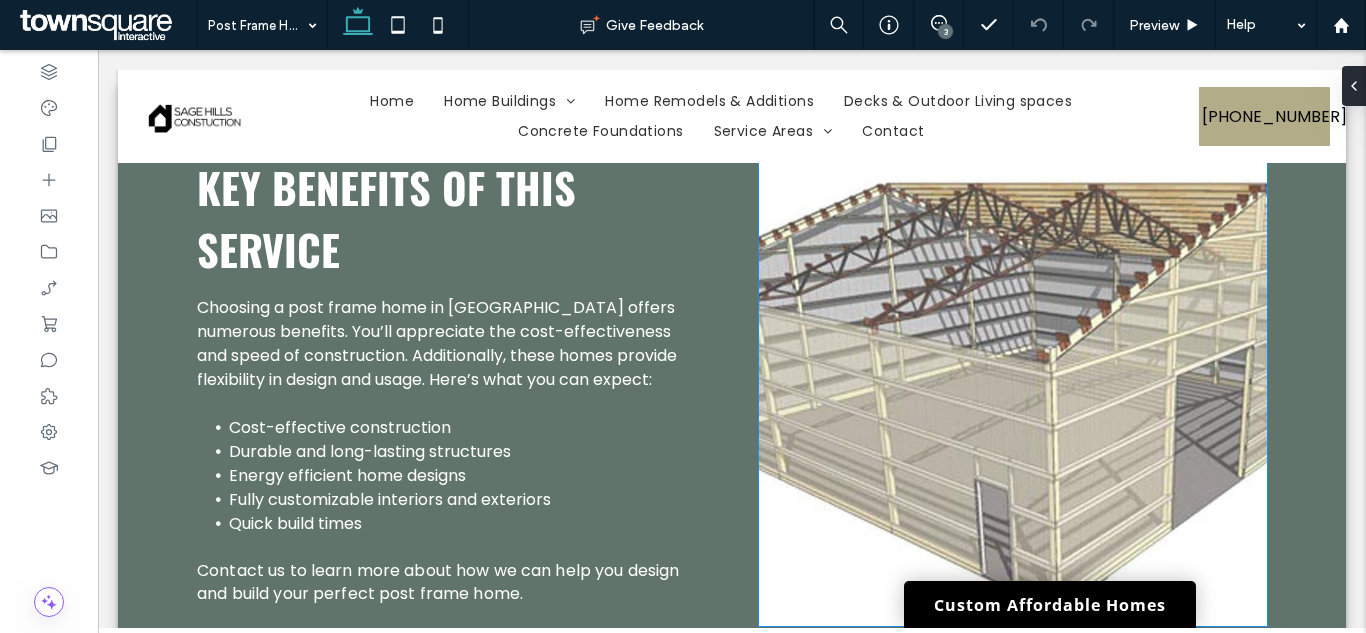 scroll, scrollTop: 683, scrollLeft: 0, axis: vertical 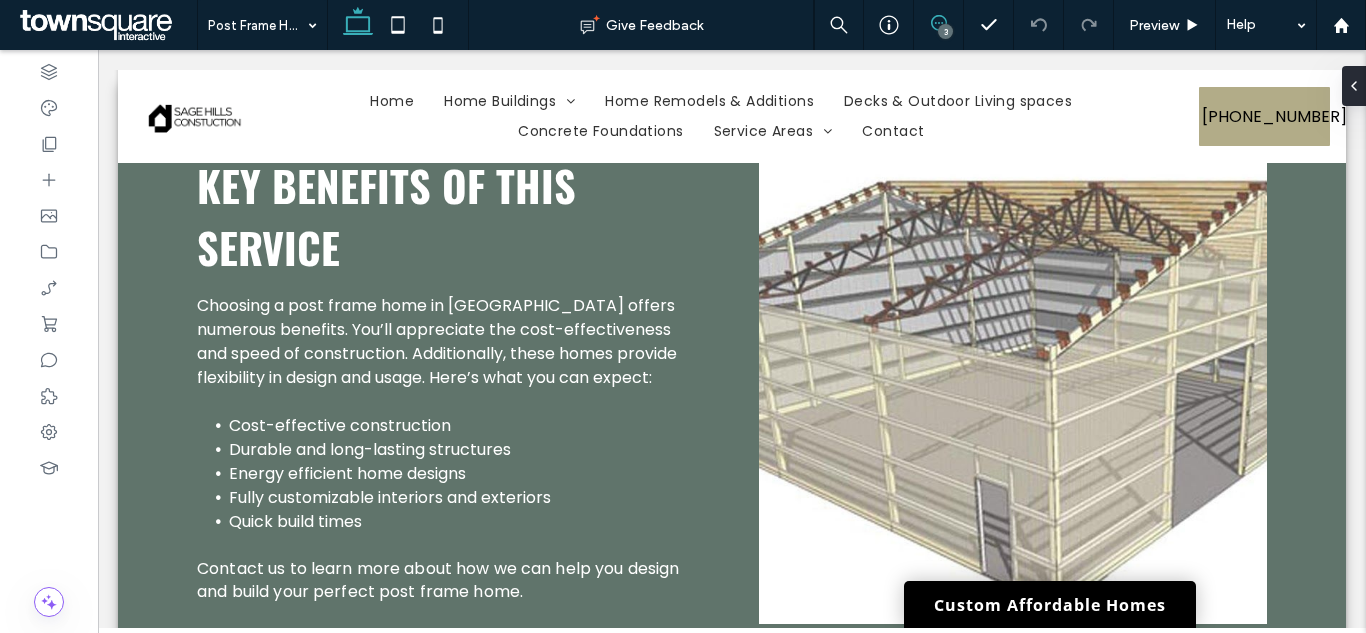 click 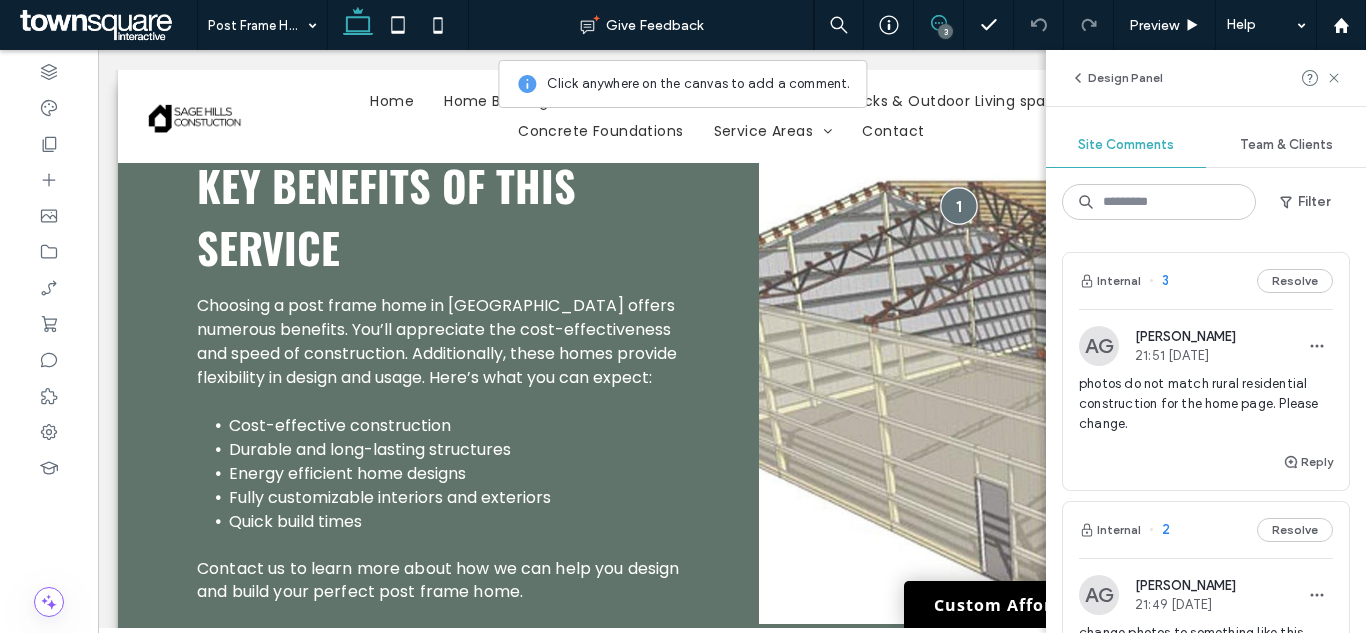 click at bounding box center [959, 205] 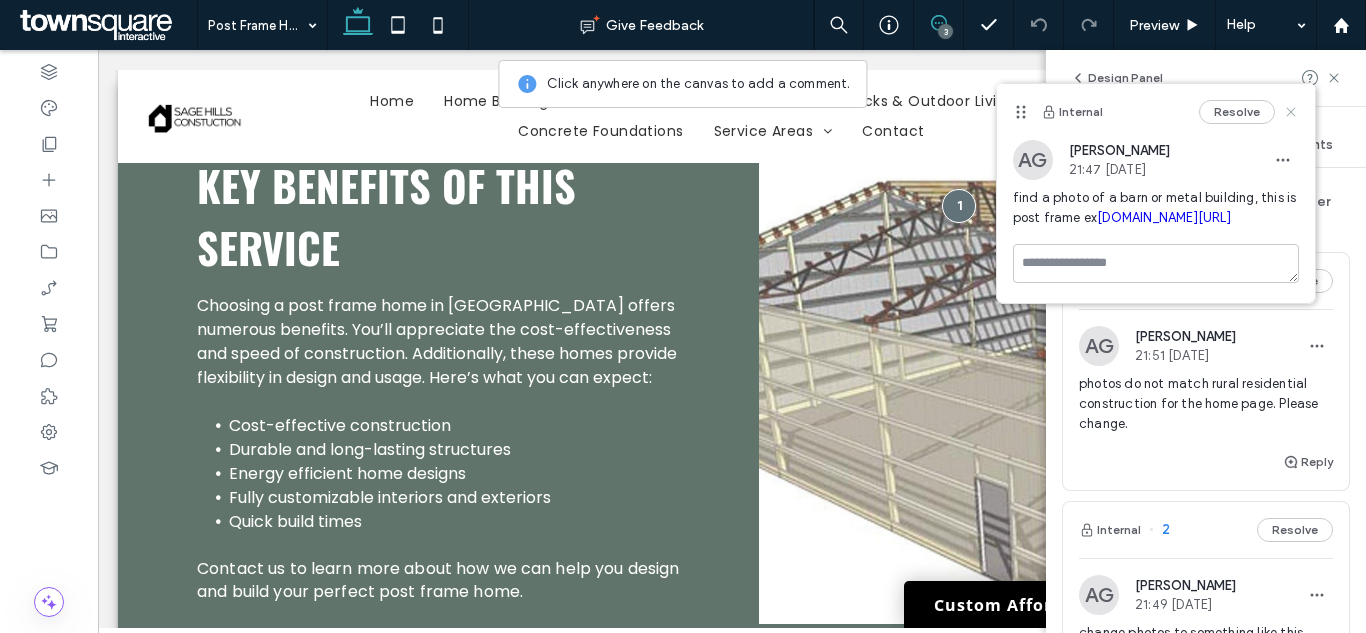 click 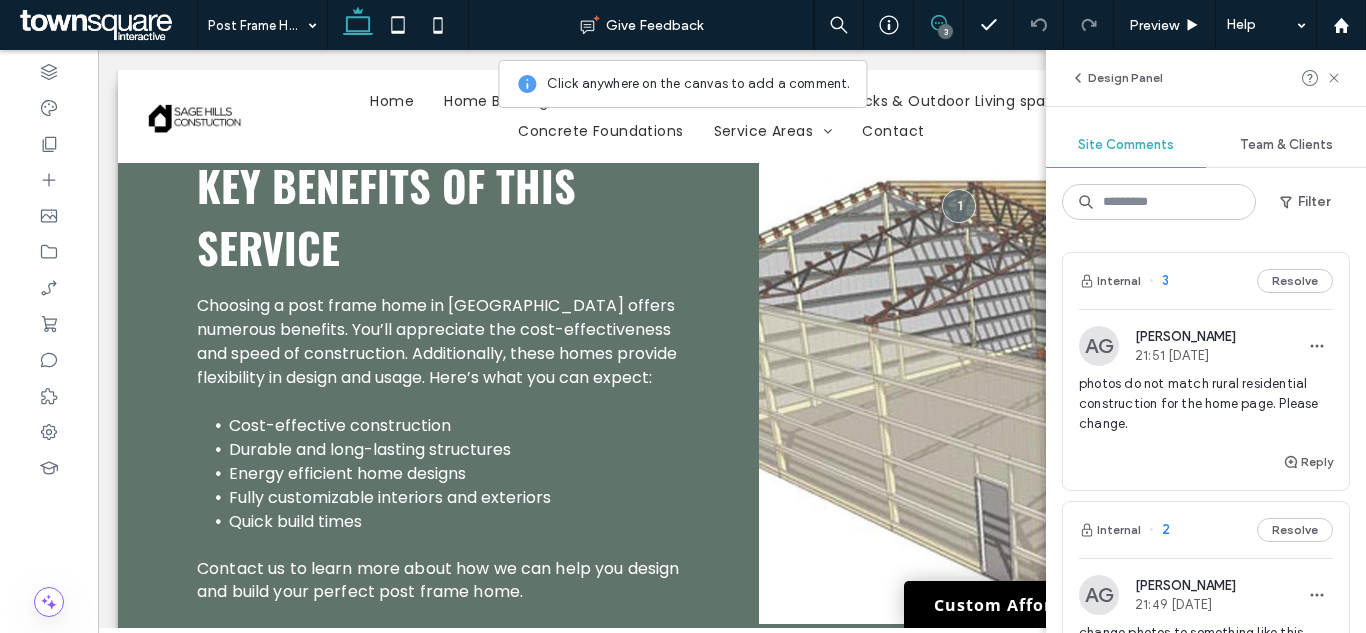 click on "Design Panel" at bounding box center (1206, 78) 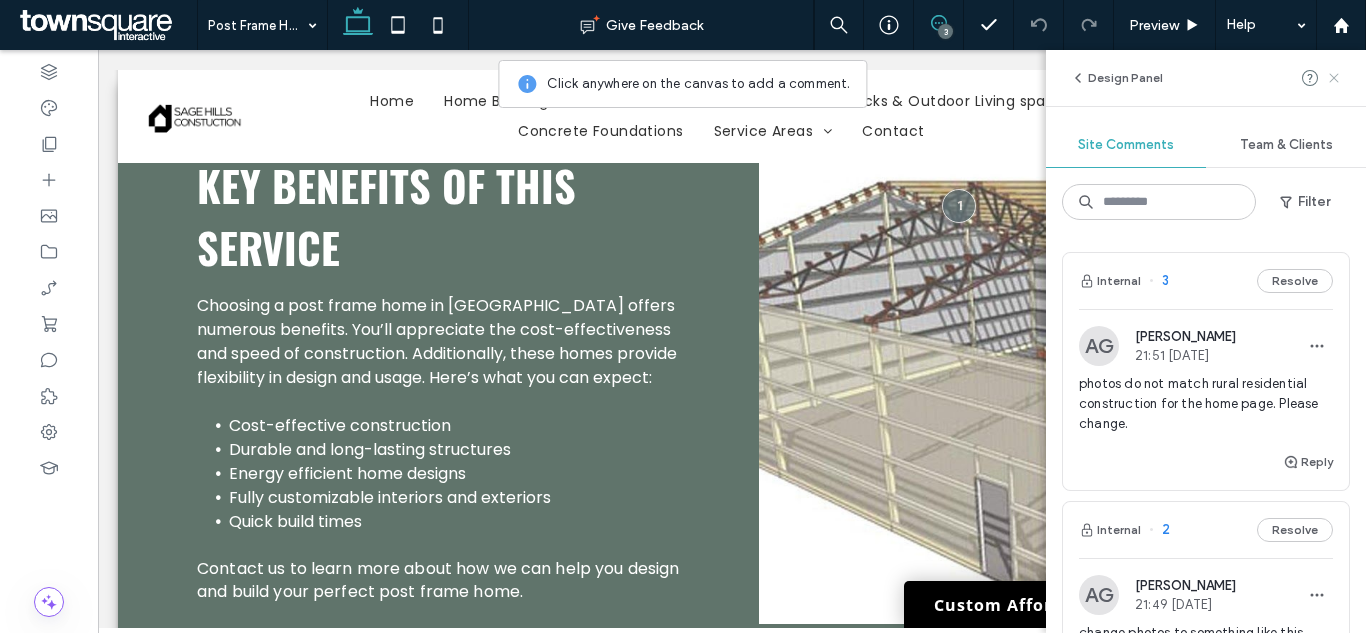 click 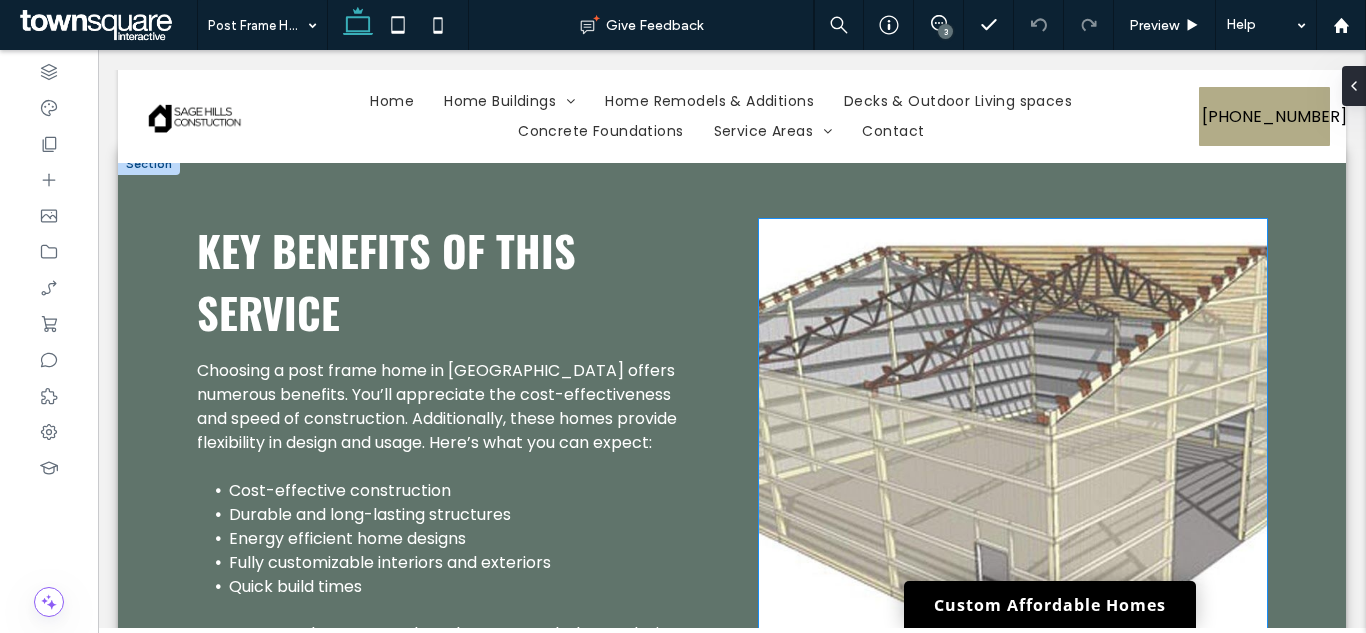 scroll, scrollTop: 583, scrollLeft: 0, axis: vertical 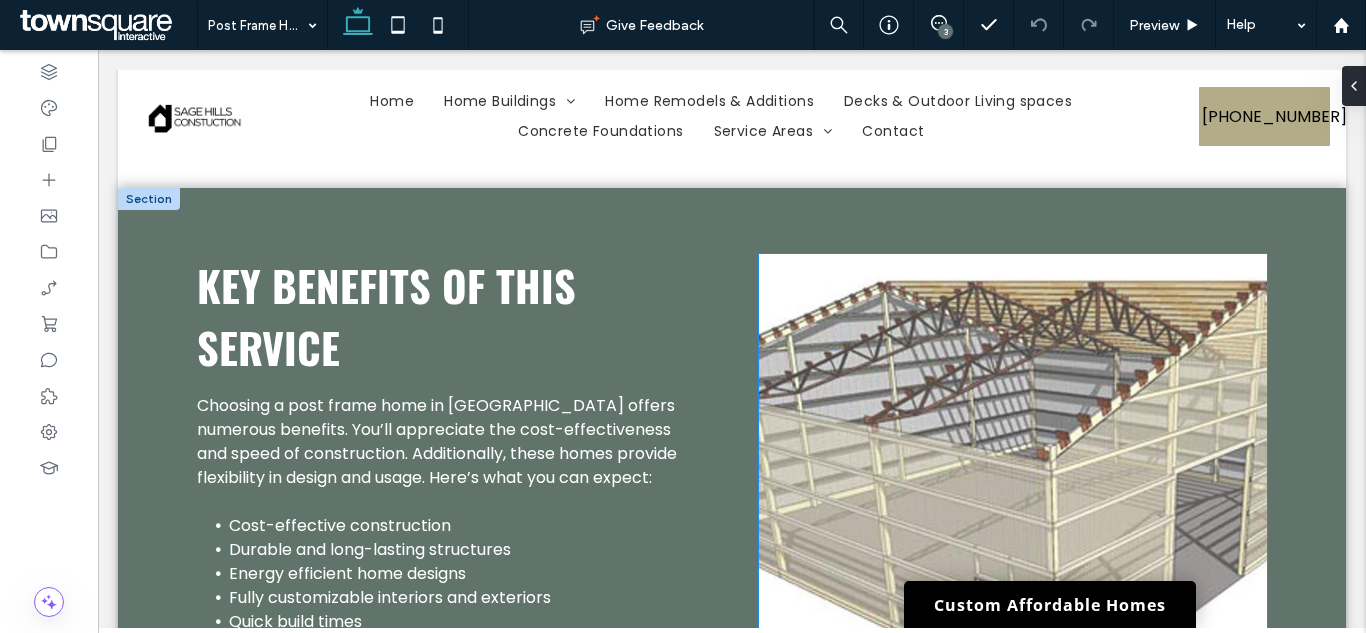 click at bounding box center [1013, 489] 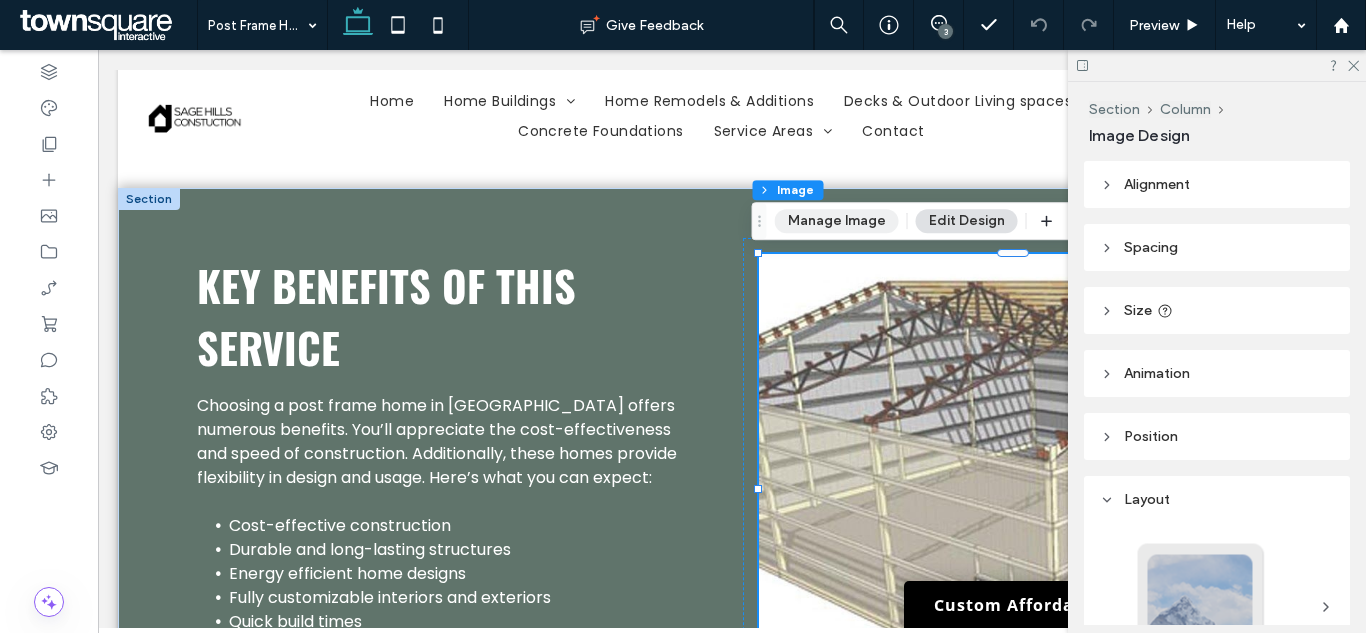 click on "Manage Image" at bounding box center [837, 221] 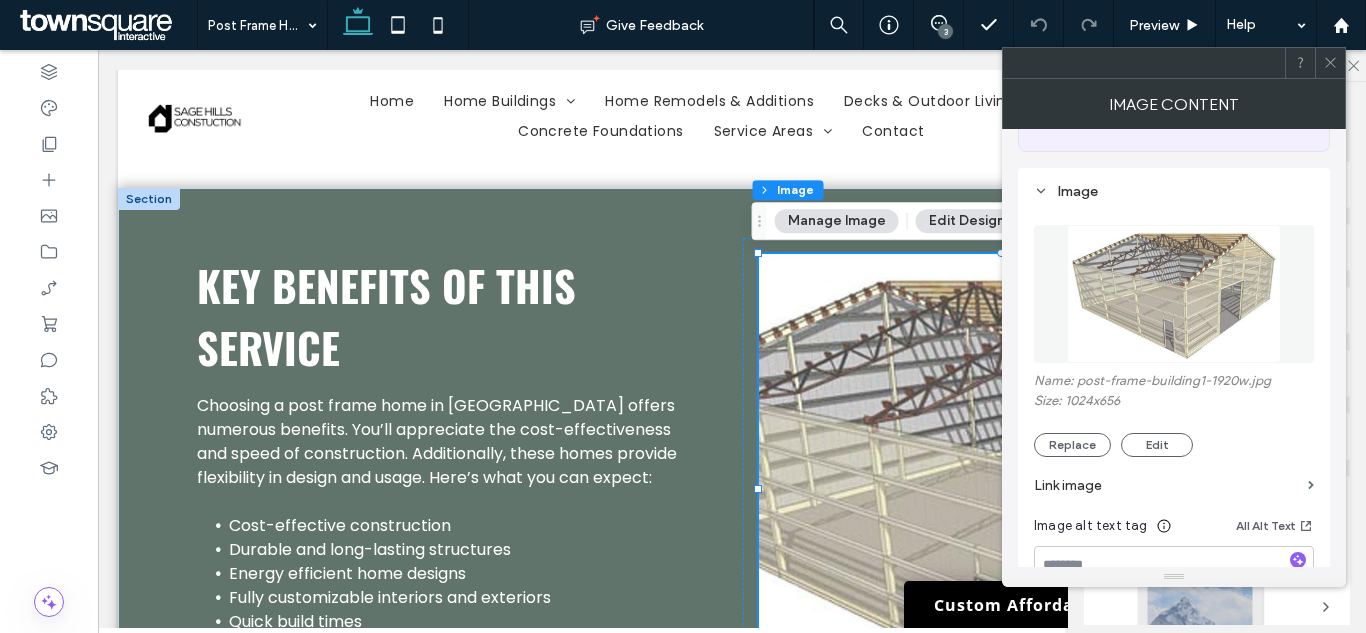 scroll, scrollTop: 200, scrollLeft: 0, axis: vertical 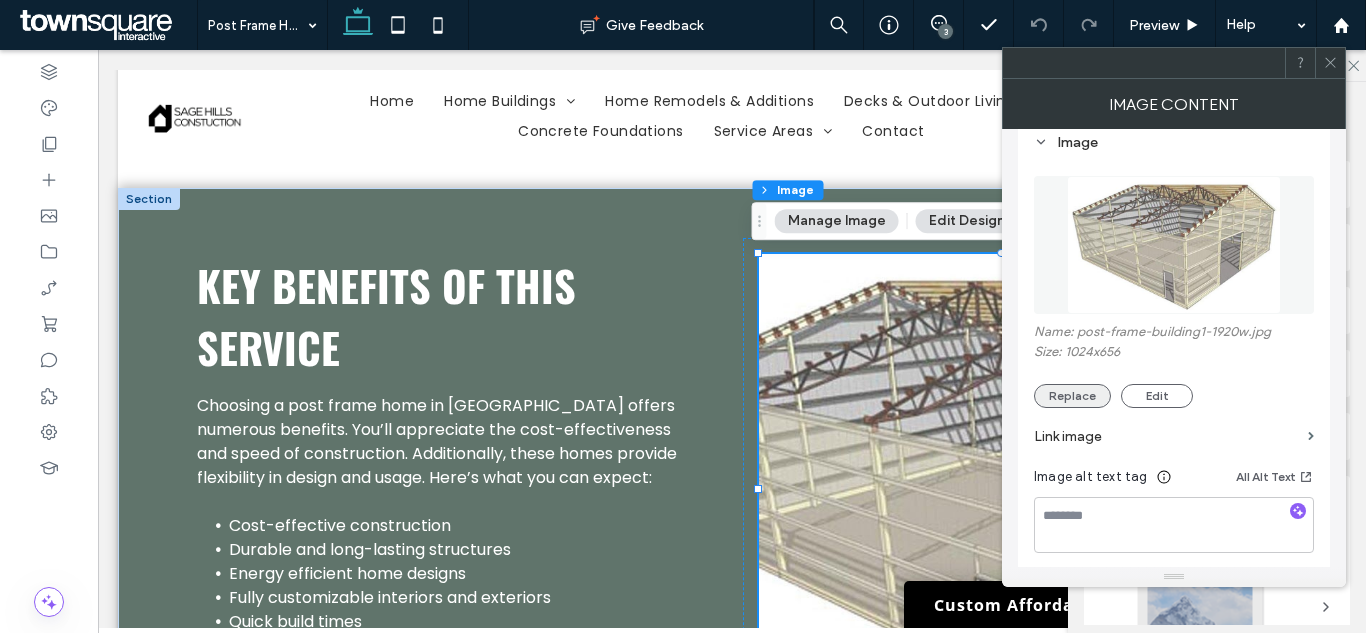 click on "Replace" at bounding box center (1072, 396) 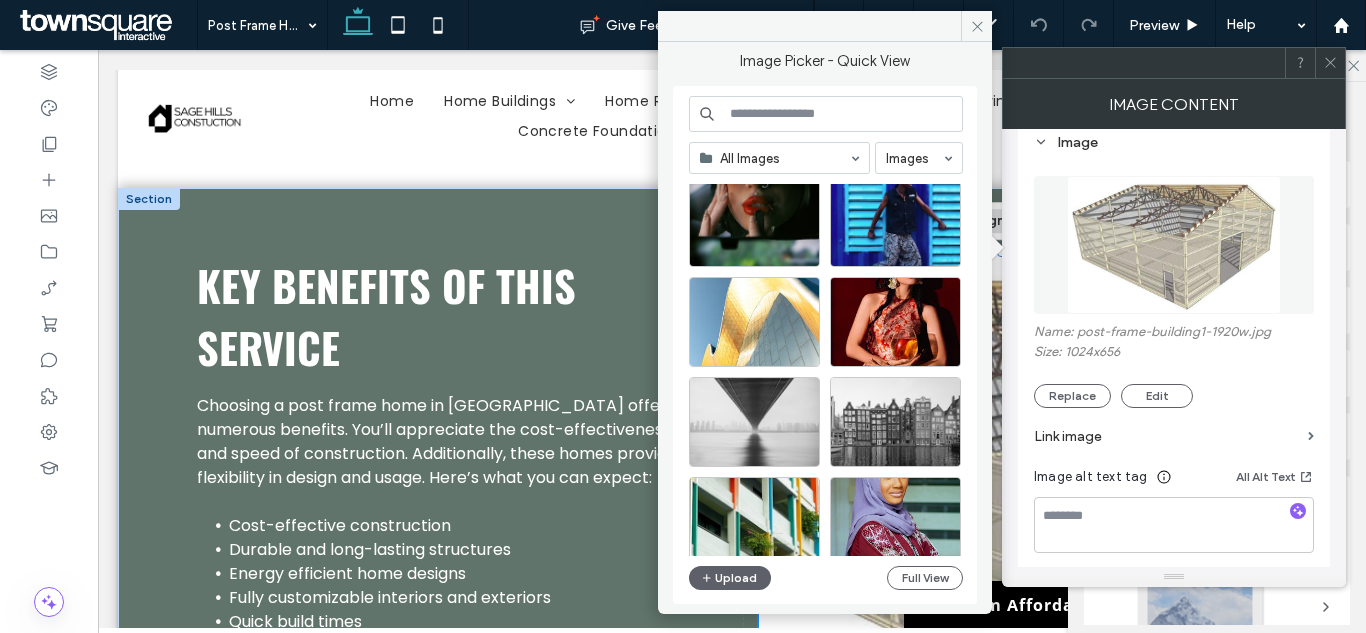 scroll, scrollTop: 2117, scrollLeft: 0, axis: vertical 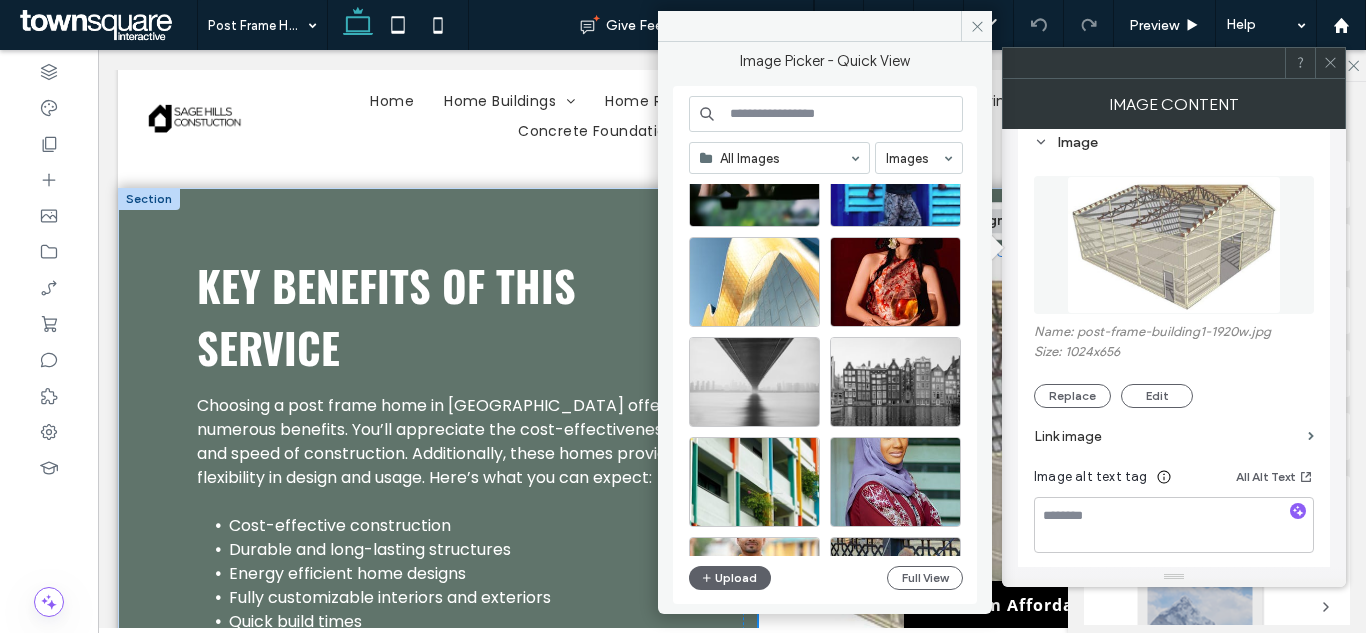 click at bounding box center [826, 114] 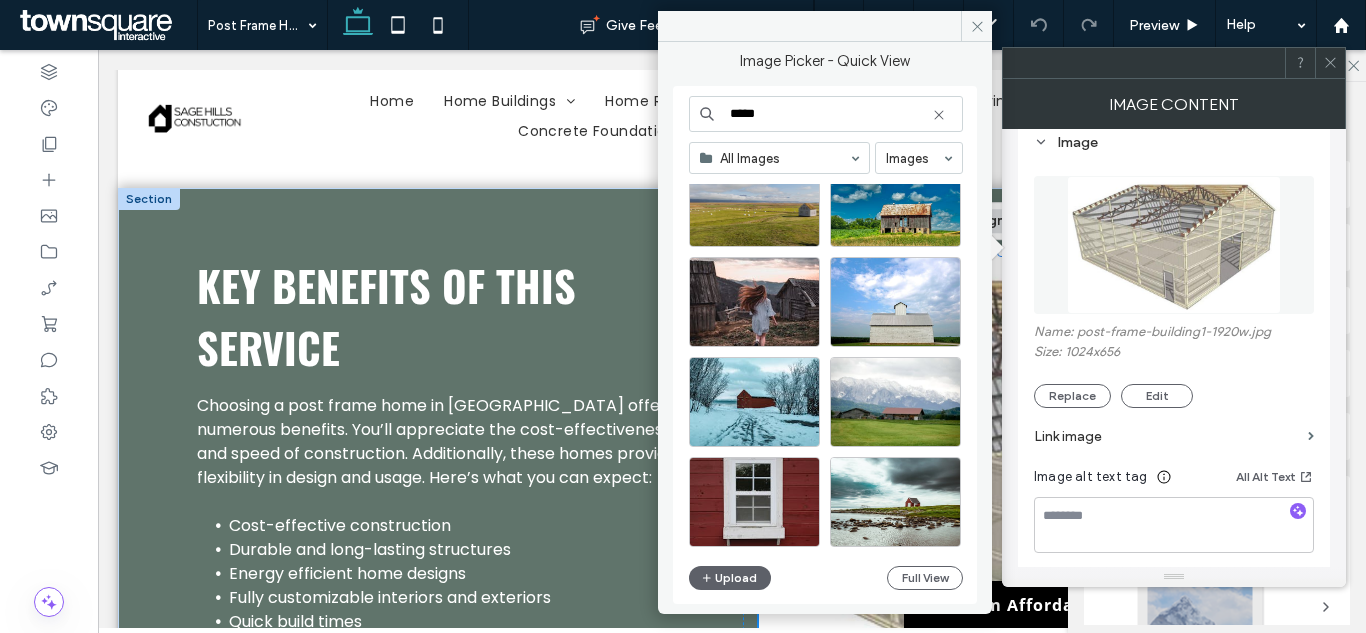 scroll, scrollTop: 3258, scrollLeft: 0, axis: vertical 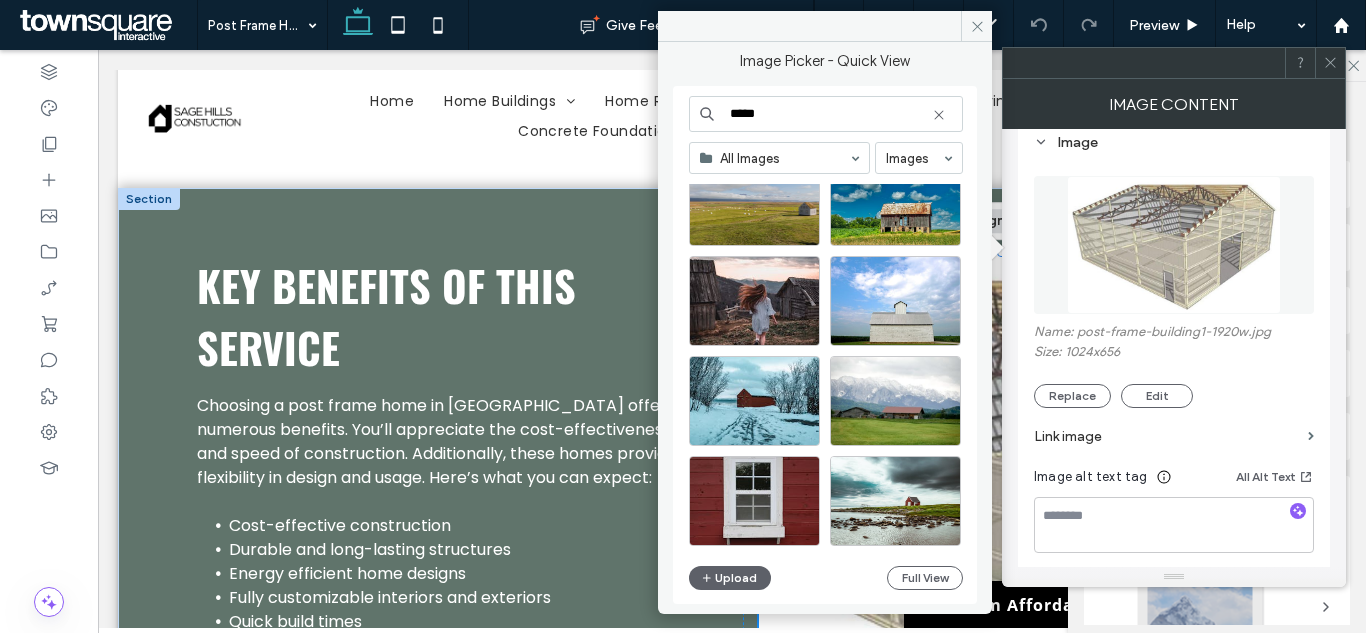 type on "****" 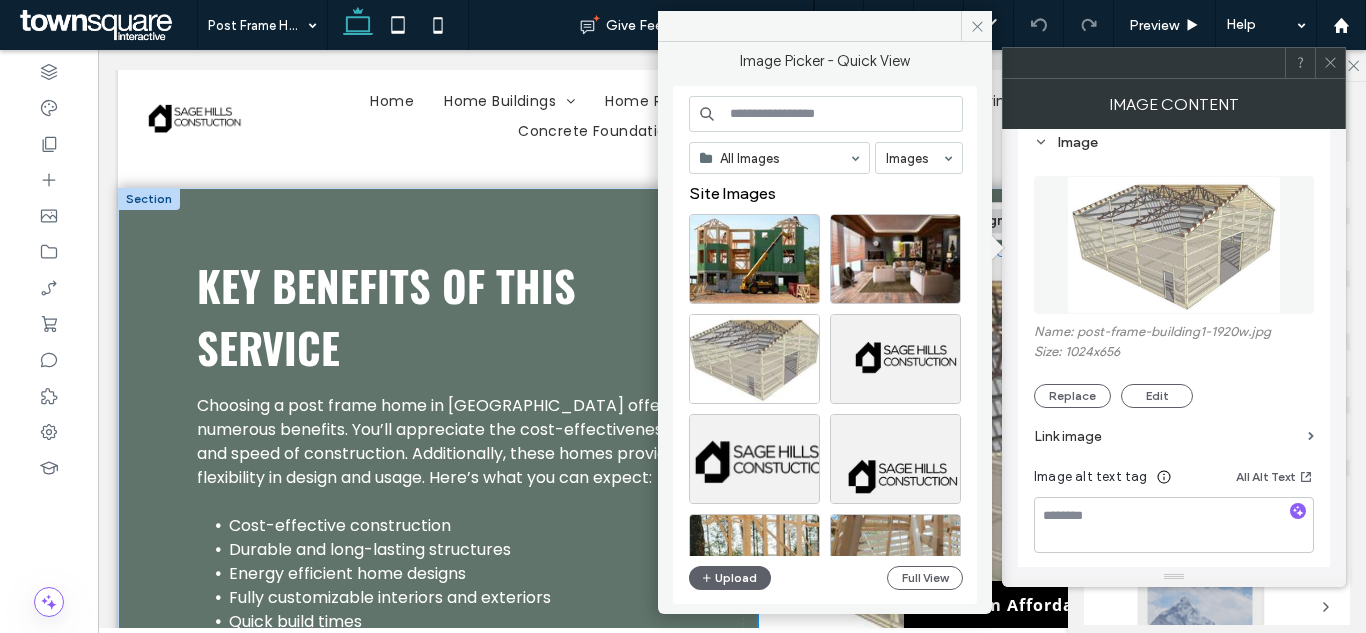 click at bounding box center (826, 114) 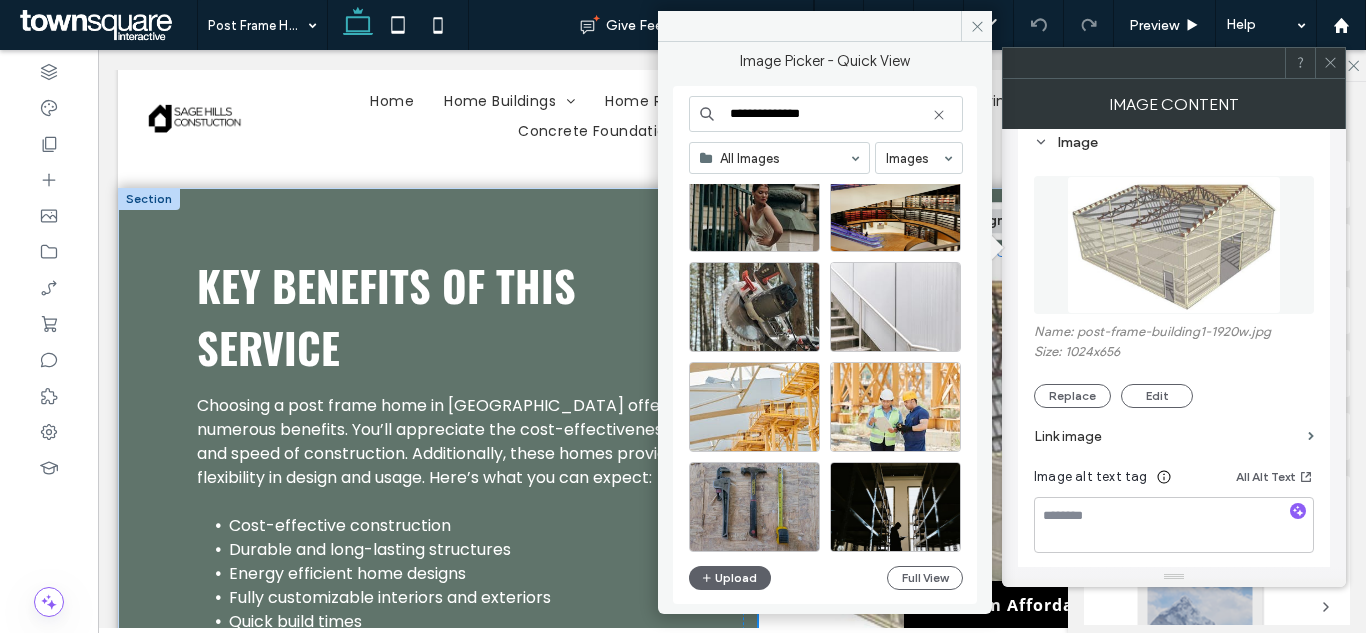 scroll, scrollTop: 7058, scrollLeft: 0, axis: vertical 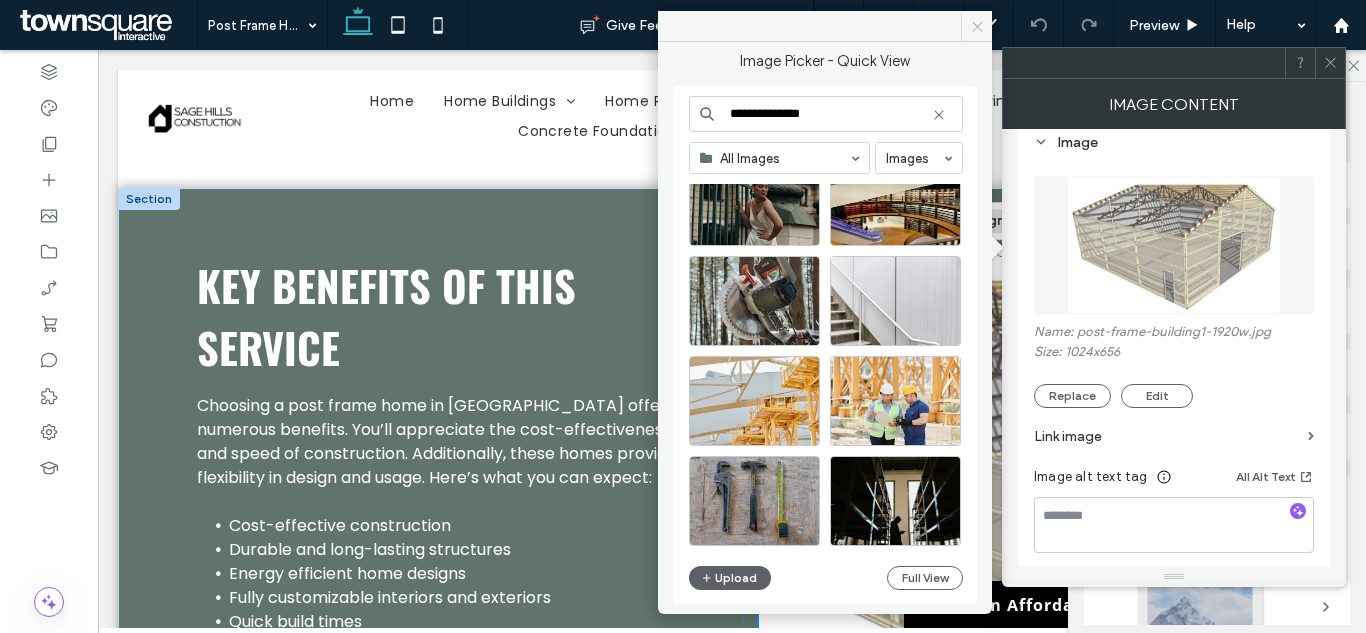 type on "**********" 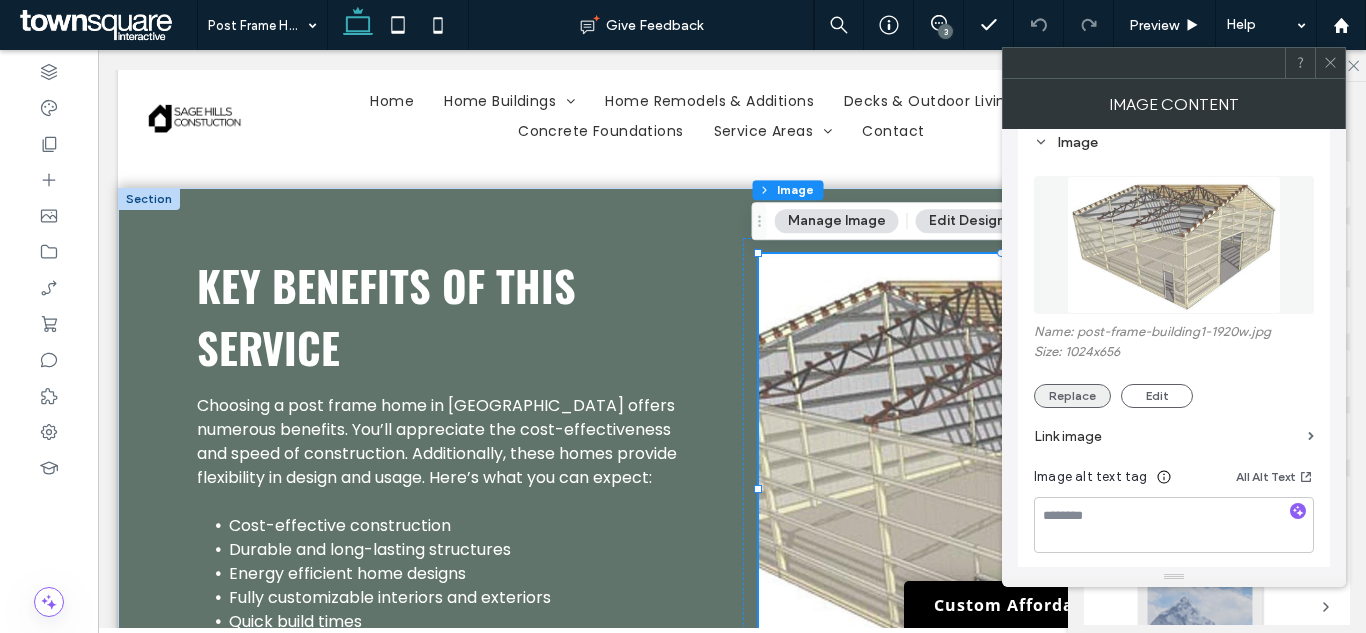 click on "Replace" at bounding box center (1072, 396) 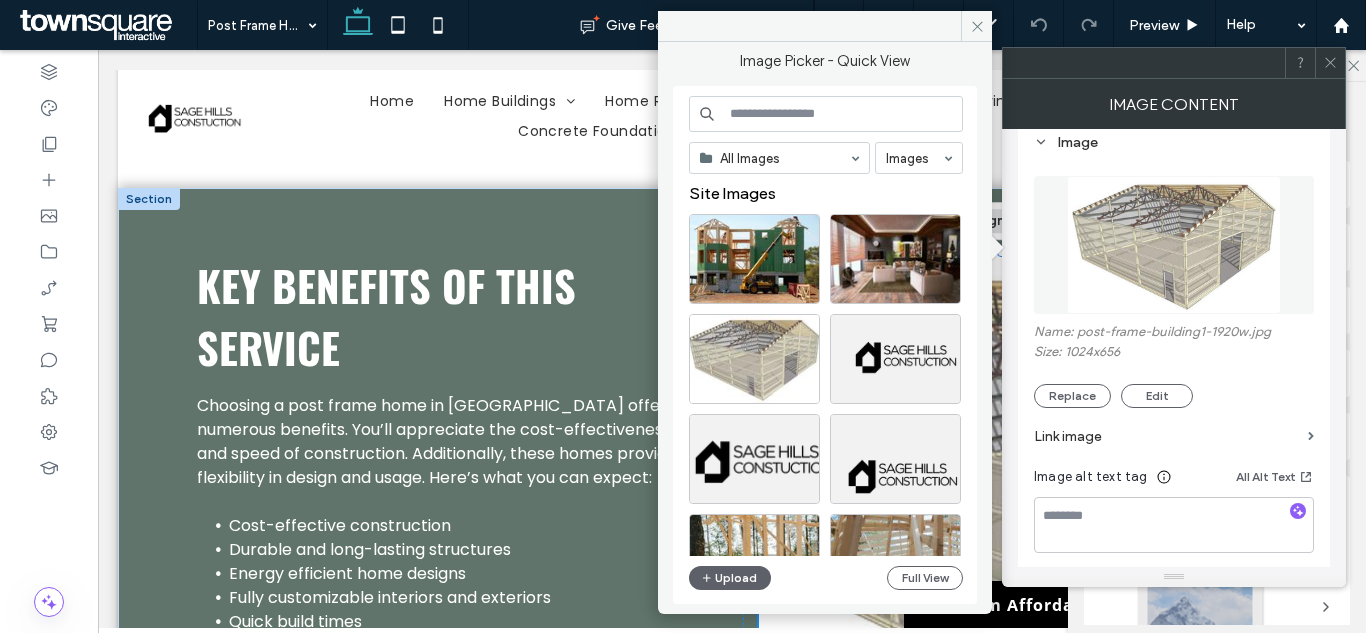 click at bounding box center (826, 114) 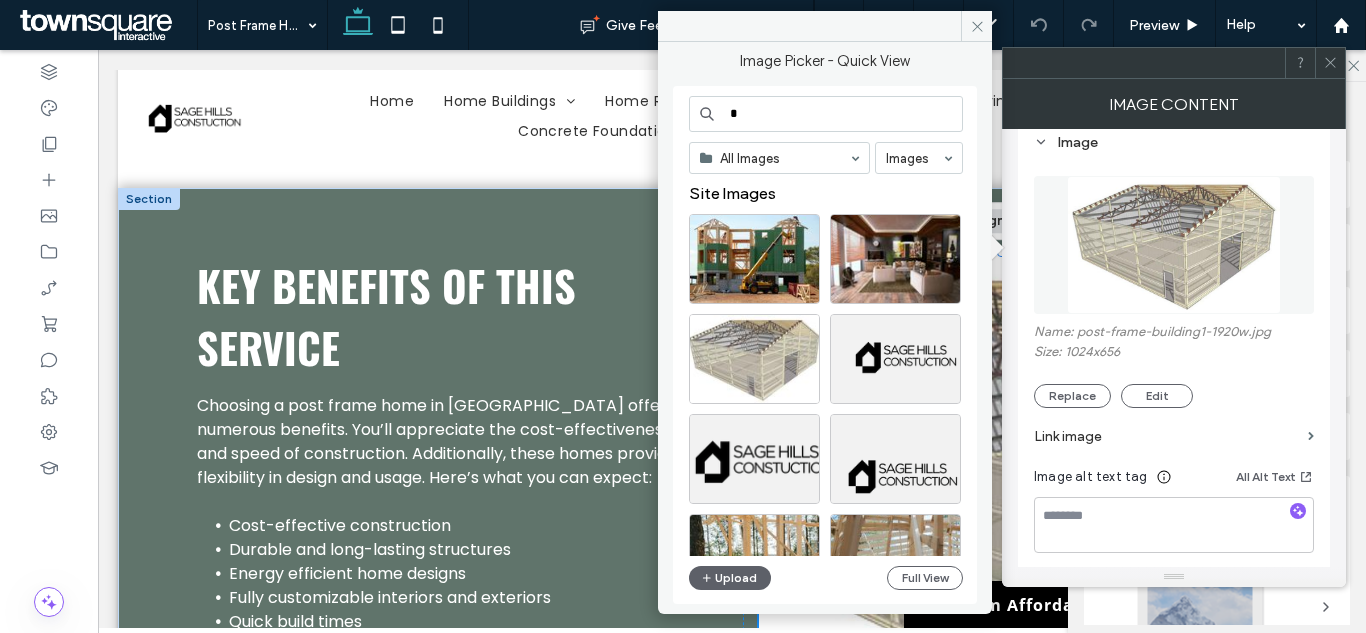 type on "*" 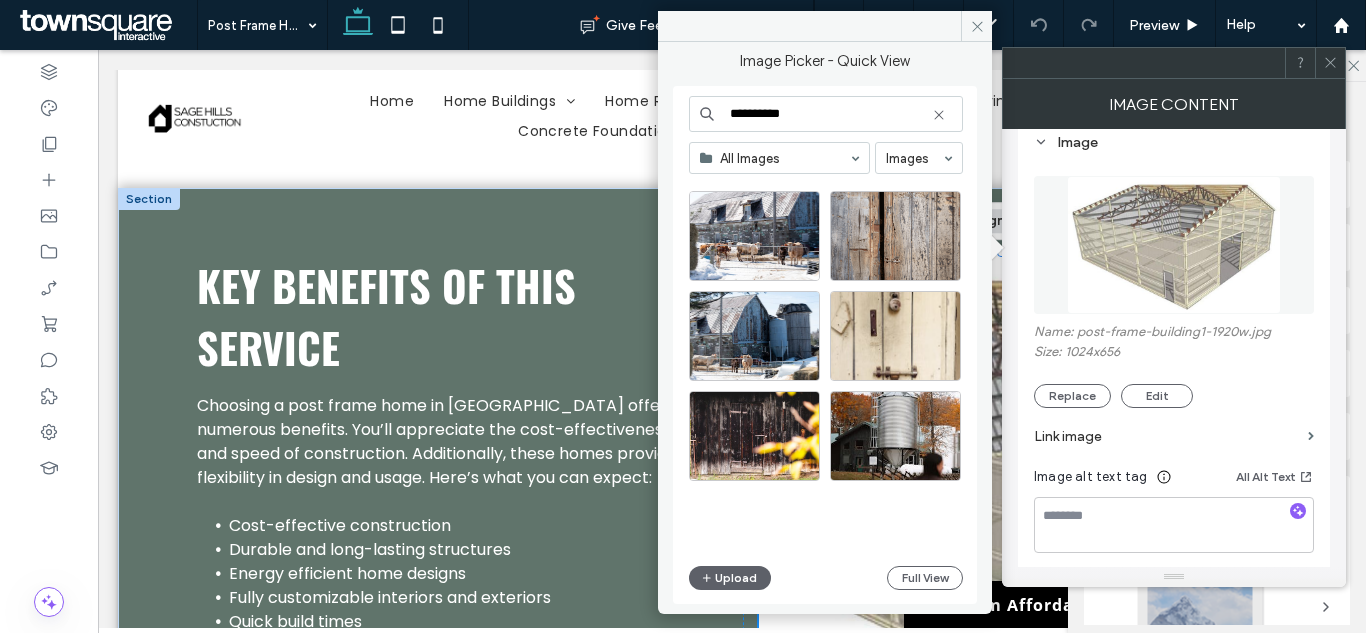 scroll, scrollTop: 477, scrollLeft: 0, axis: vertical 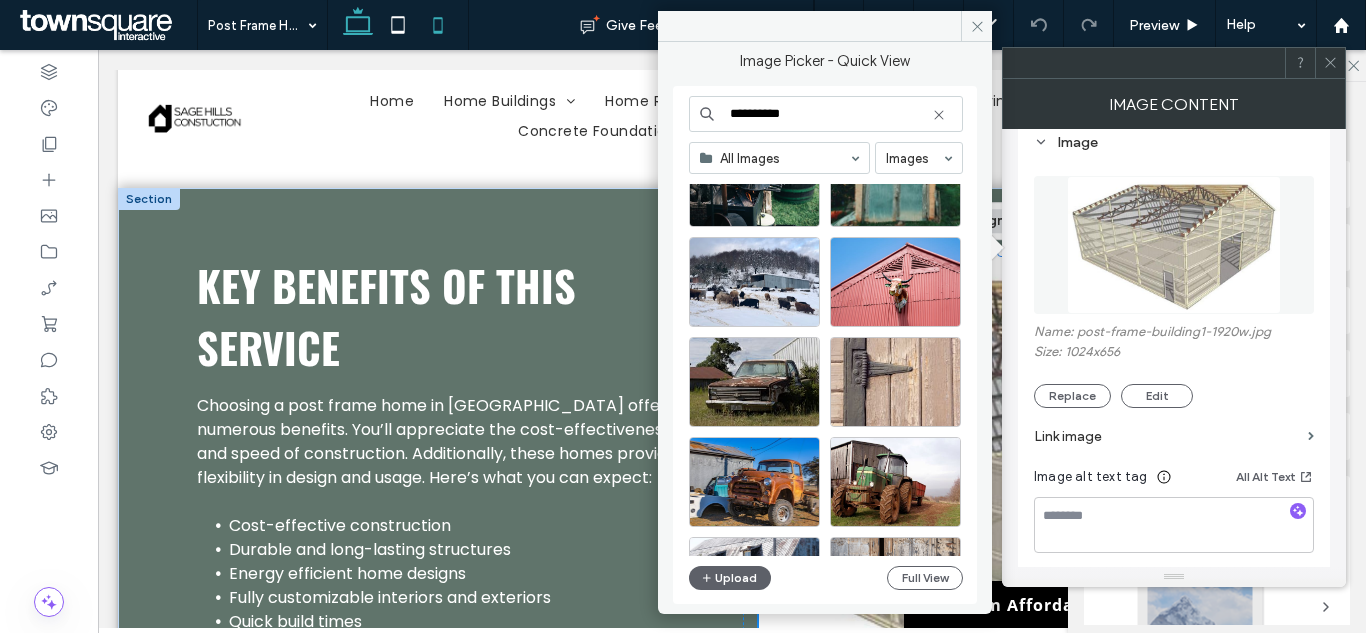 type on "**********" 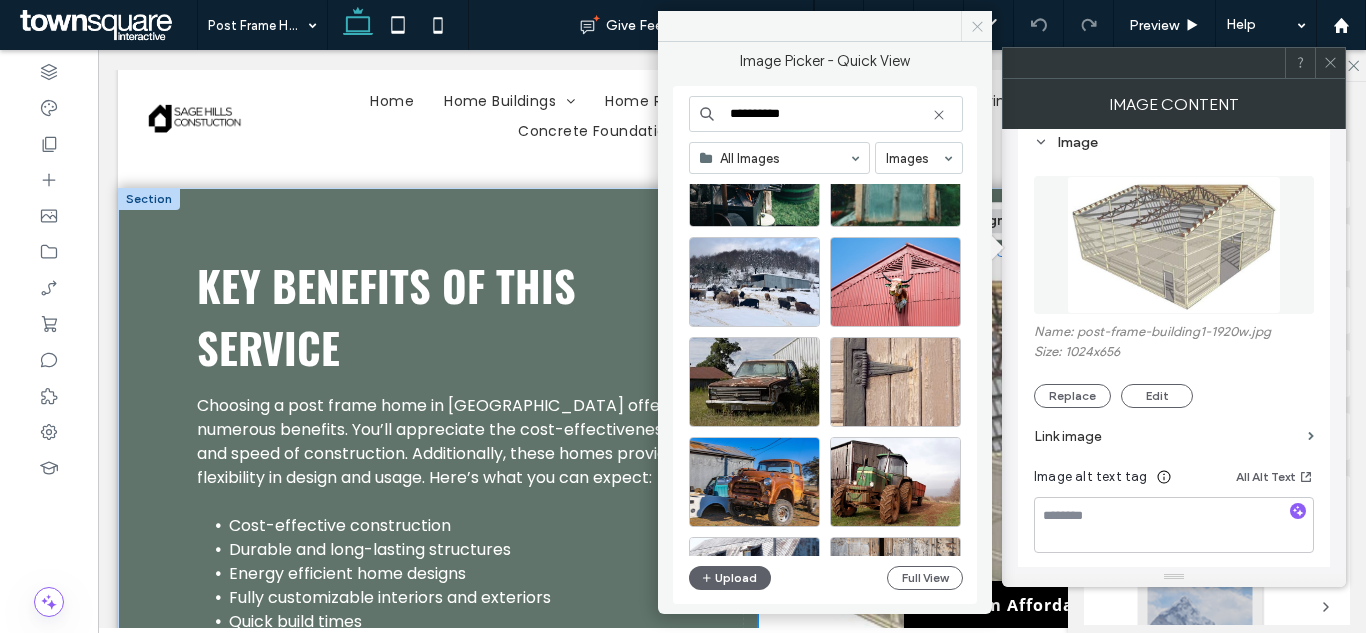 click at bounding box center [976, 26] 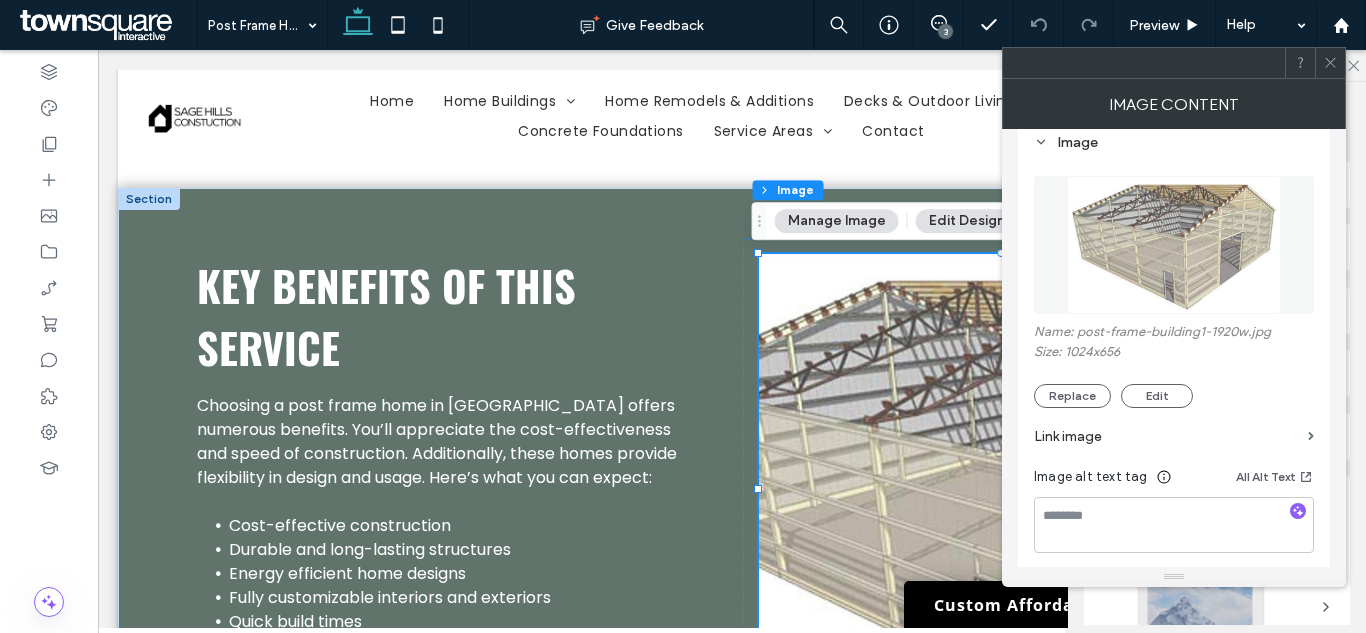 click 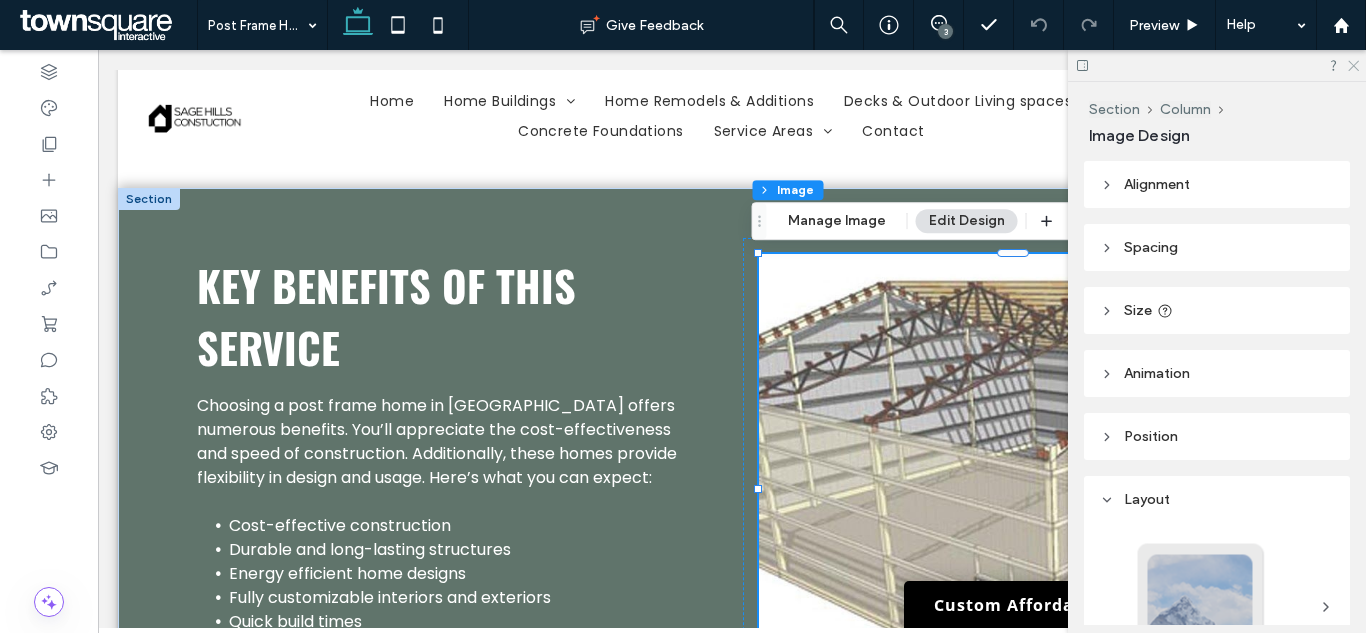 click 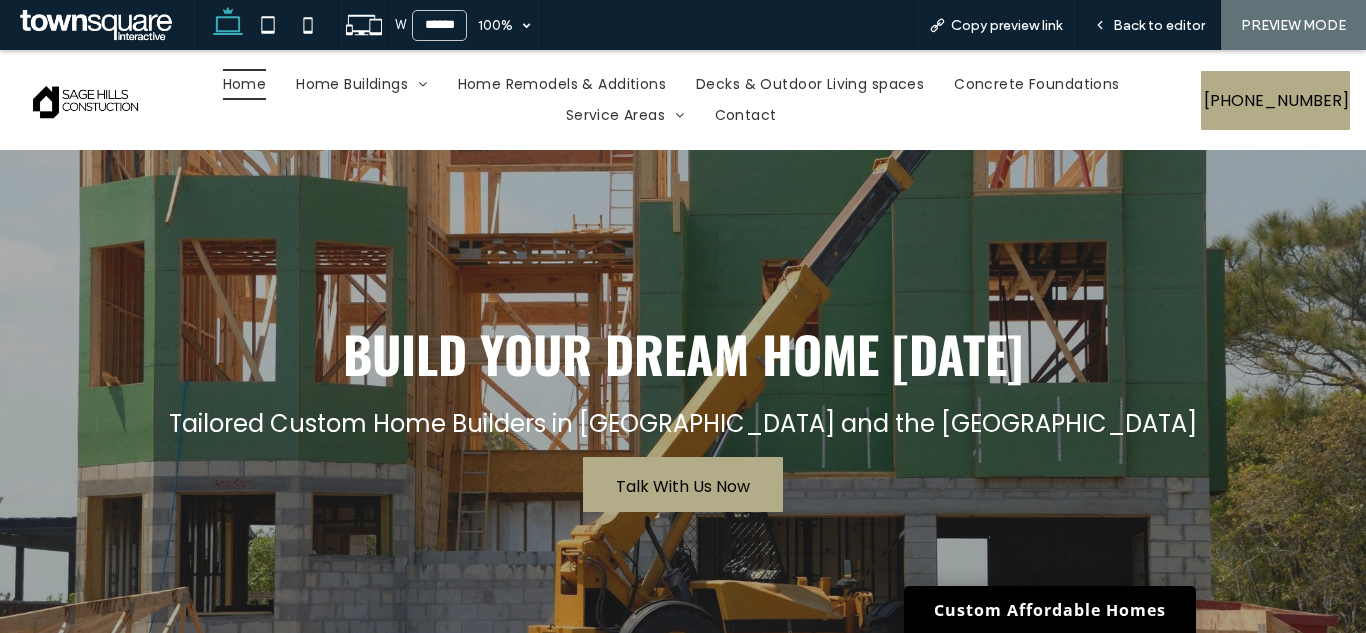 scroll, scrollTop: 0, scrollLeft: 0, axis: both 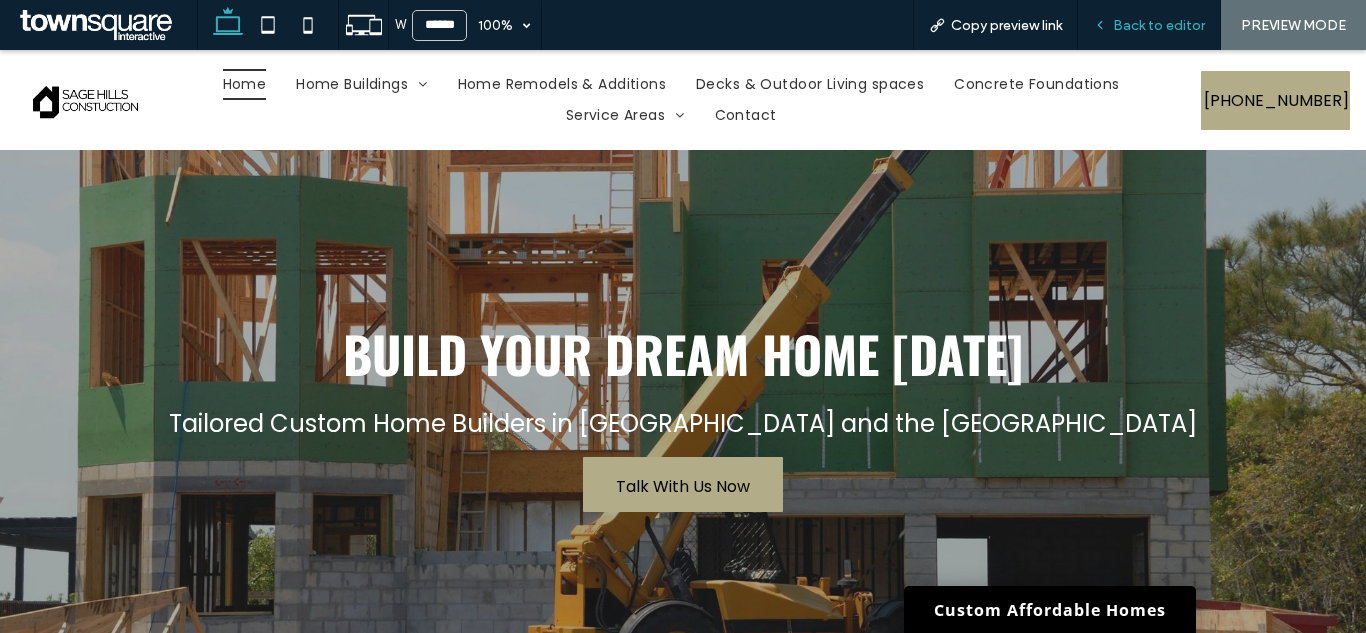 click on "Back to editor" at bounding box center [1159, 25] 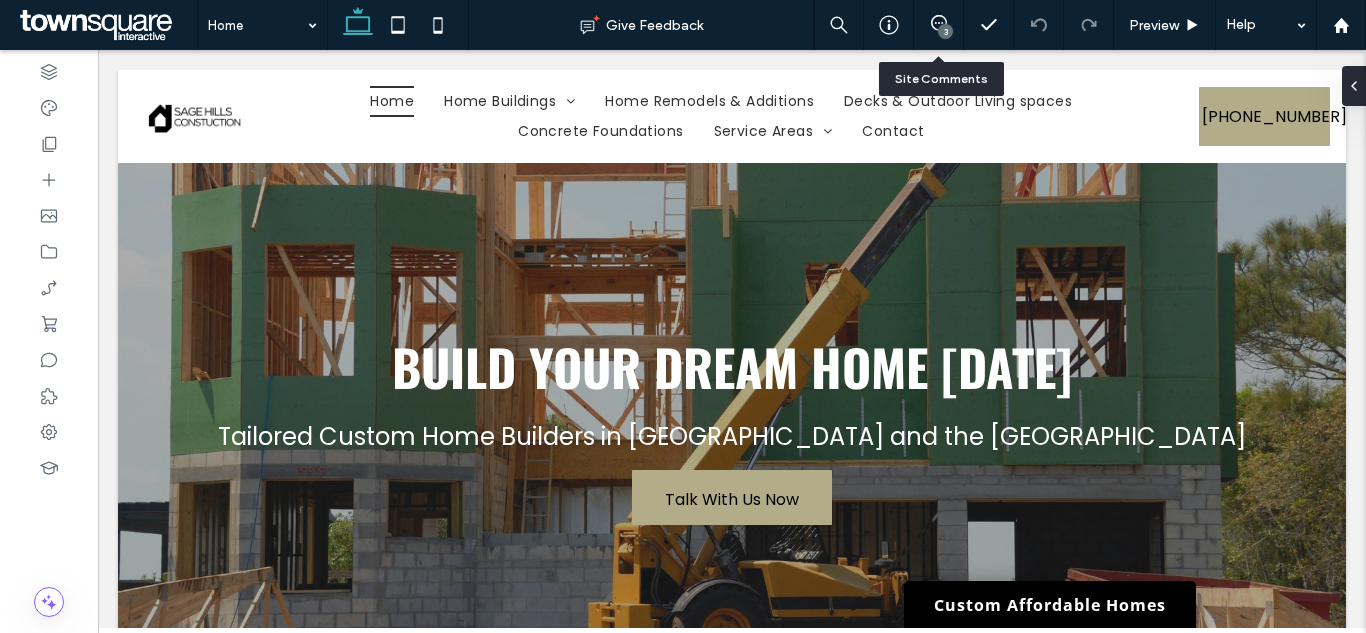 click on "3" at bounding box center (945, 31) 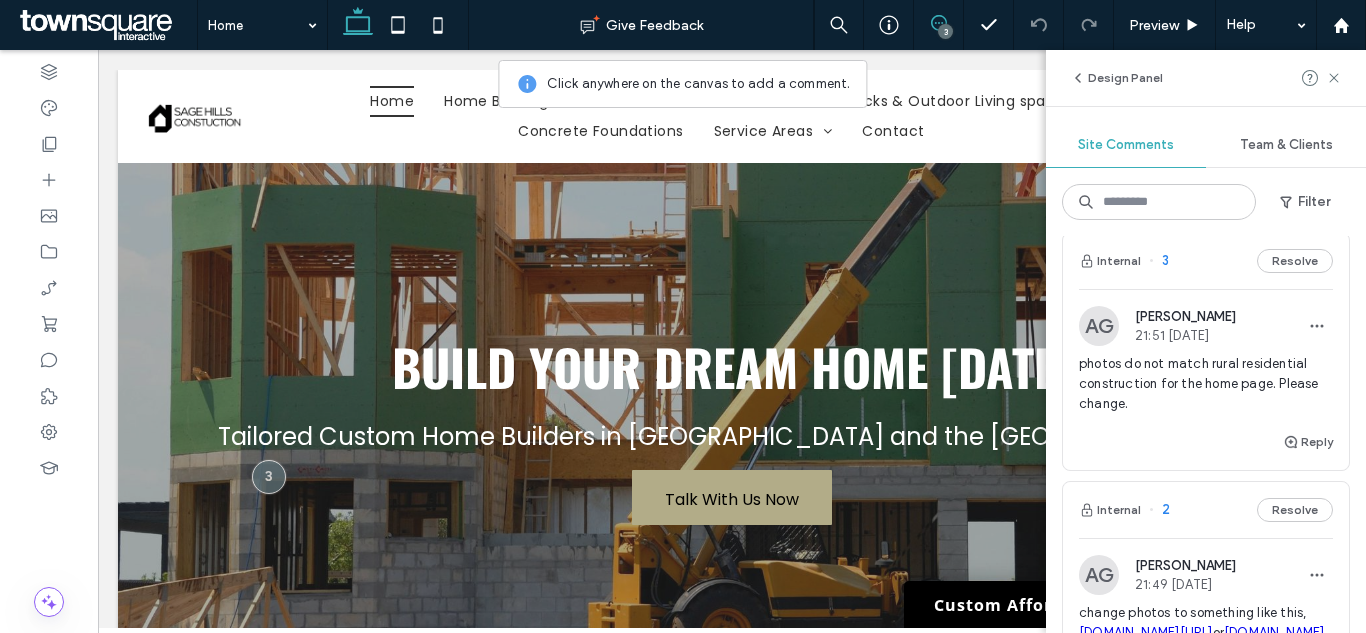 scroll, scrollTop: 0, scrollLeft: 0, axis: both 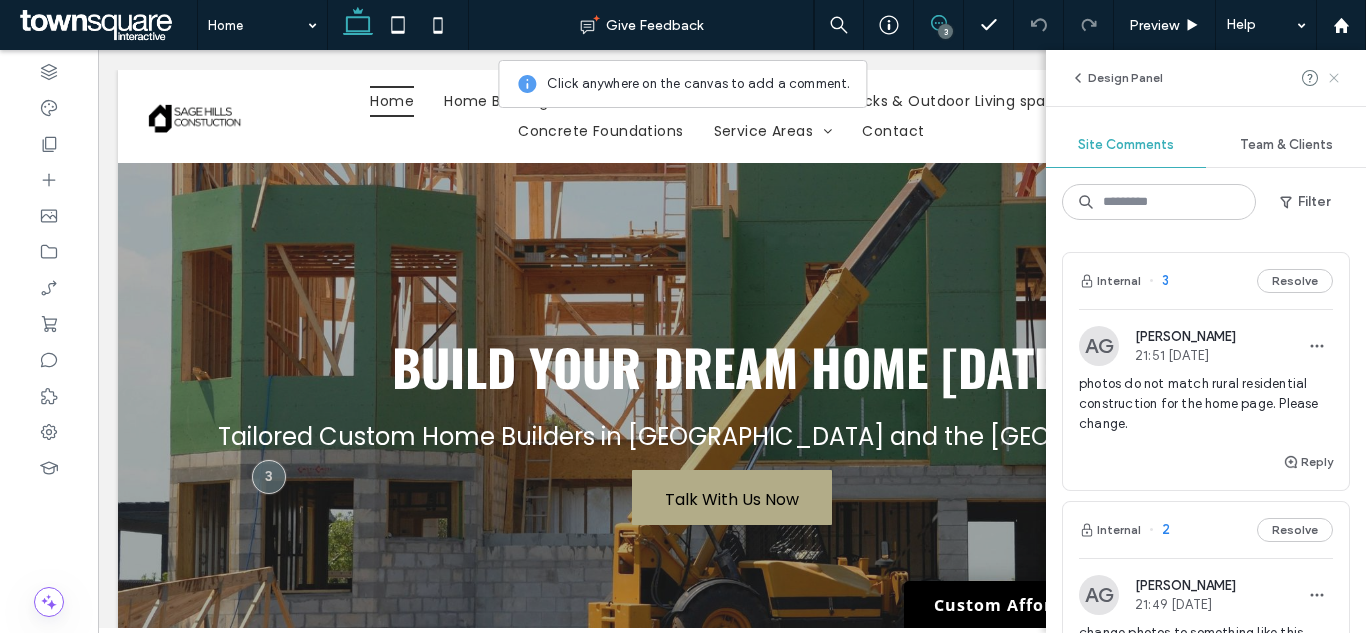 click 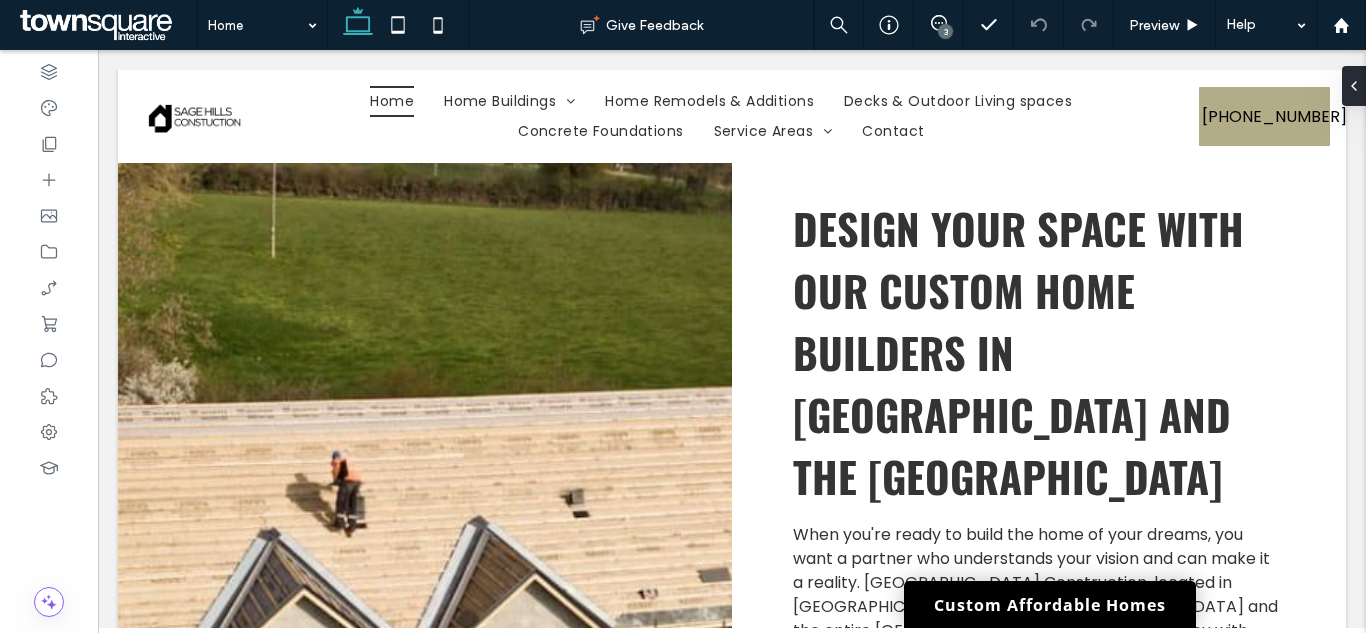 scroll, scrollTop: 700, scrollLeft: 0, axis: vertical 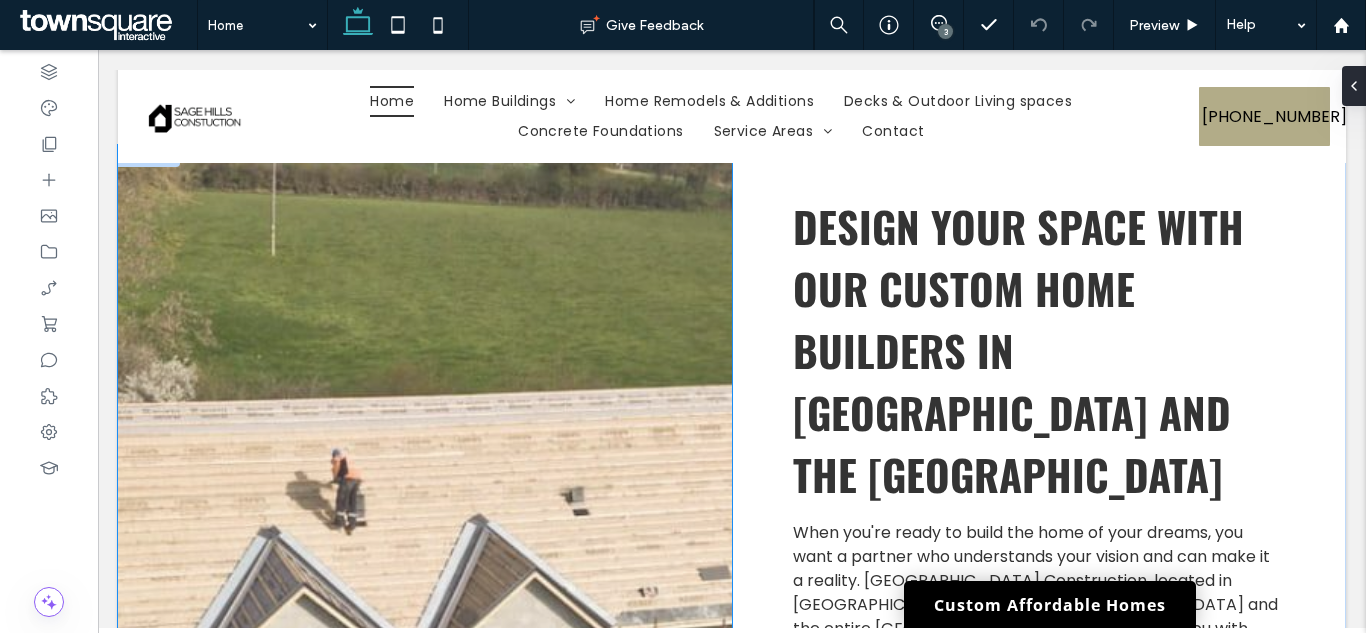 click at bounding box center [425, 658] 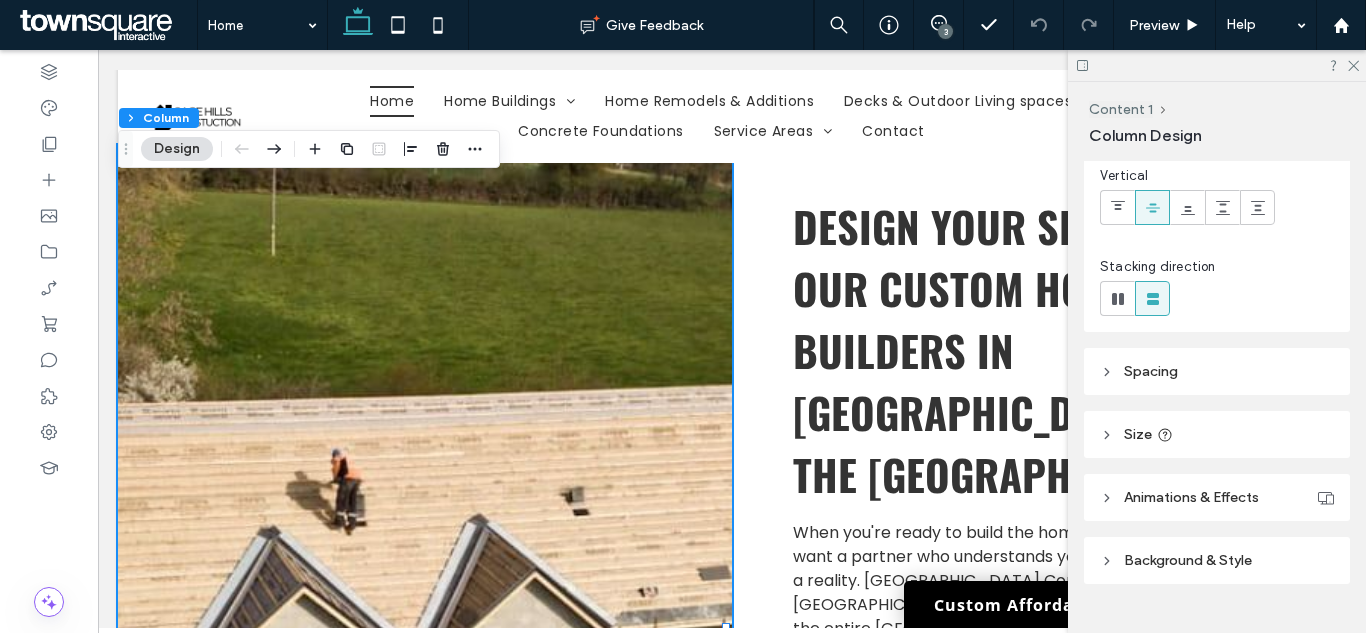 scroll, scrollTop: 184, scrollLeft: 0, axis: vertical 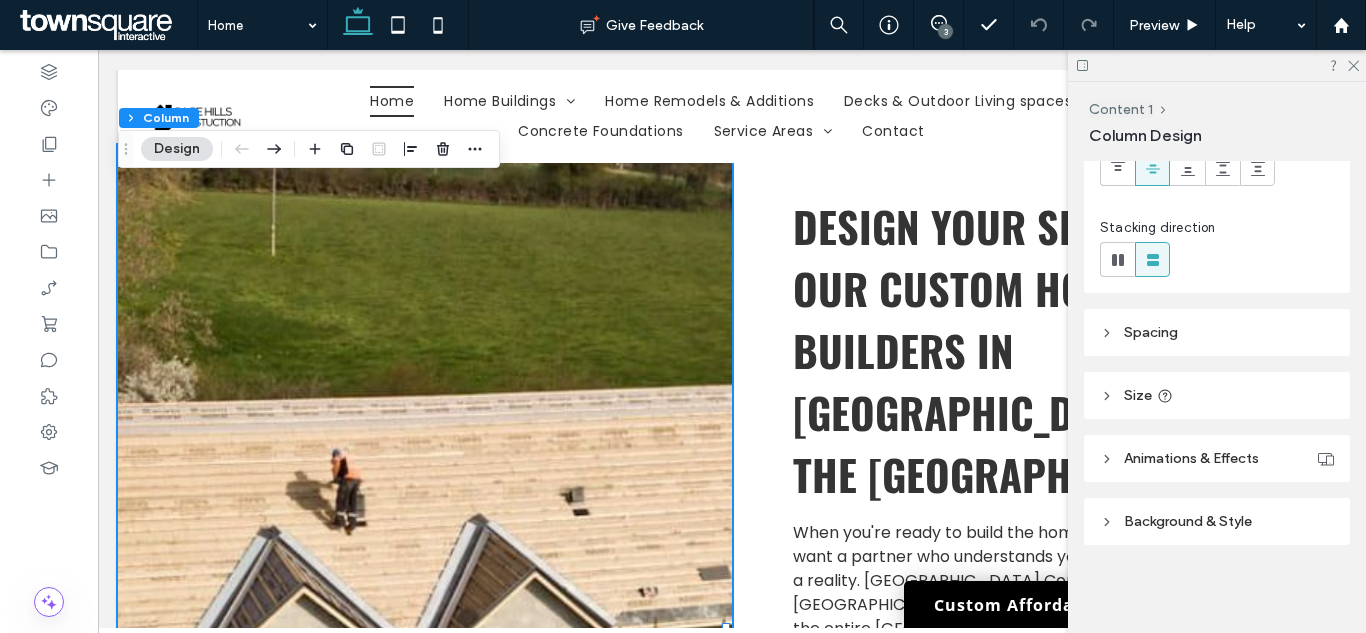 click on "Background & Style" at bounding box center [1188, 521] 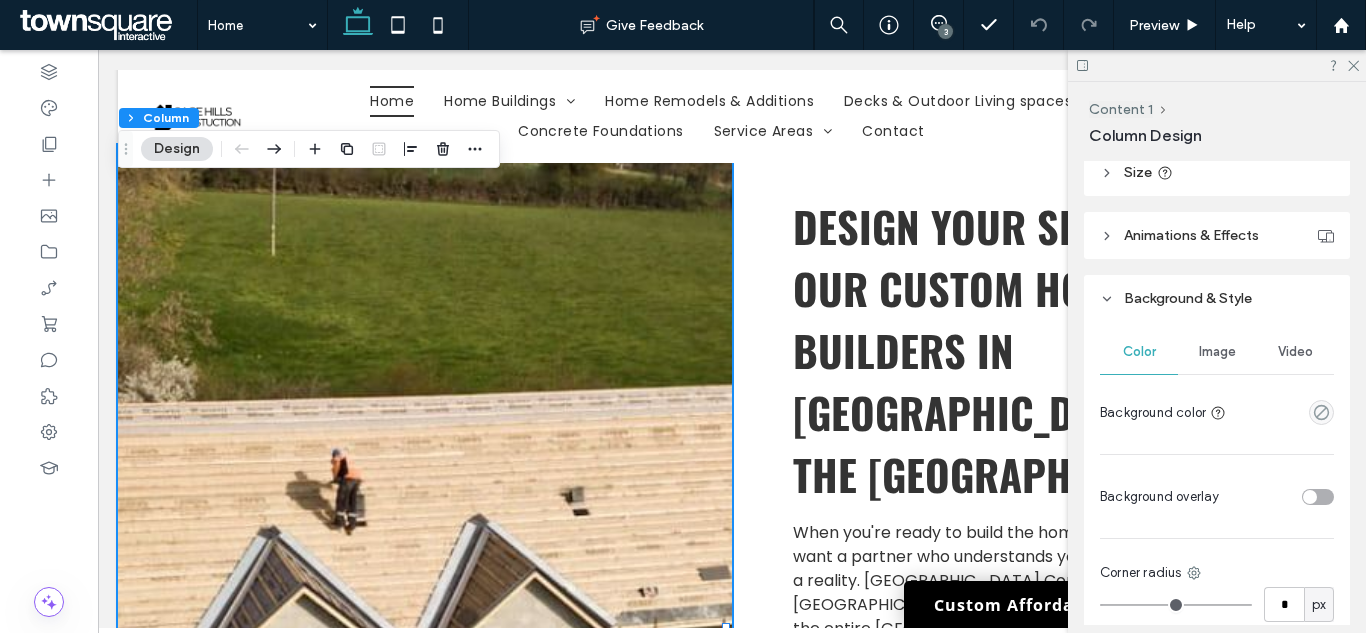 scroll, scrollTop: 384, scrollLeft: 0, axis: vertical 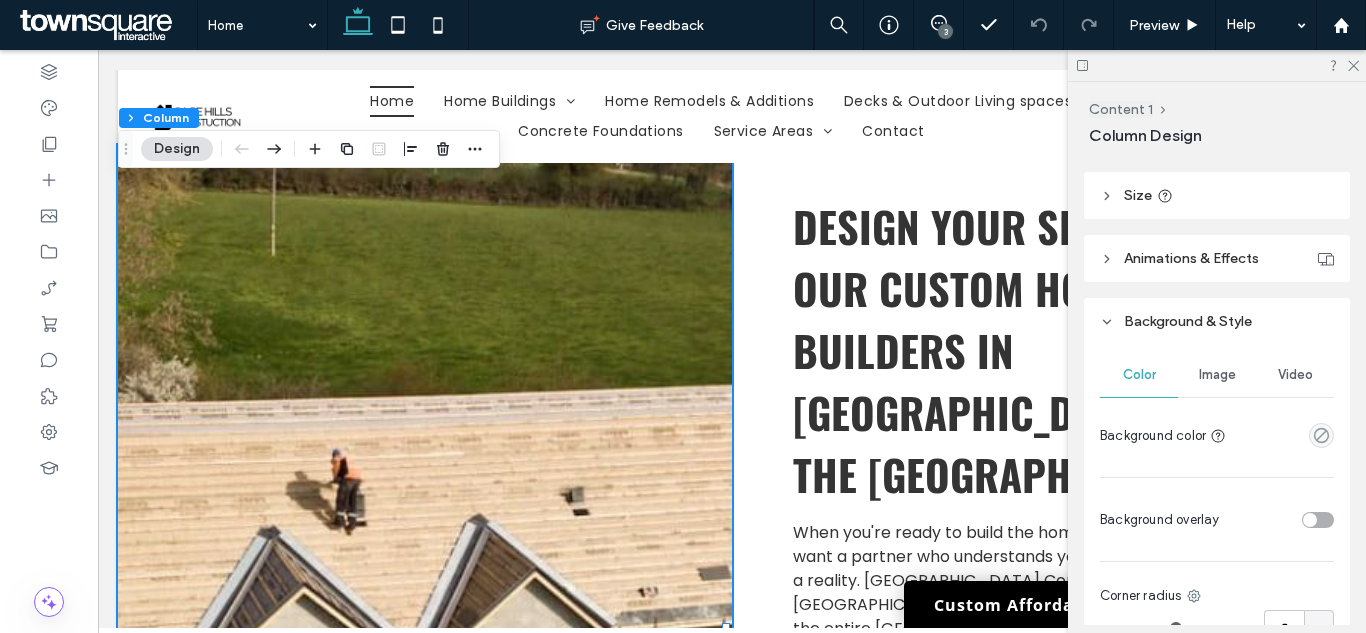 click on "Image" at bounding box center (1217, 375) 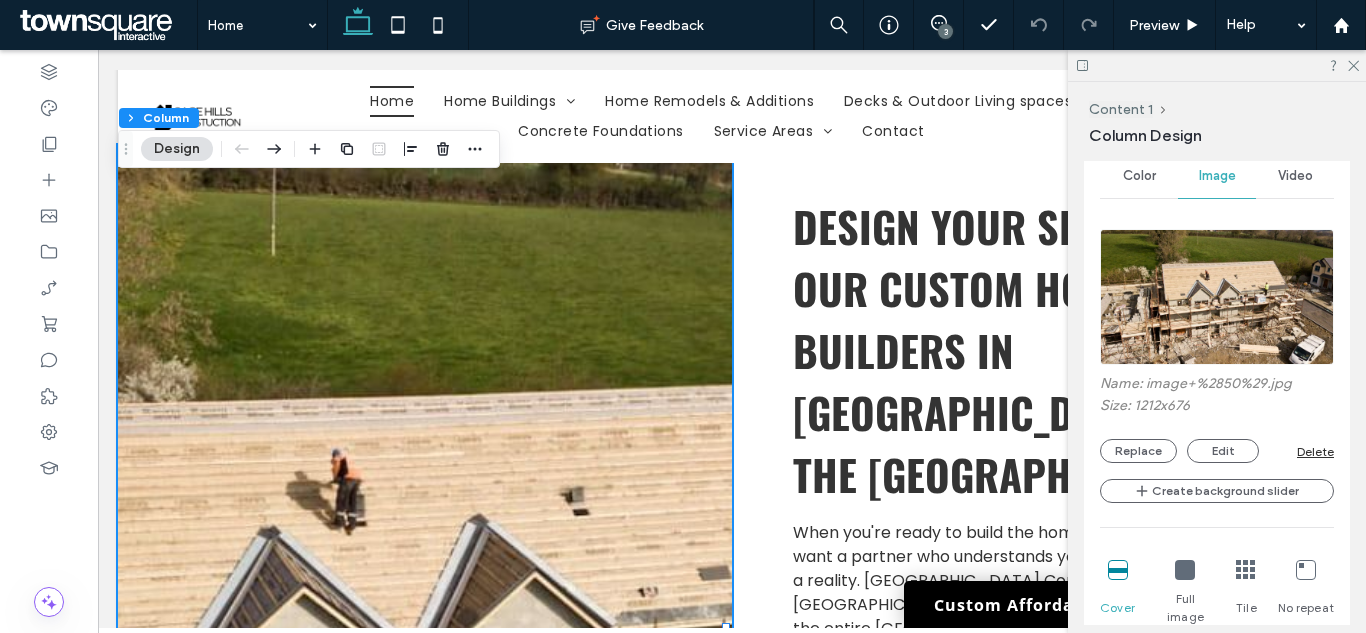 scroll, scrollTop: 584, scrollLeft: 0, axis: vertical 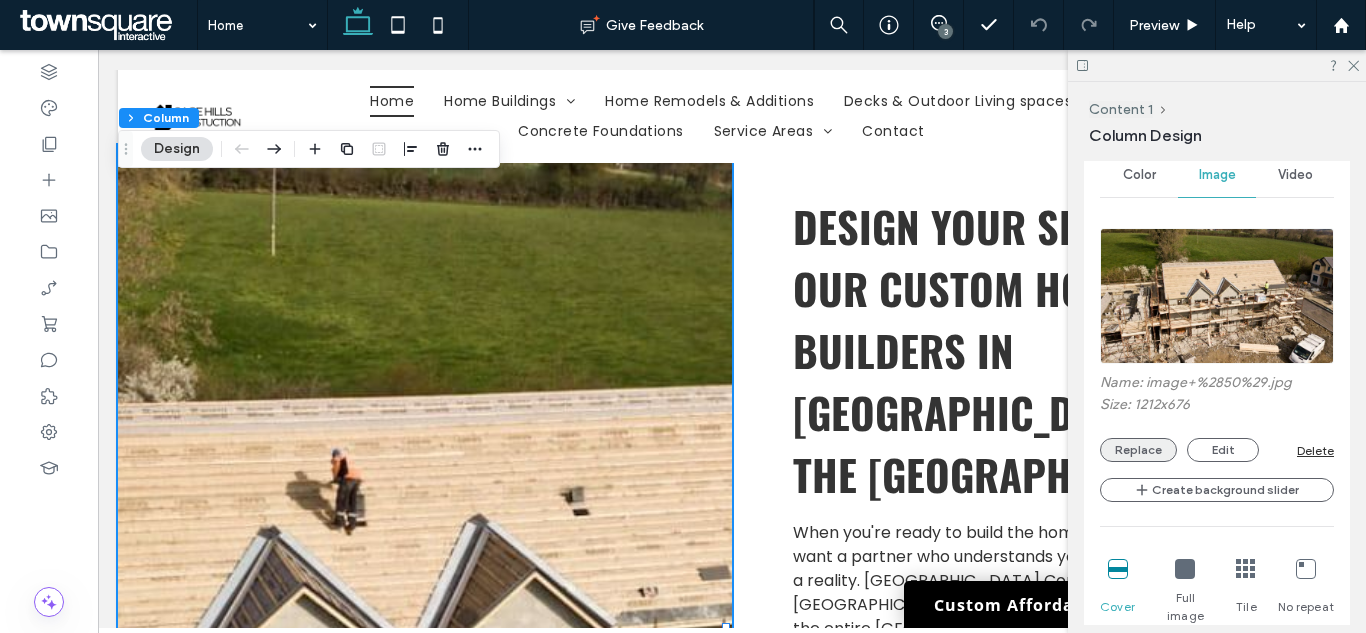 click on "Replace" at bounding box center (1138, 450) 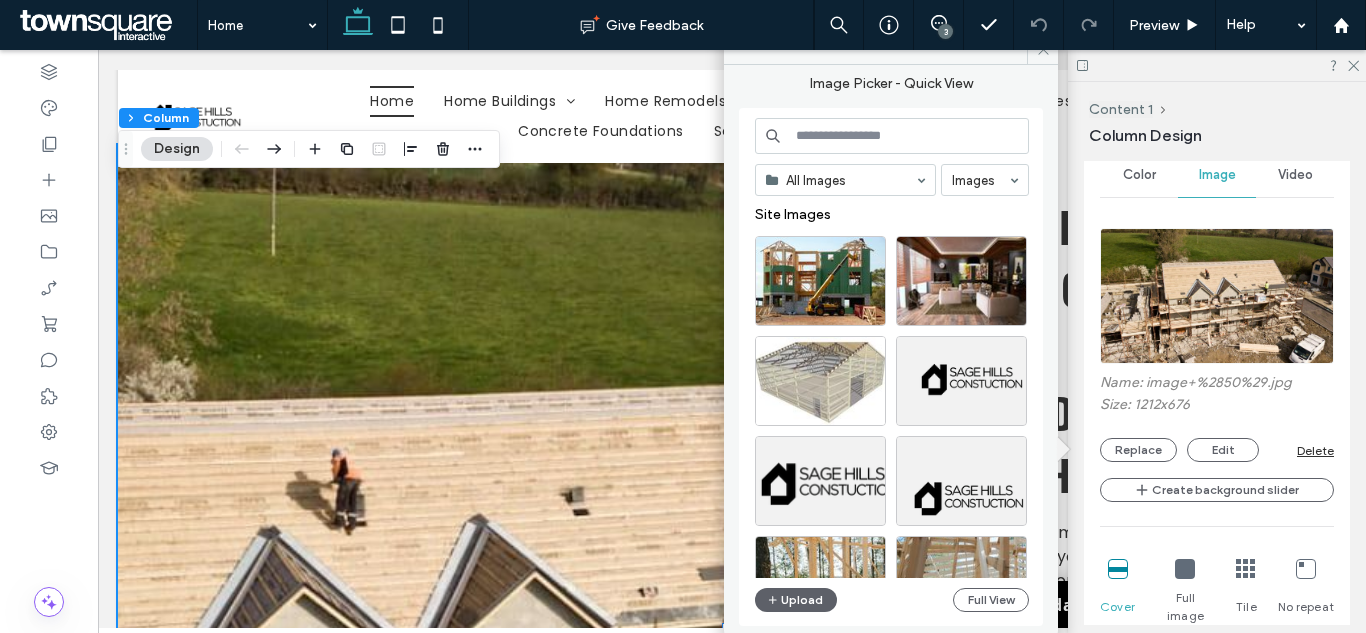 click at bounding box center (892, 136) 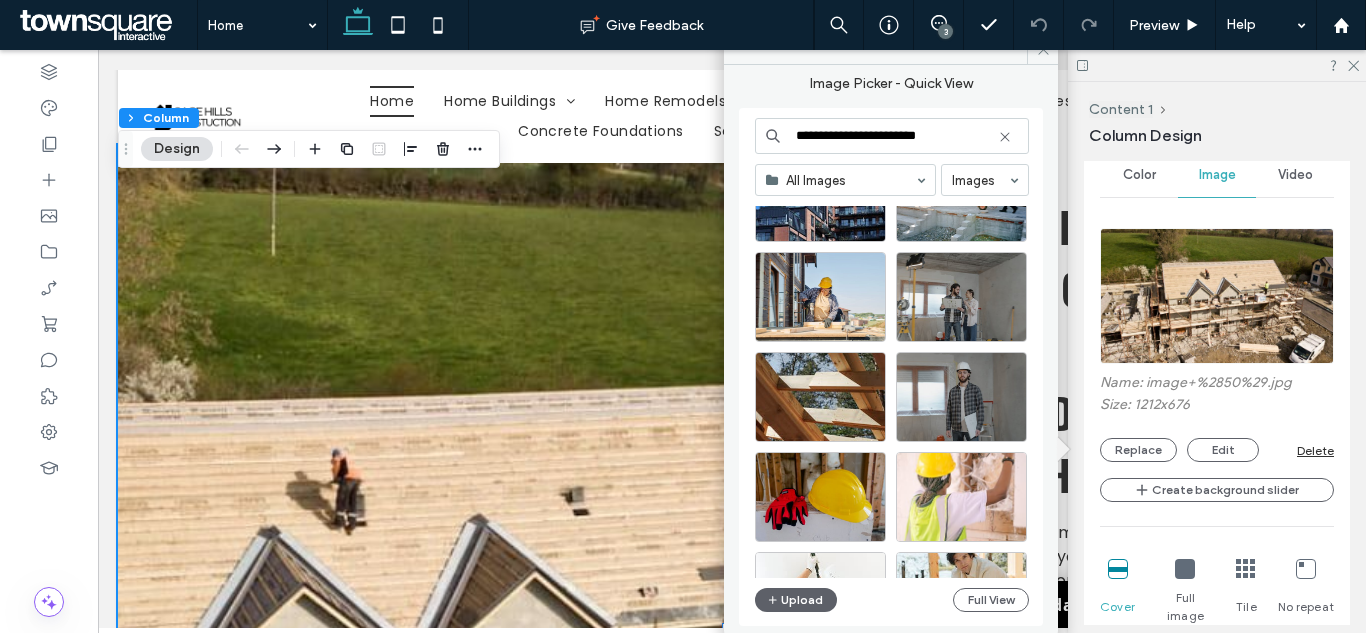 scroll, scrollTop: 400, scrollLeft: 0, axis: vertical 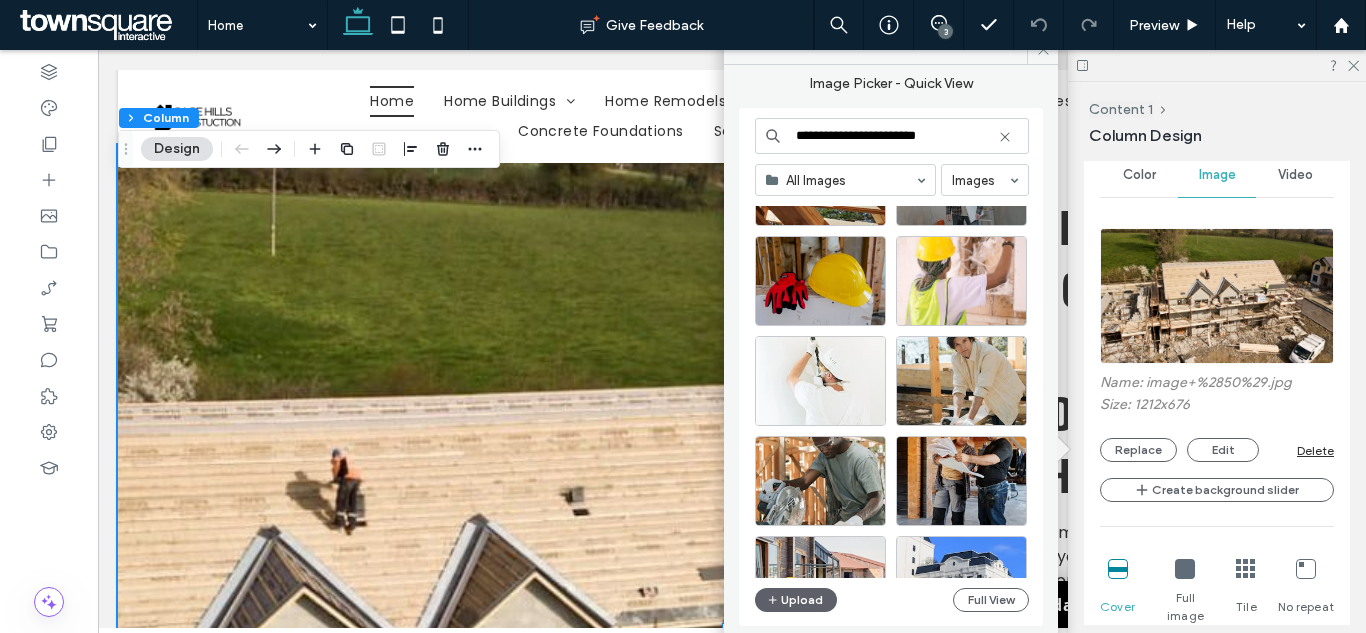 click on "**********" at bounding box center (892, 136) 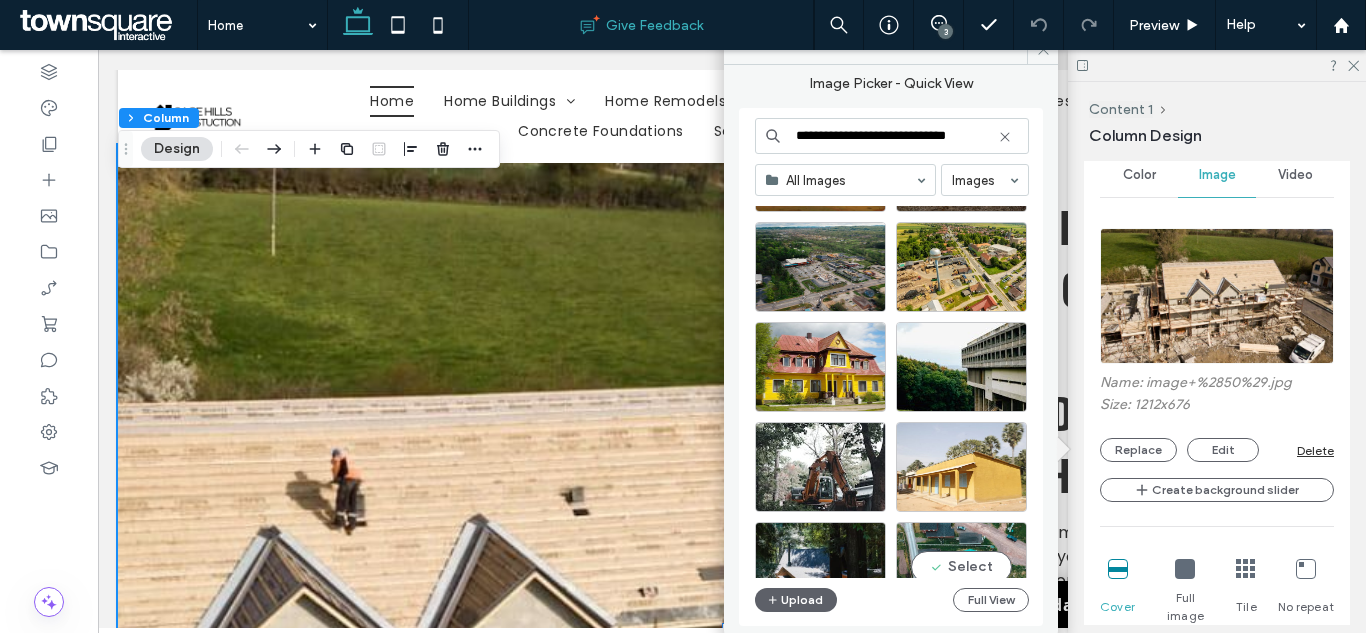 scroll, scrollTop: 5776, scrollLeft: 0, axis: vertical 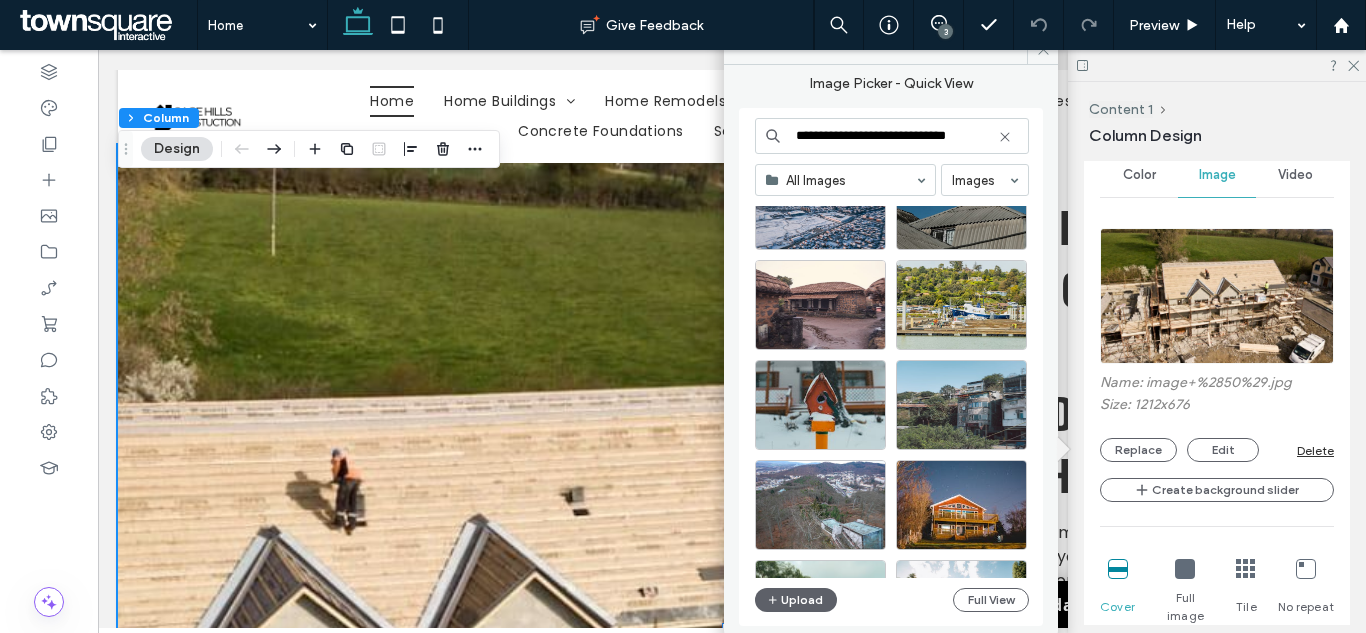 click on "**********" at bounding box center [892, 136] 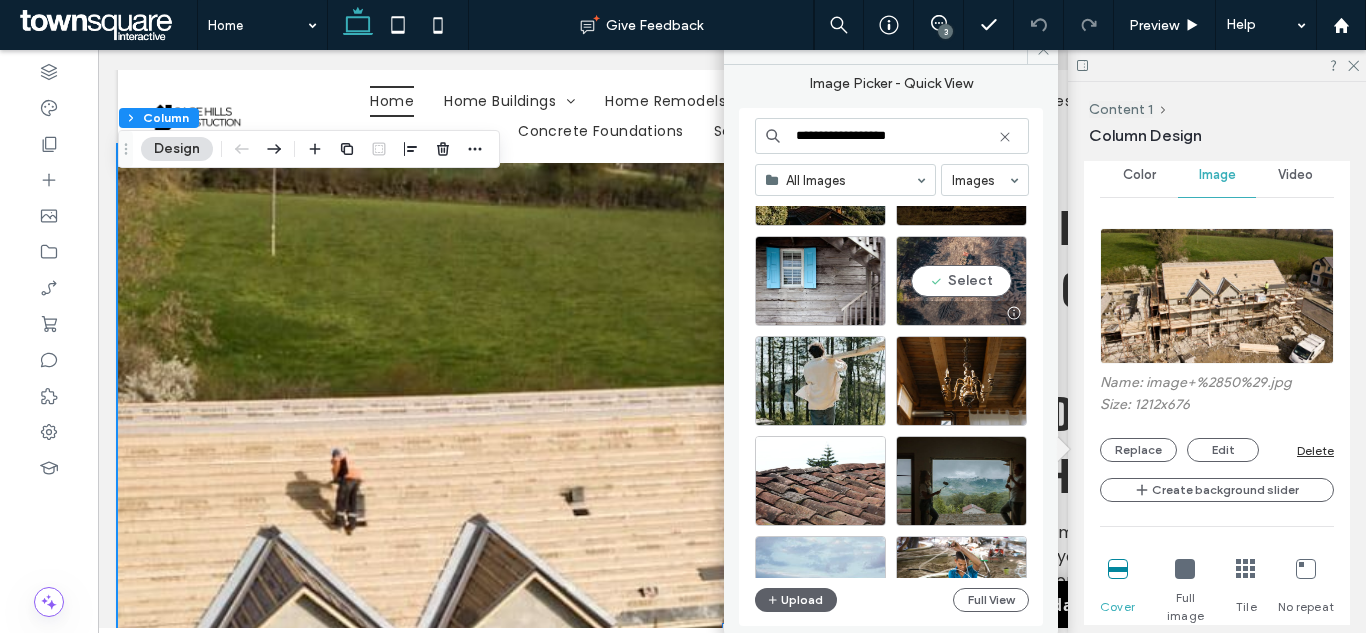 scroll, scrollTop: 700, scrollLeft: 0, axis: vertical 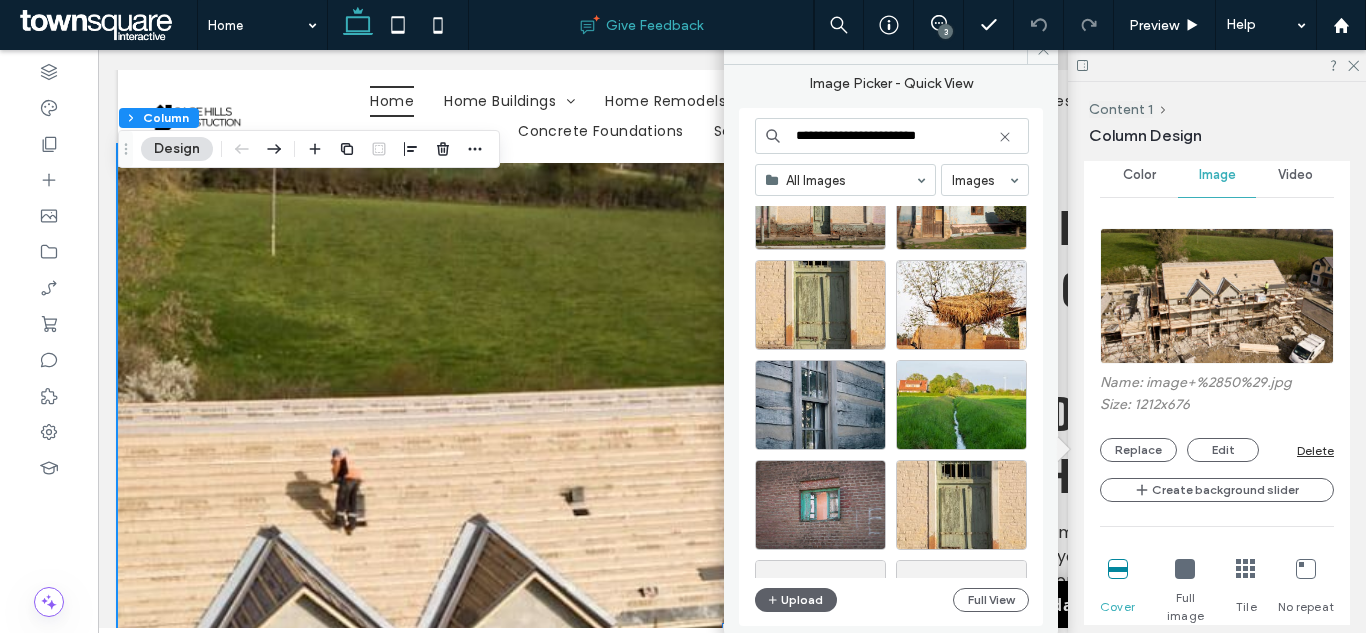 type on "**********" 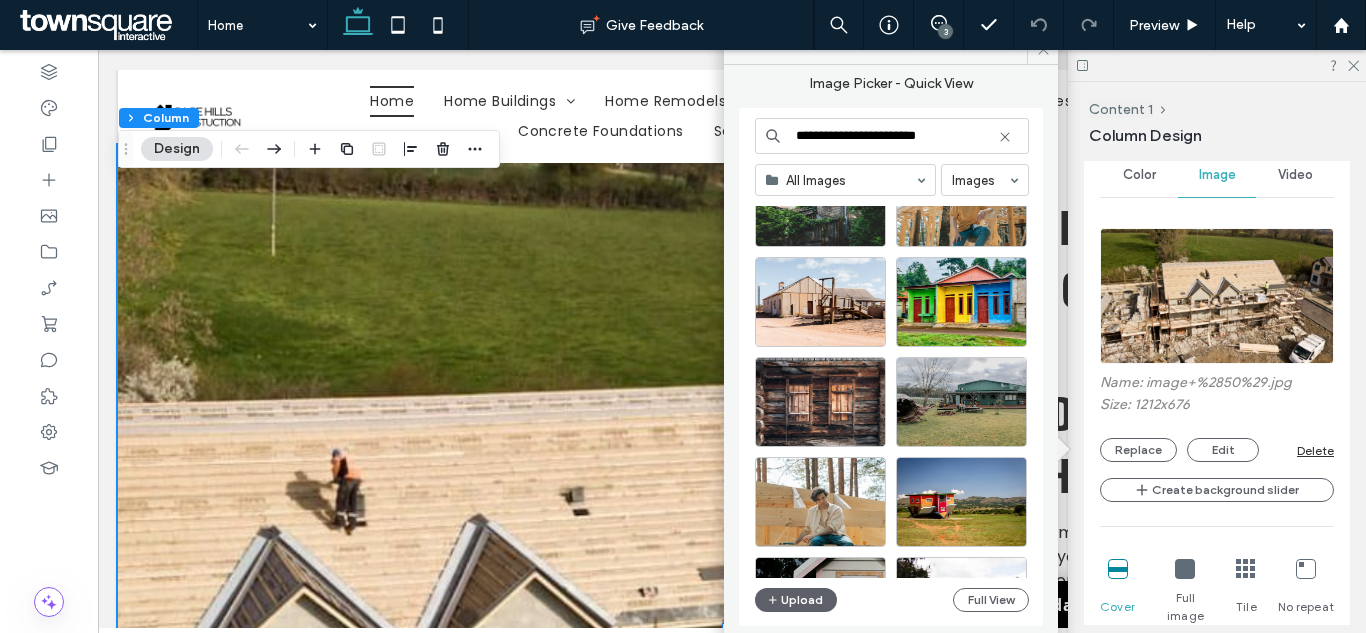 scroll, scrollTop: 400, scrollLeft: 0, axis: vertical 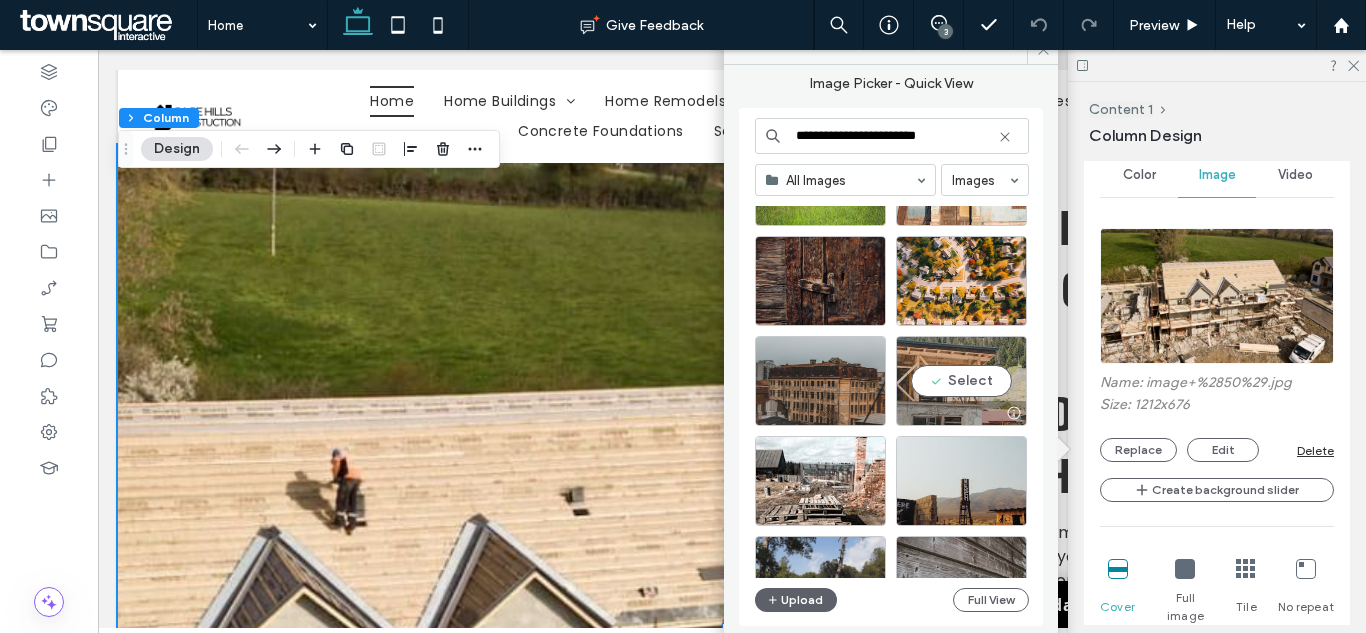 click on "Select" at bounding box center (961, 381) 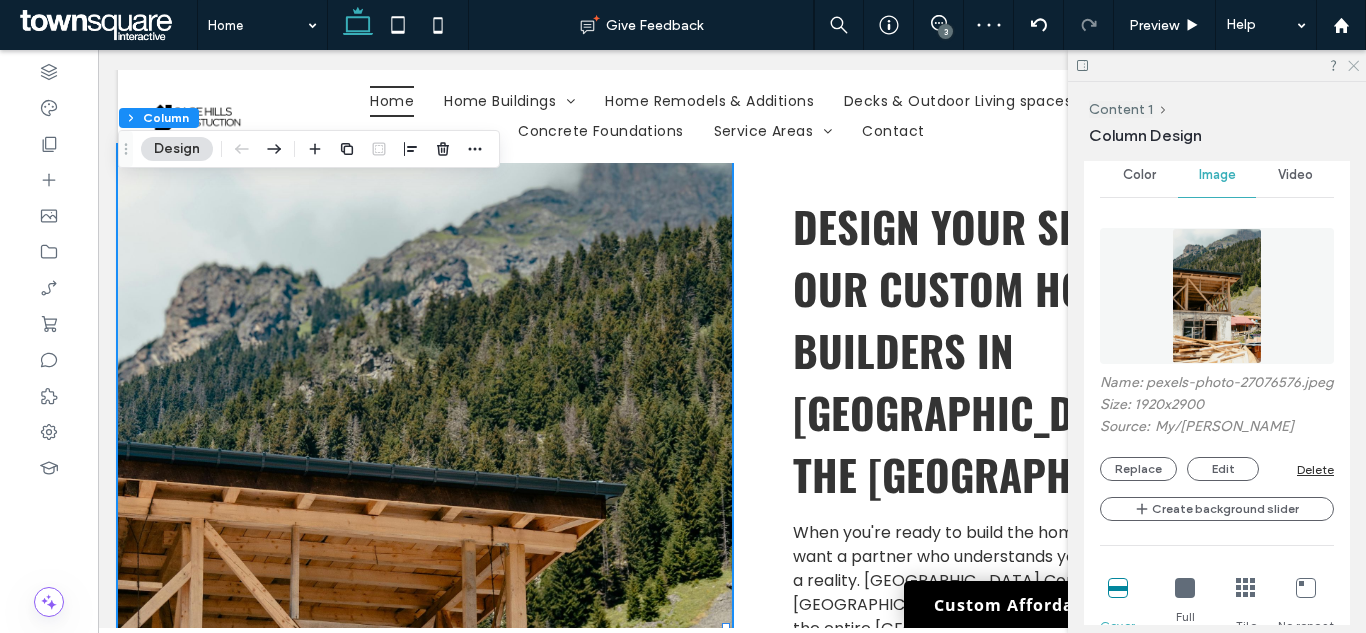 click 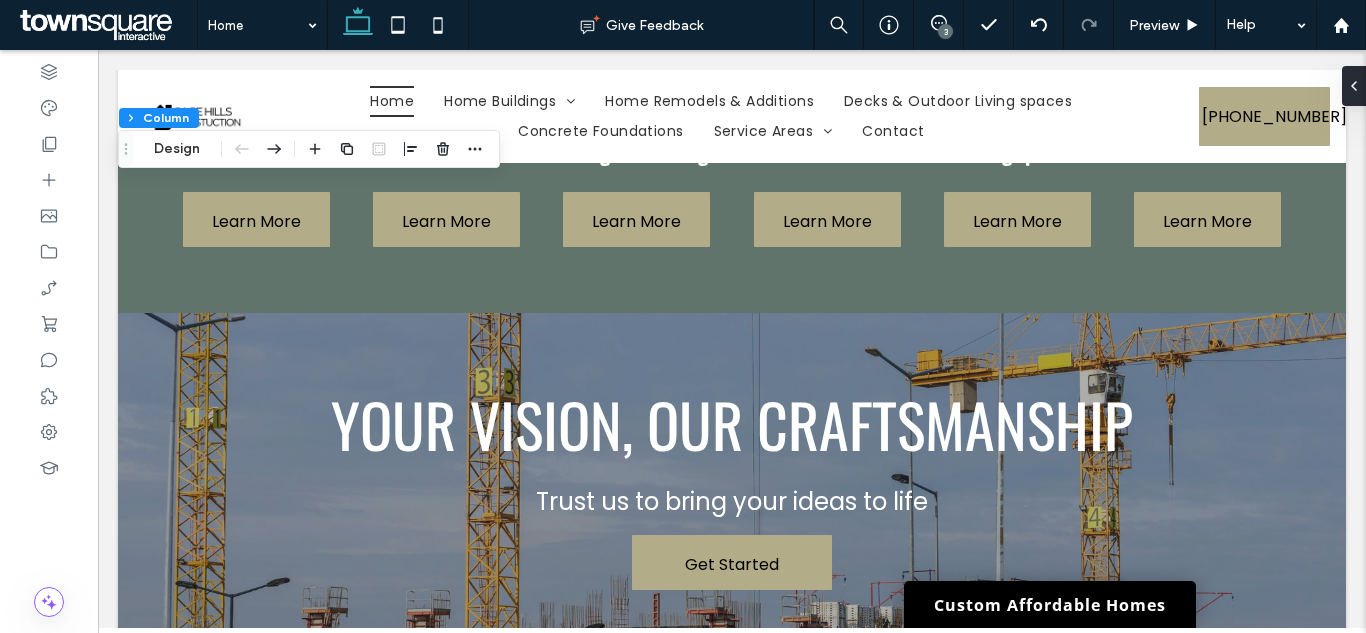 scroll, scrollTop: 2000, scrollLeft: 0, axis: vertical 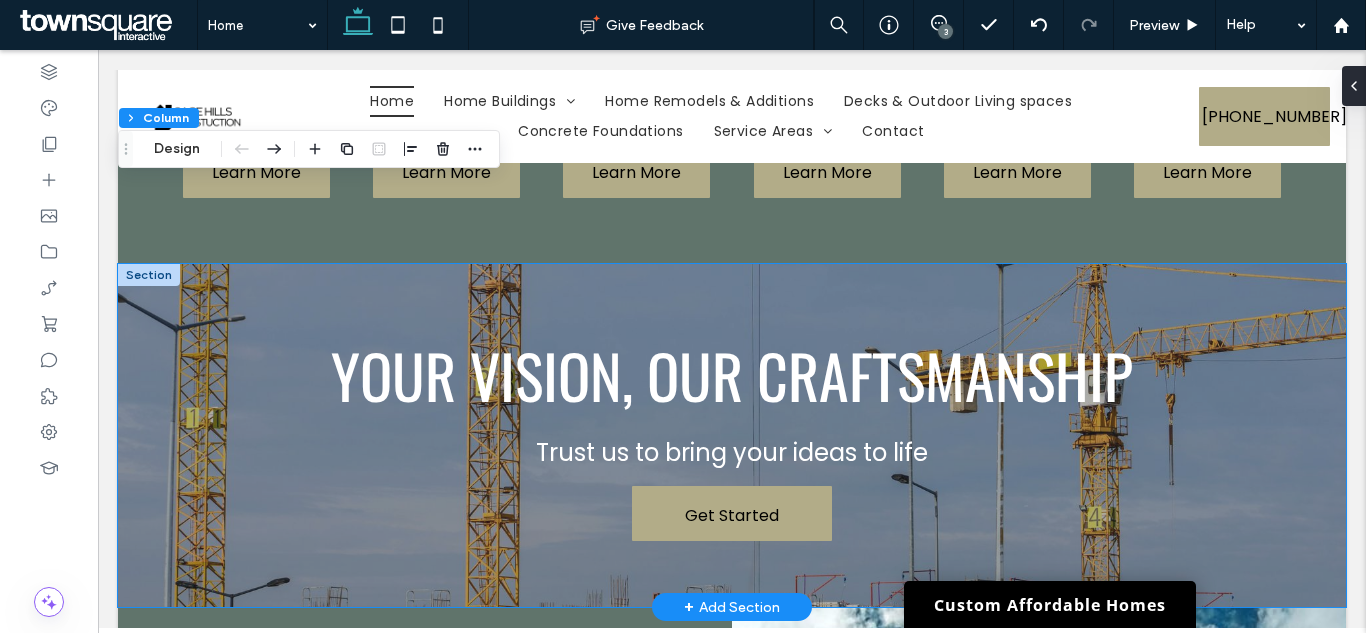 click on "Your Vision, Our Craftsmanship
Trust us to bring your ideas to life
Get Started" at bounding box center [732, 435] 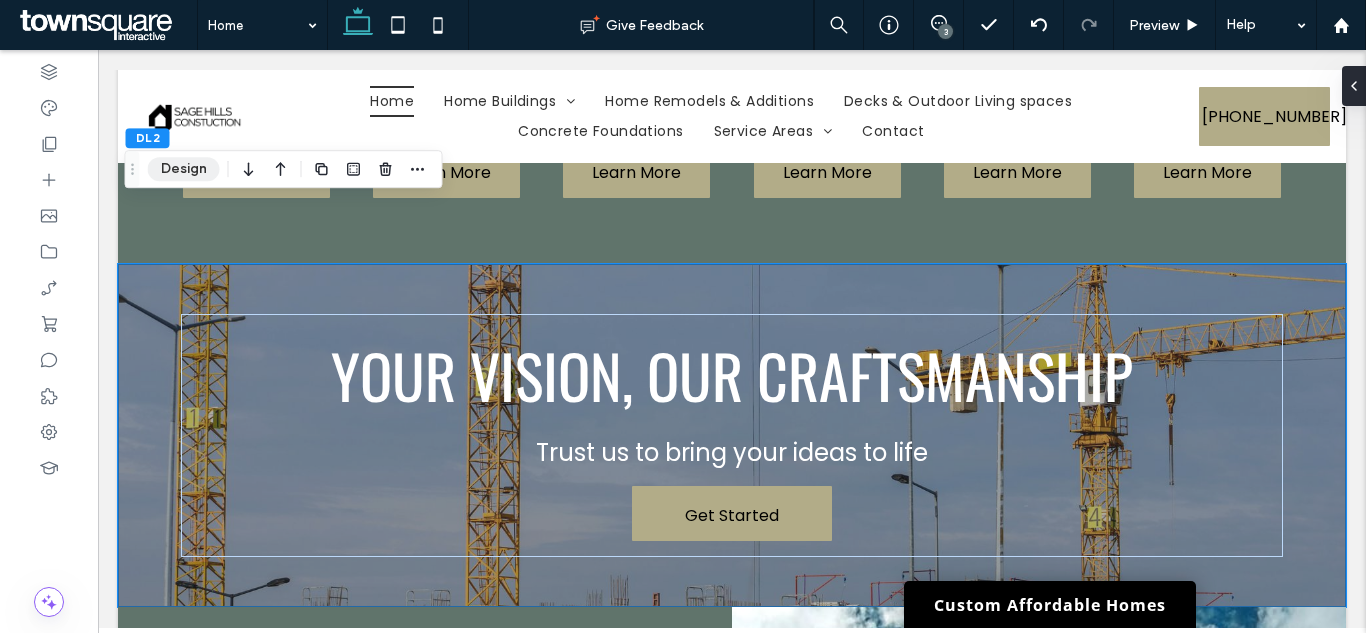 click on "Design" at bounding box center [184, 169] 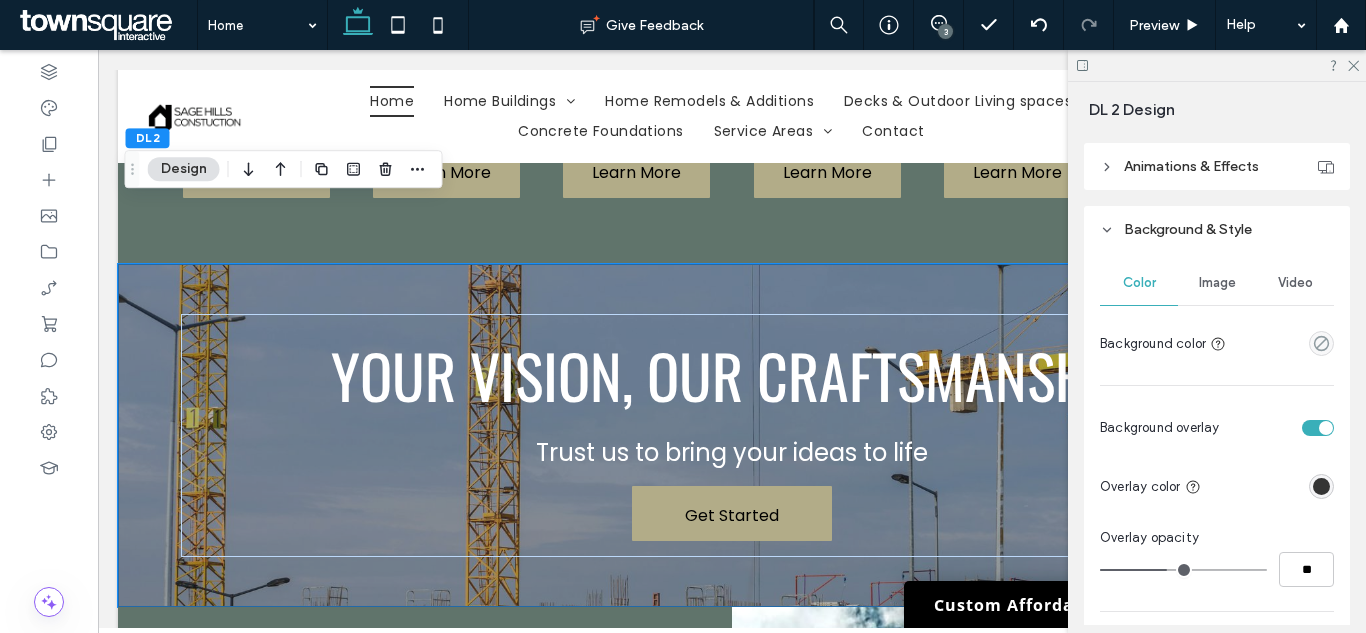 scroll, scrollTop: 300, scrollLeft: 0, axis: vertical 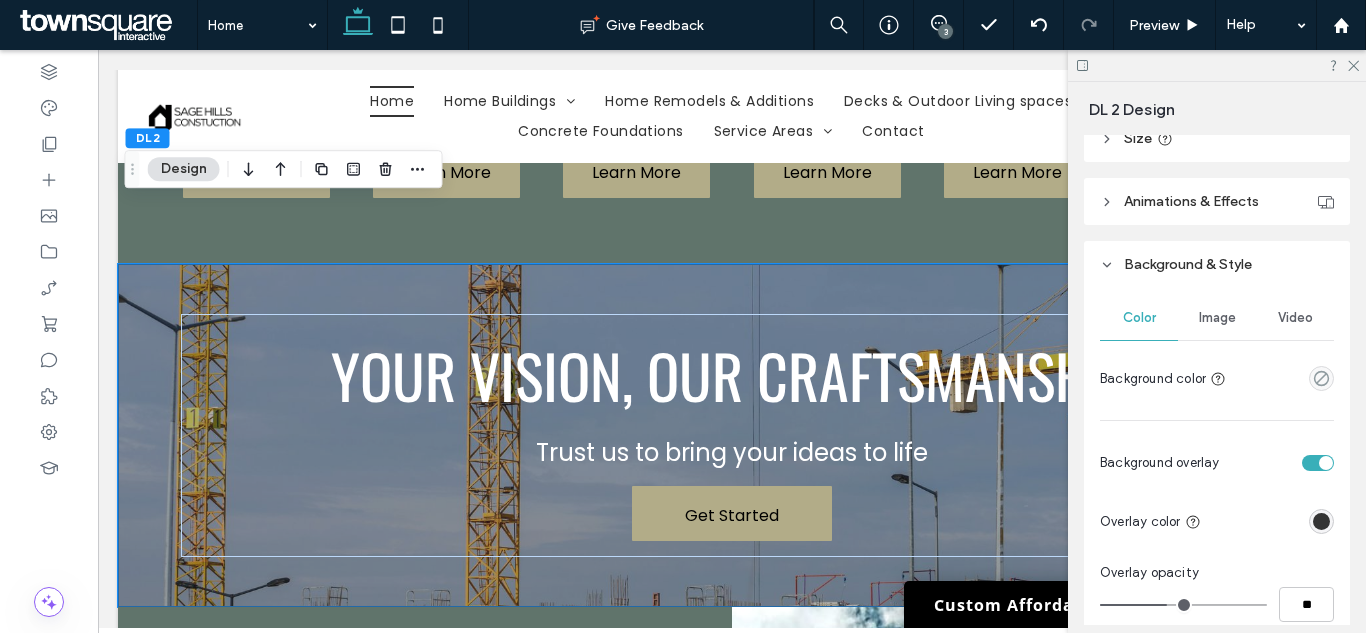 click on "Image" at bounding box center (1217, 318) 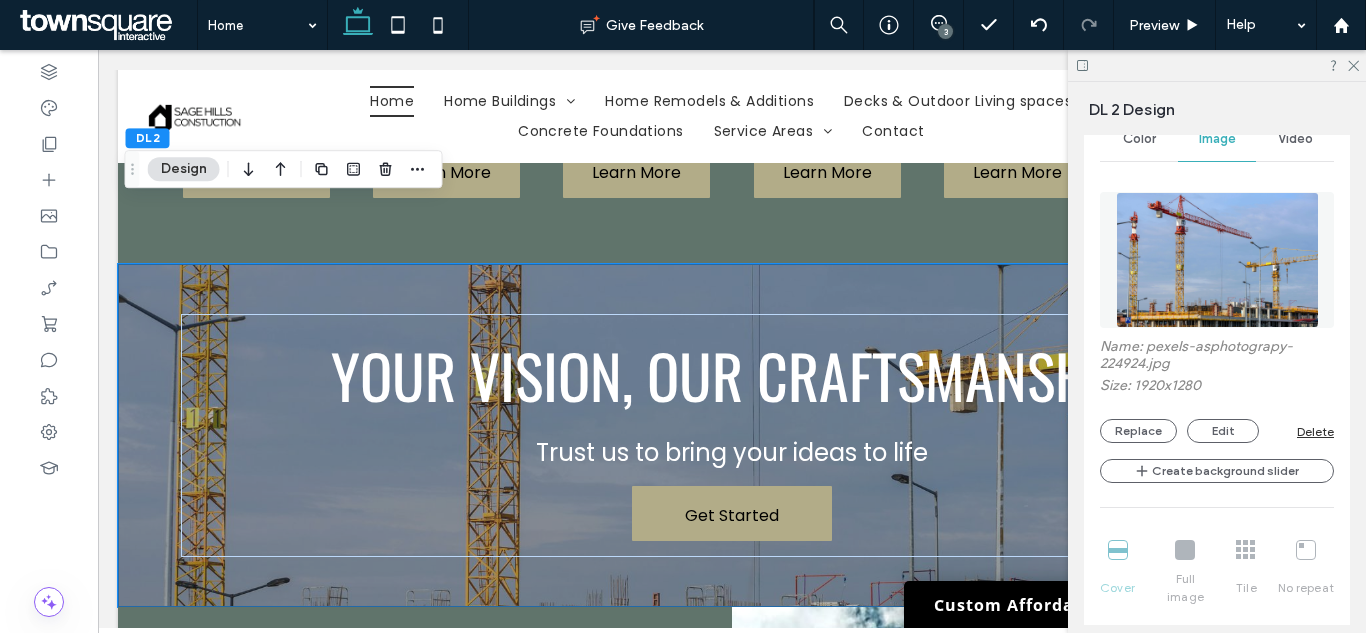scroll, scrollTop: 500, scrollLeft: 0, axis: vertical 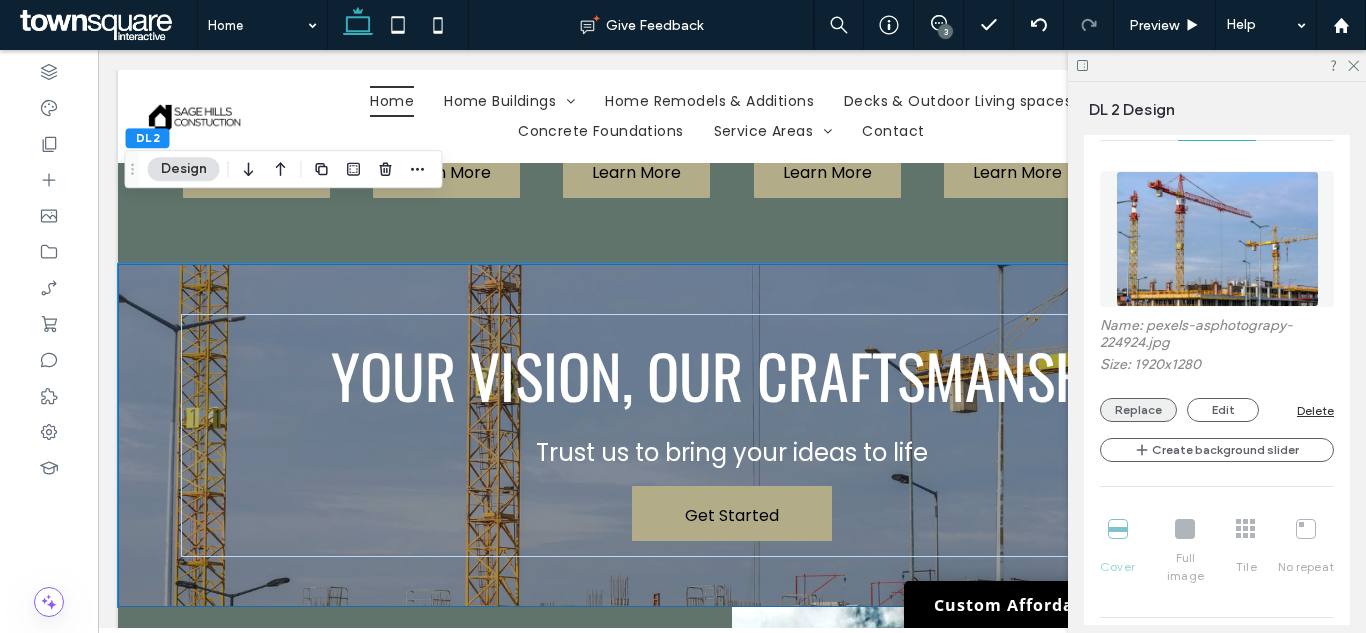 click on "Replace" at bounding box center [1138, 410] 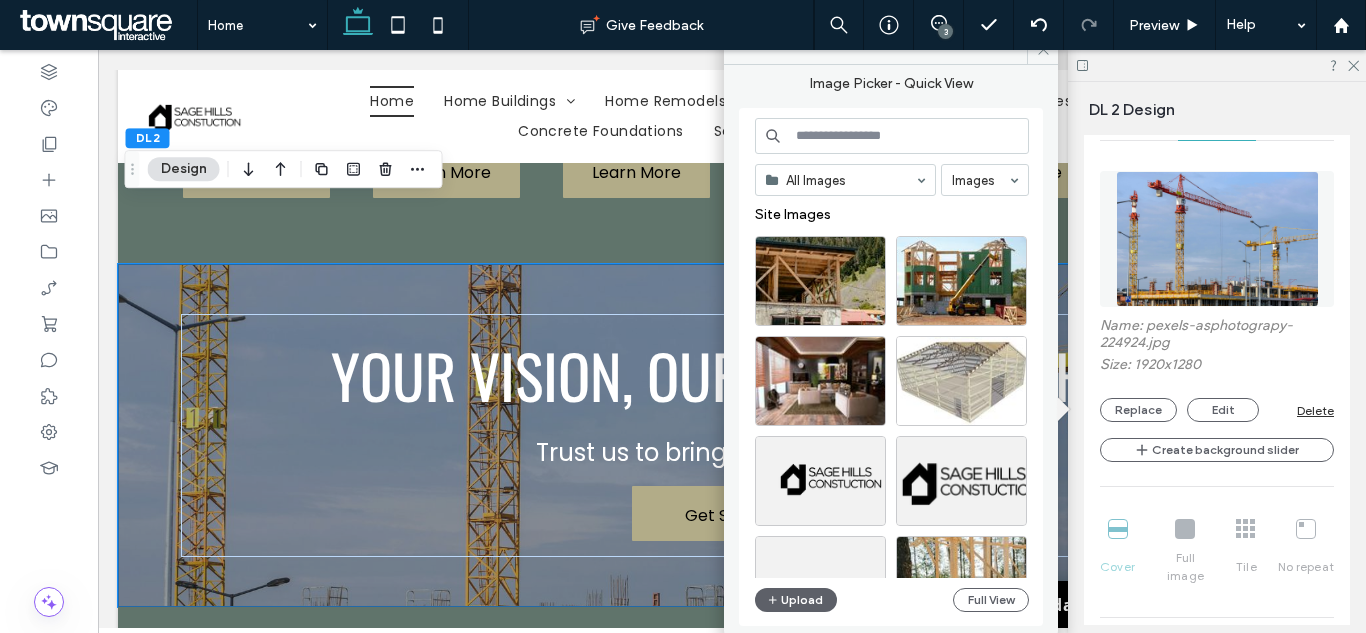 click at bounding box center (892, 136) 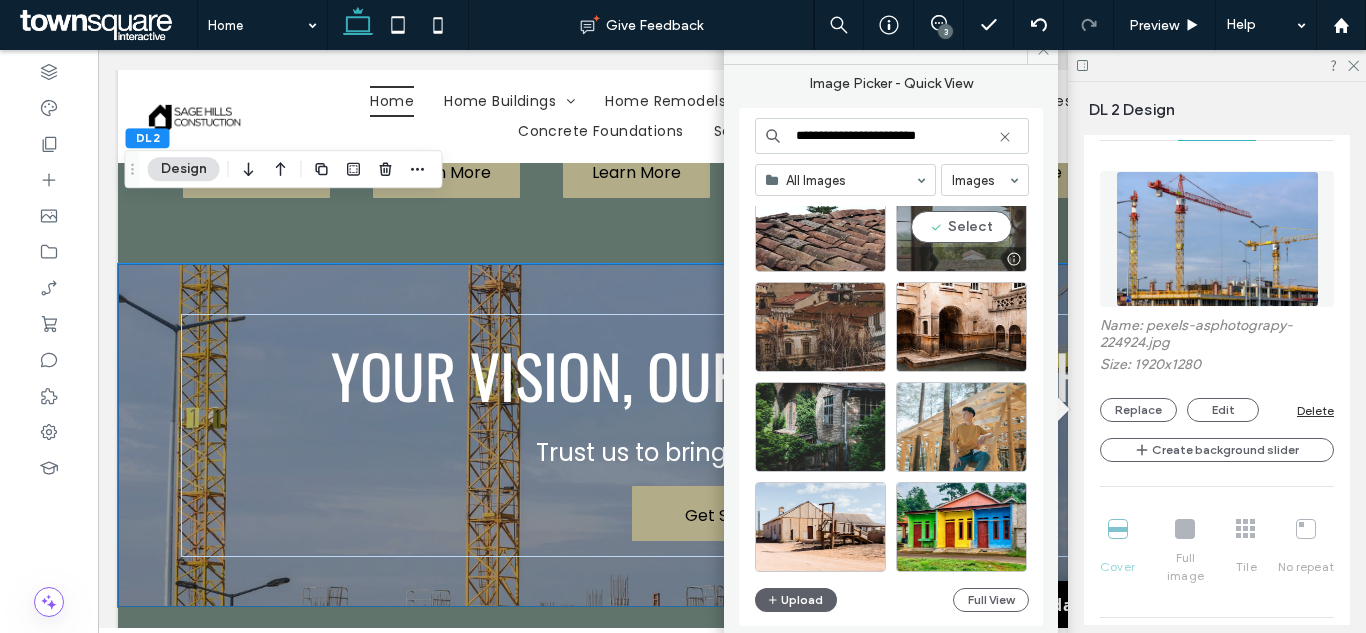 scroll, scrollTop: 200, scrollLeft: 0, axis: vertical 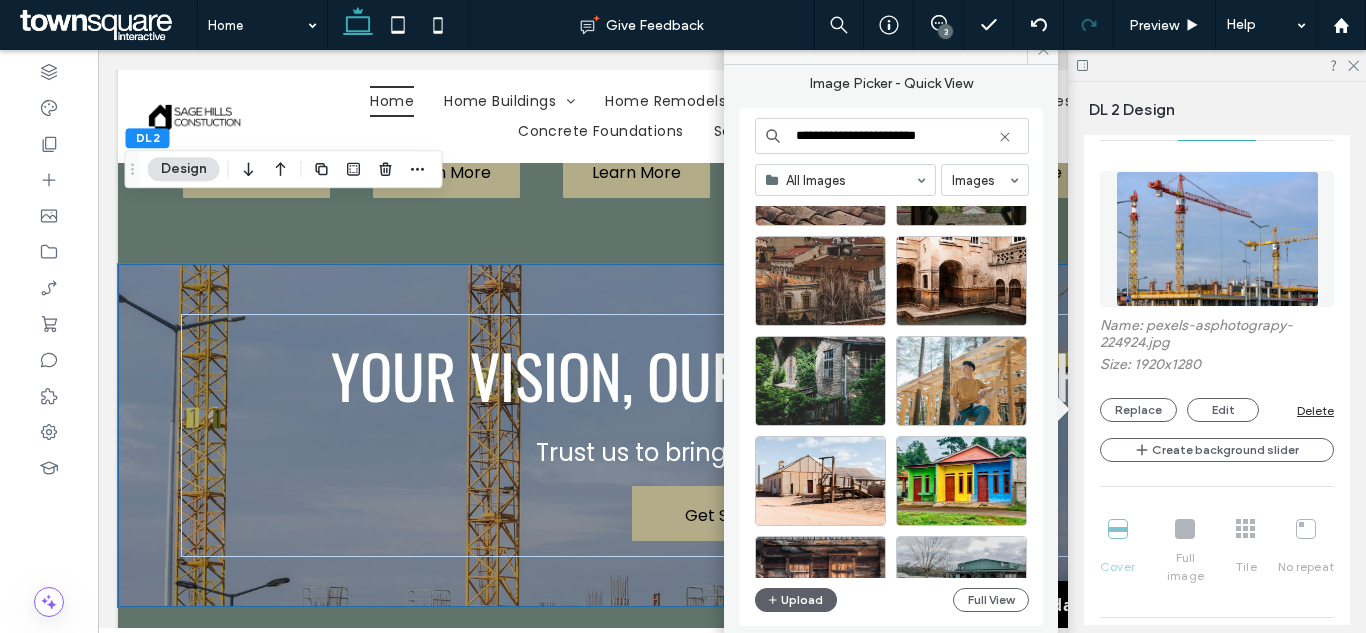 type on "**********" 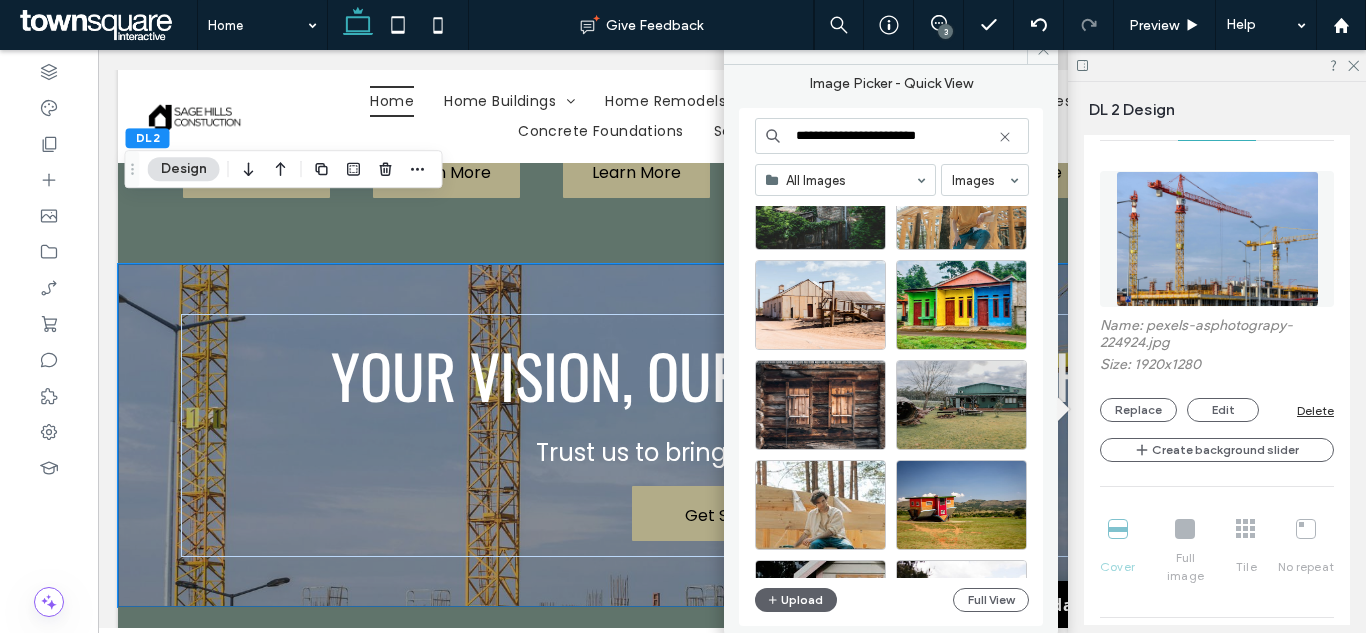 scroll, scrollTop: 0, scrollLeft: 0, axis: both 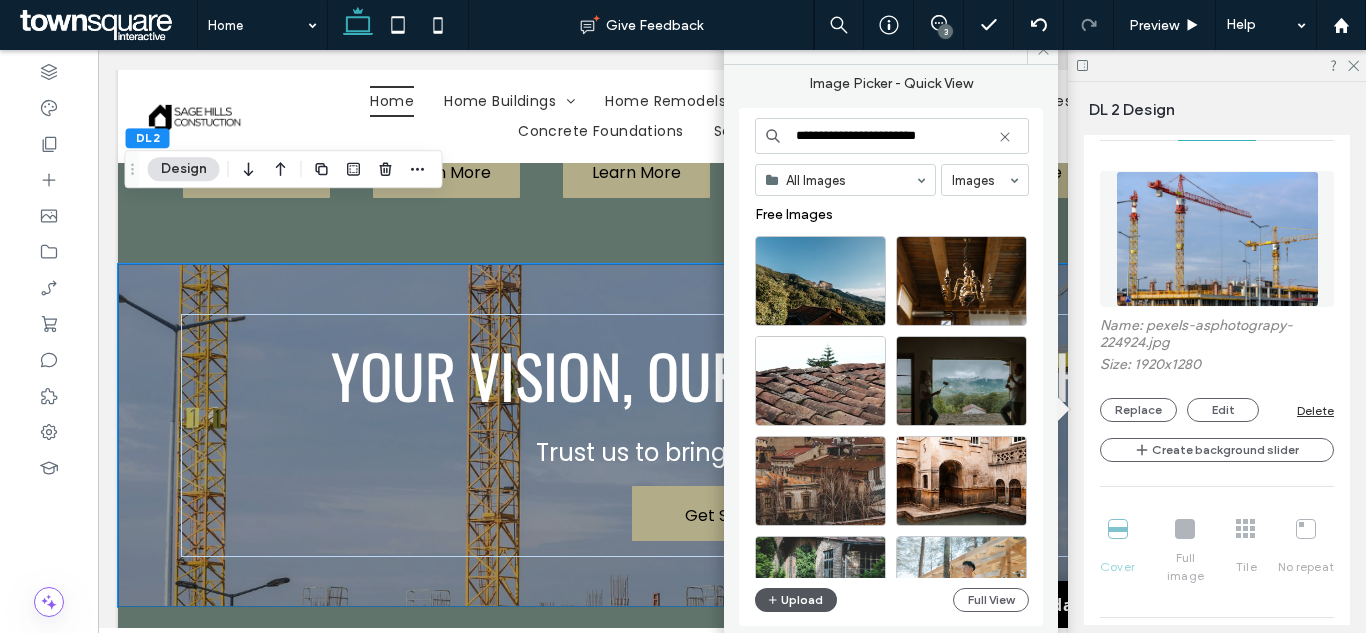 click on "Upload" at bounding box center [796, 600] 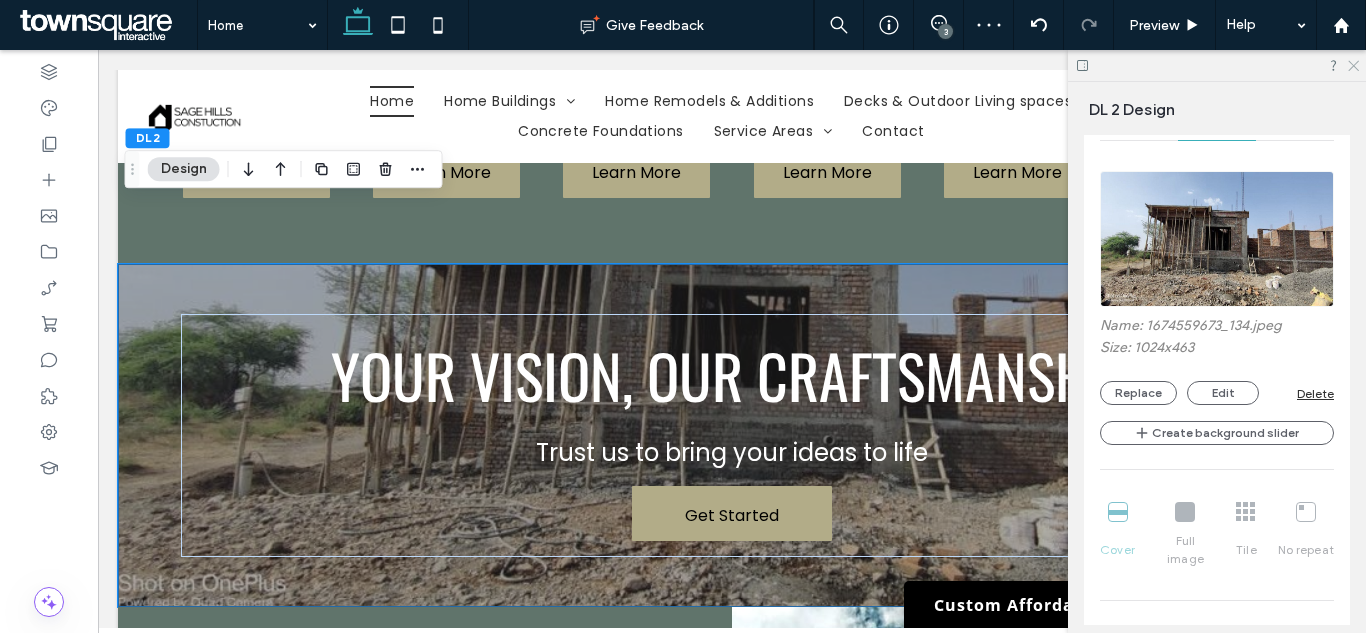 click 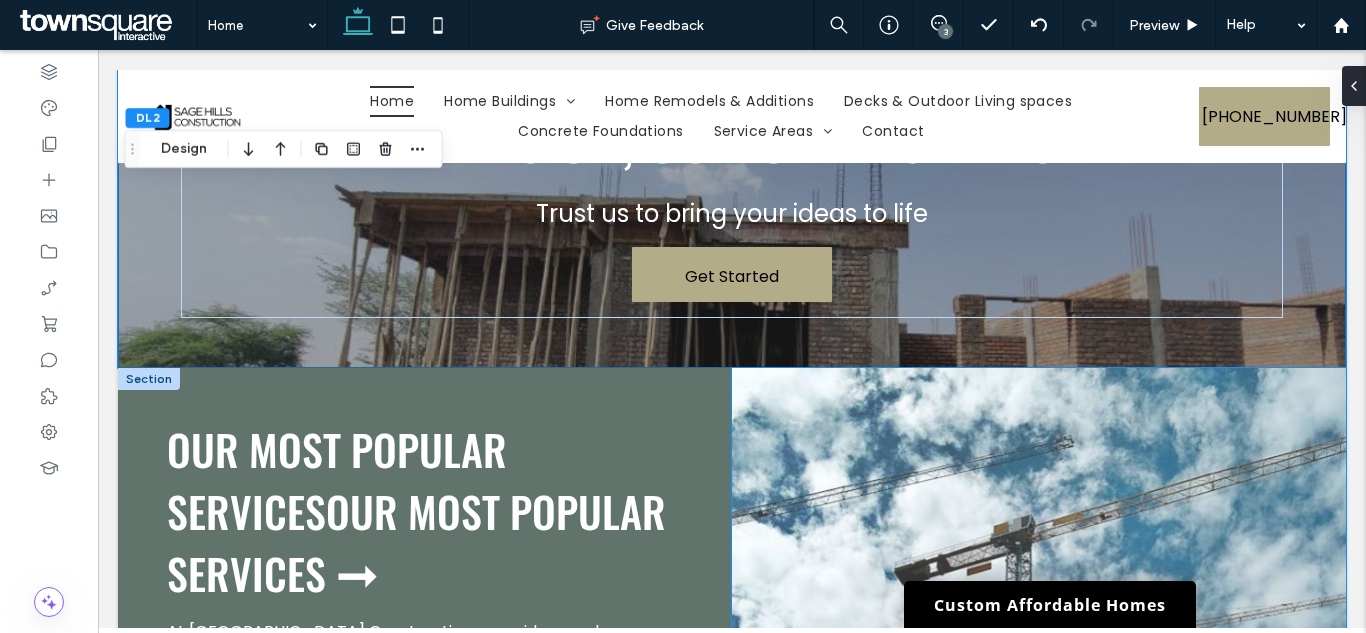 scroll, scrollTop: 2173, scrollLeft: 0, axis: vertical 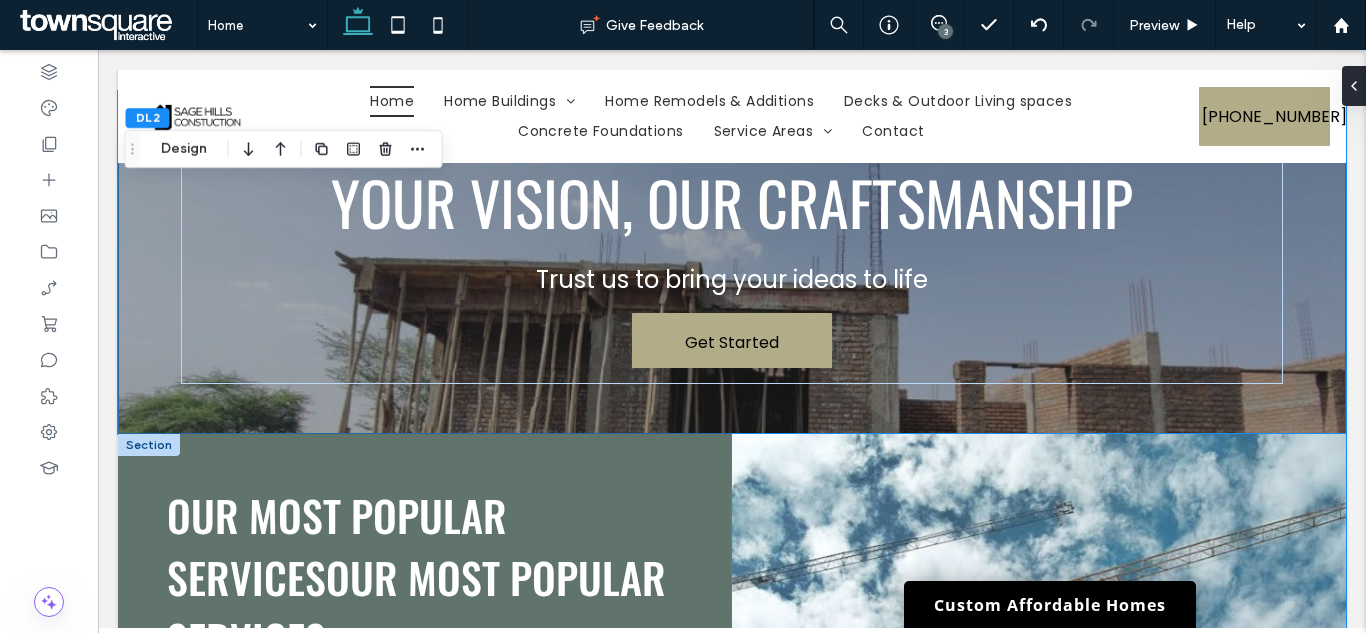 click at bounding box center [1039, 777] 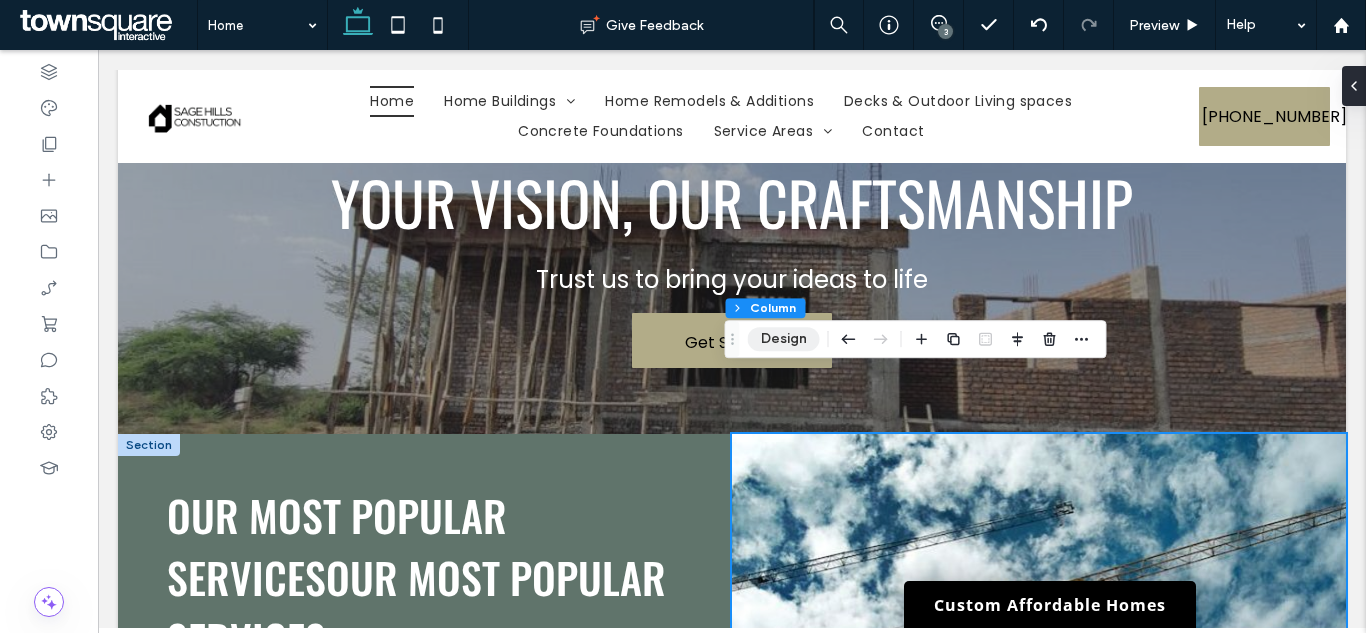click on "Design" at bounding box center [784, 339] 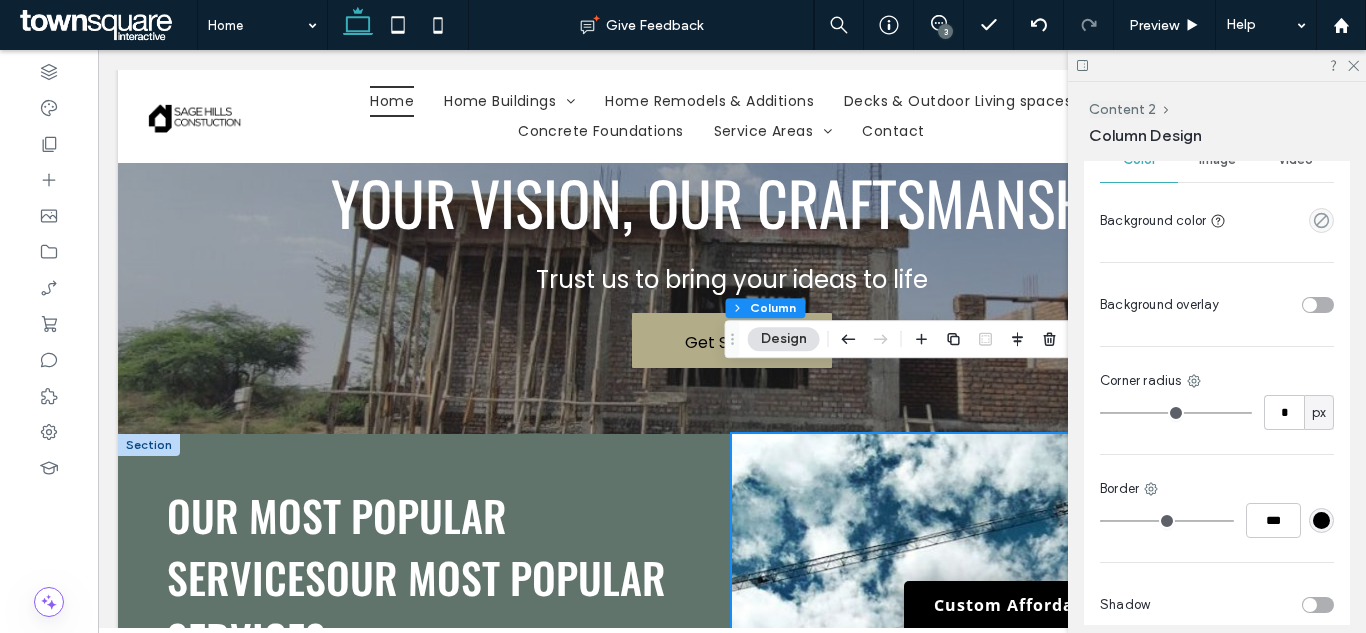 scroll, scrollTop: 400, scrollLeft: 0, axis: vertical 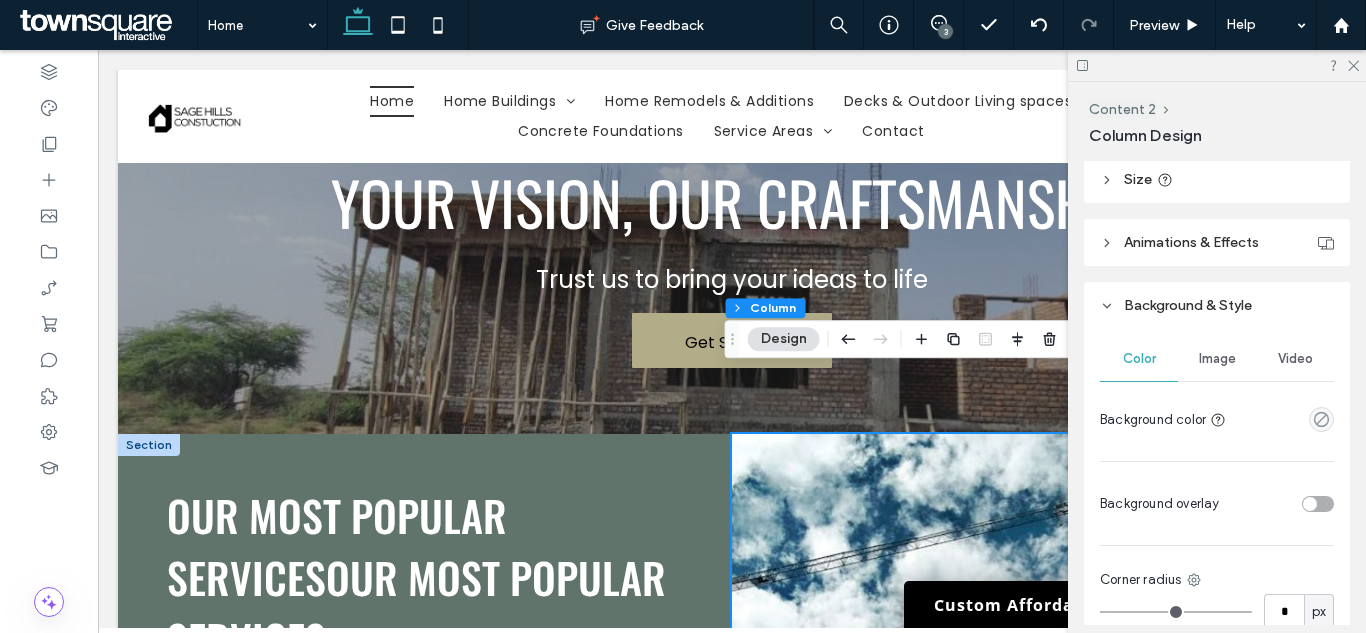 click on "Image" at bounding box center (1217, 359) 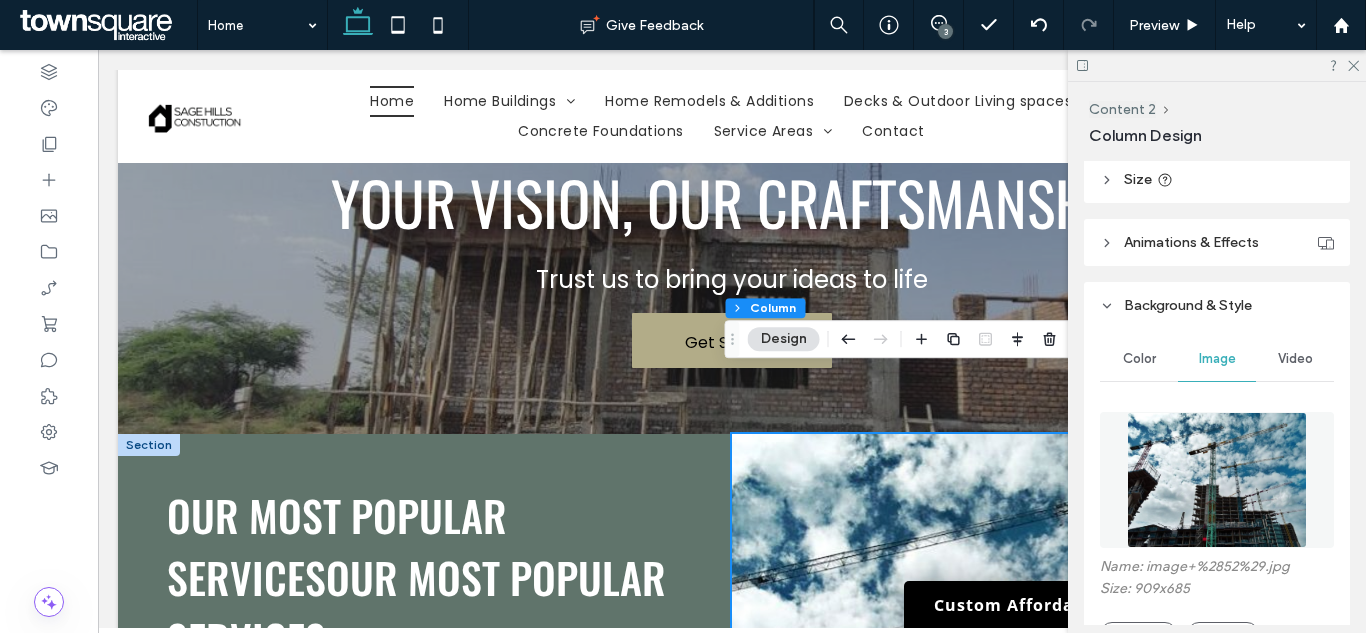 scroll, scrollTop: 500, scrollLeft: 0, axis: vertical 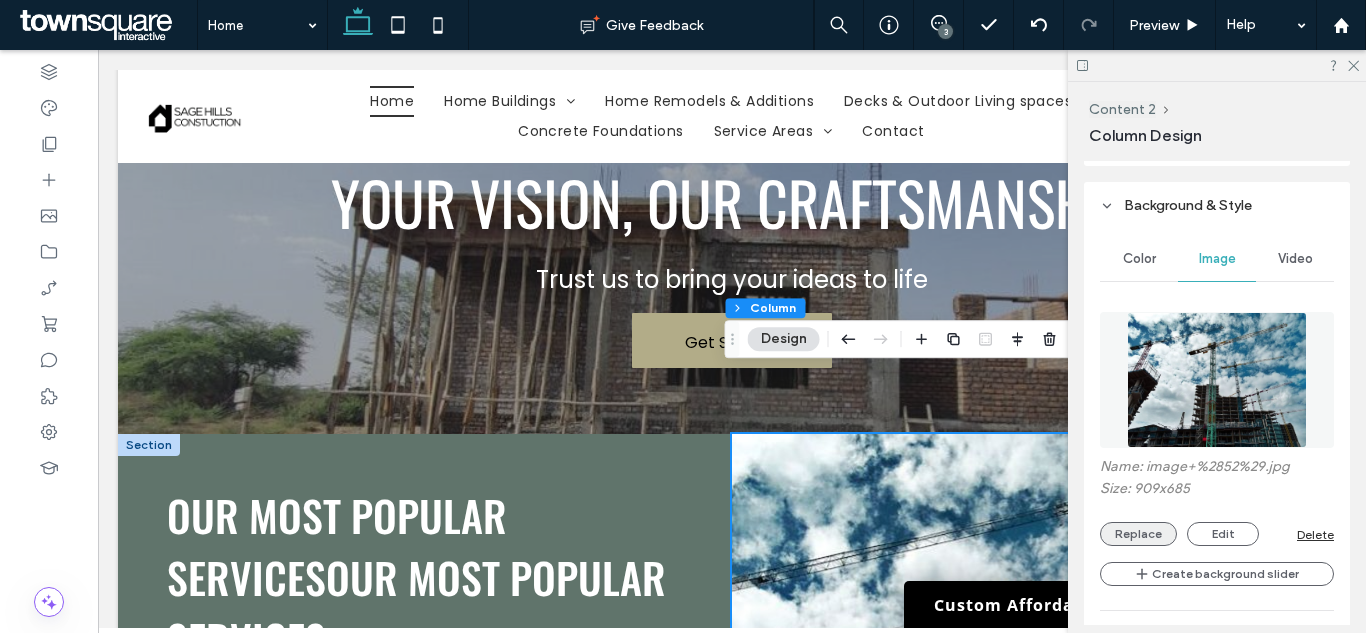click on "Replace" at bounding box center (1138, 534) 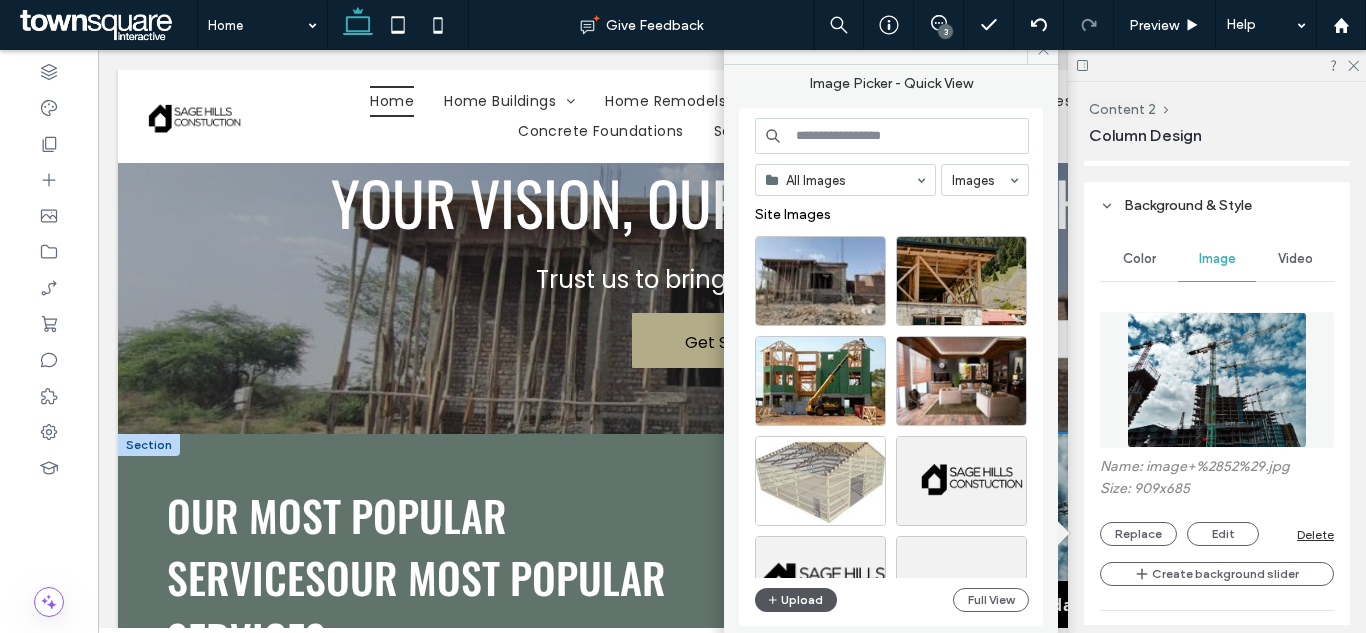 click on "Upload" at bounding box center [796, 600] 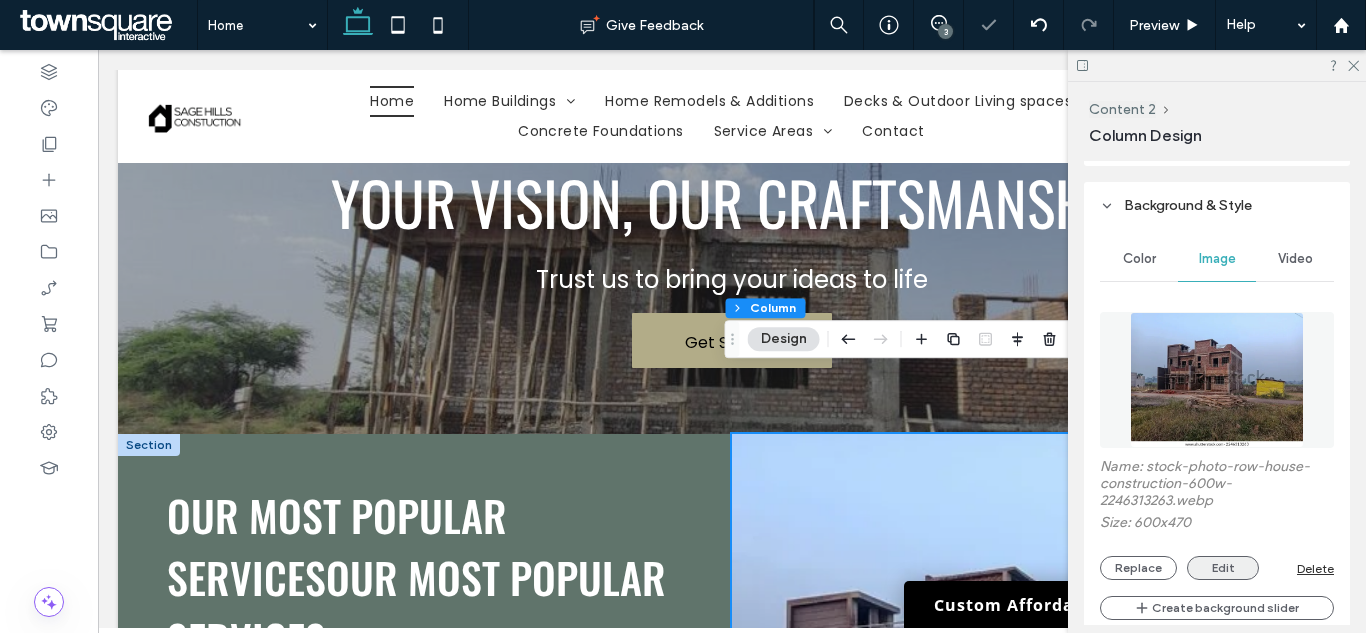 click on "Edit" at bounding box center [1223, 568] 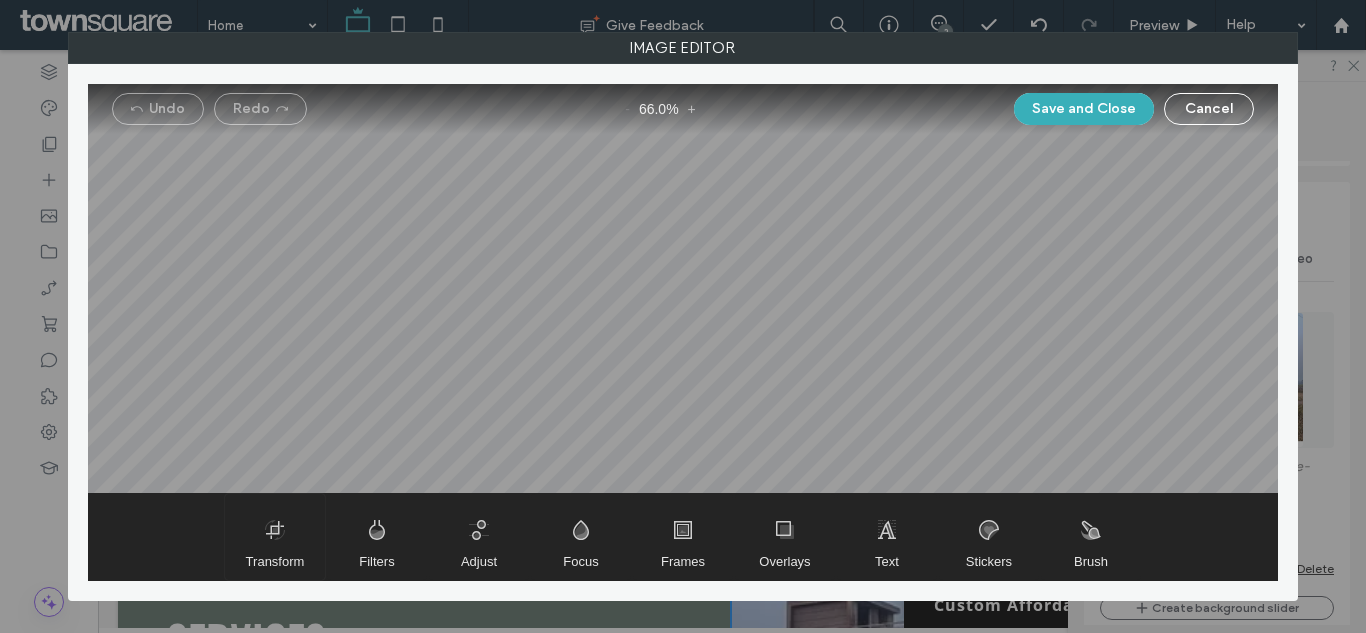 click at bounding box center [275, 537] 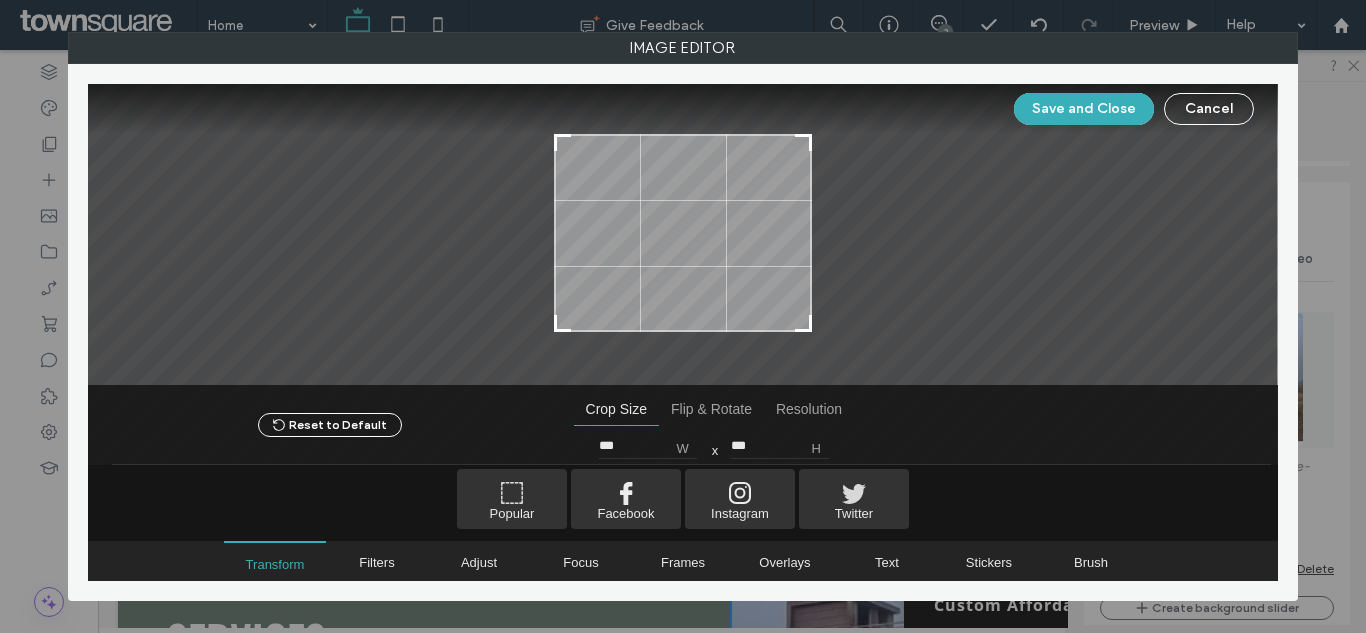 type on "***" 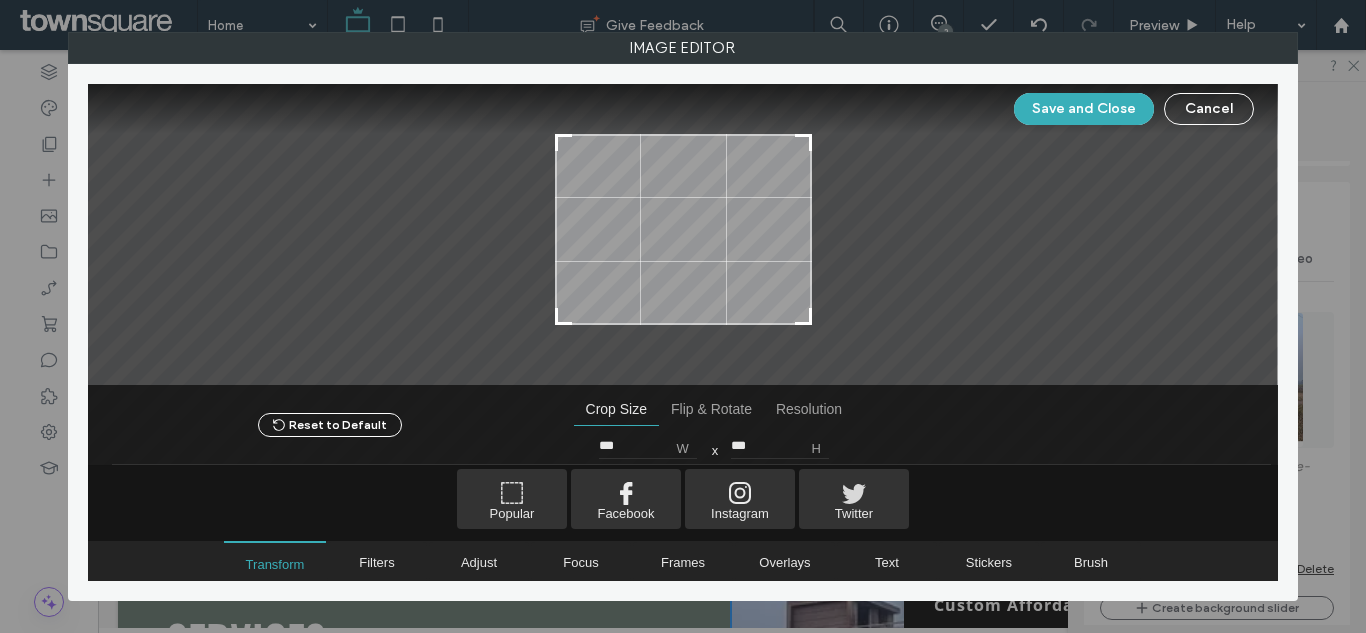 type on "***" 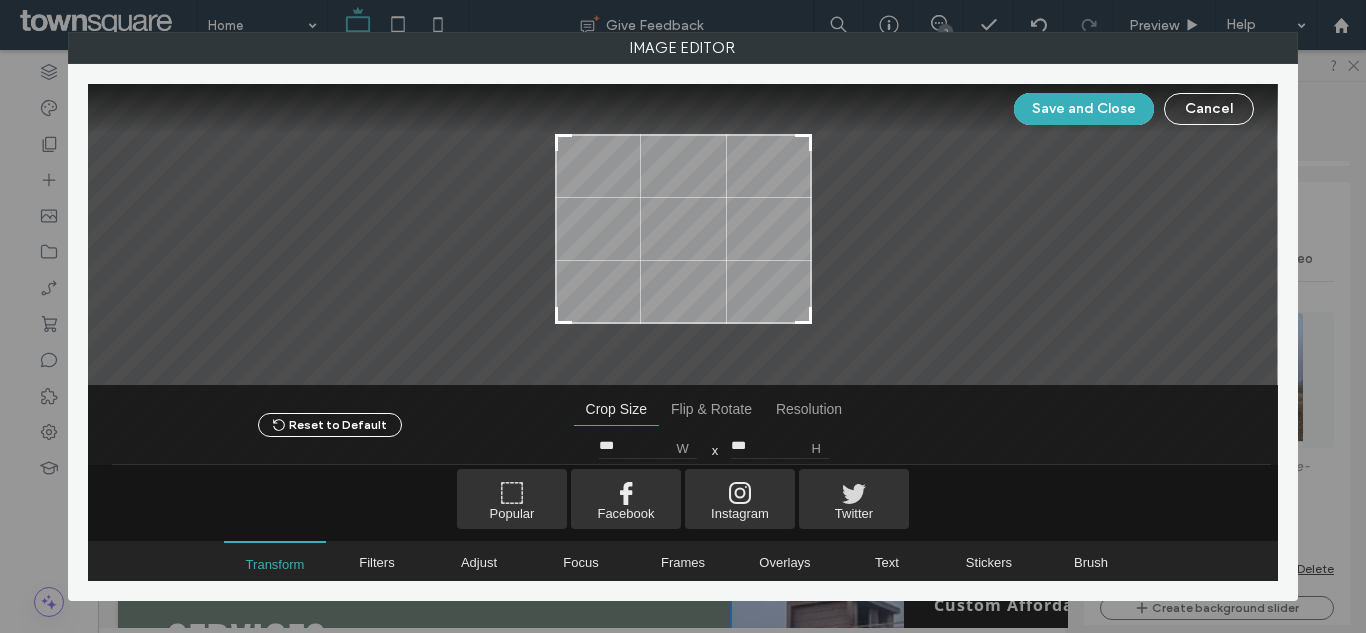 type on "***" 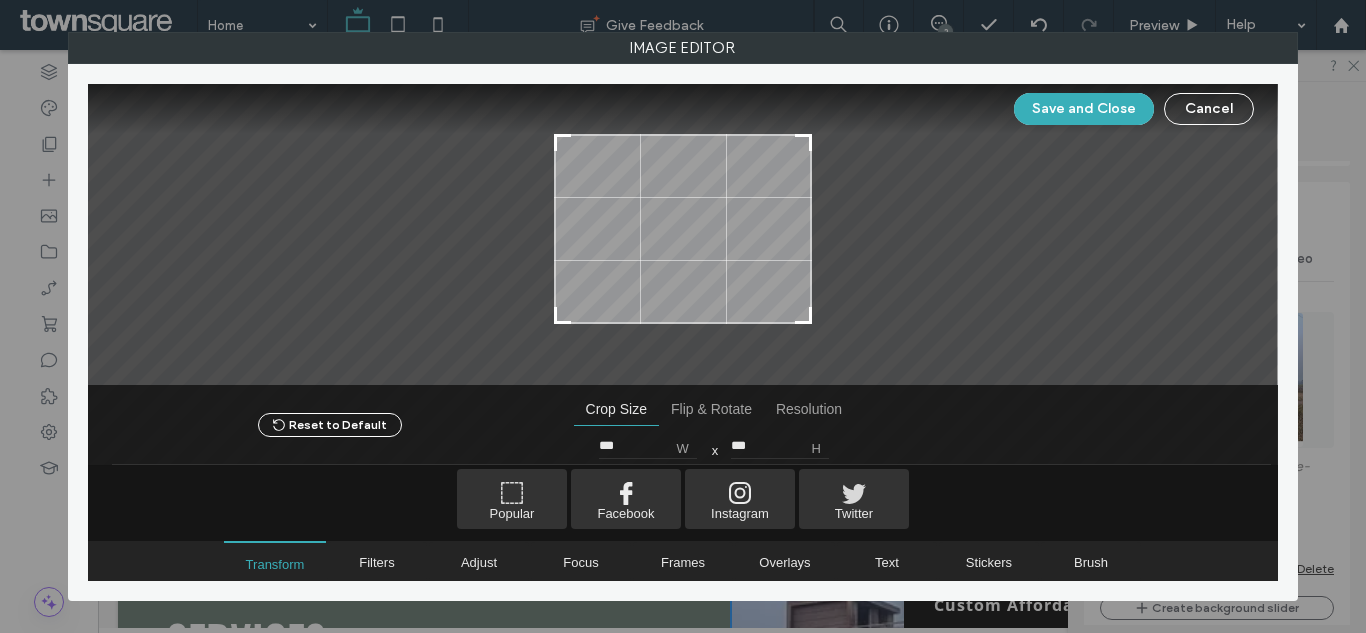drag, startPoint x: 554, startPoint y: 332, endPoint x: 552, endPoint y: 320, distance: 12.165525 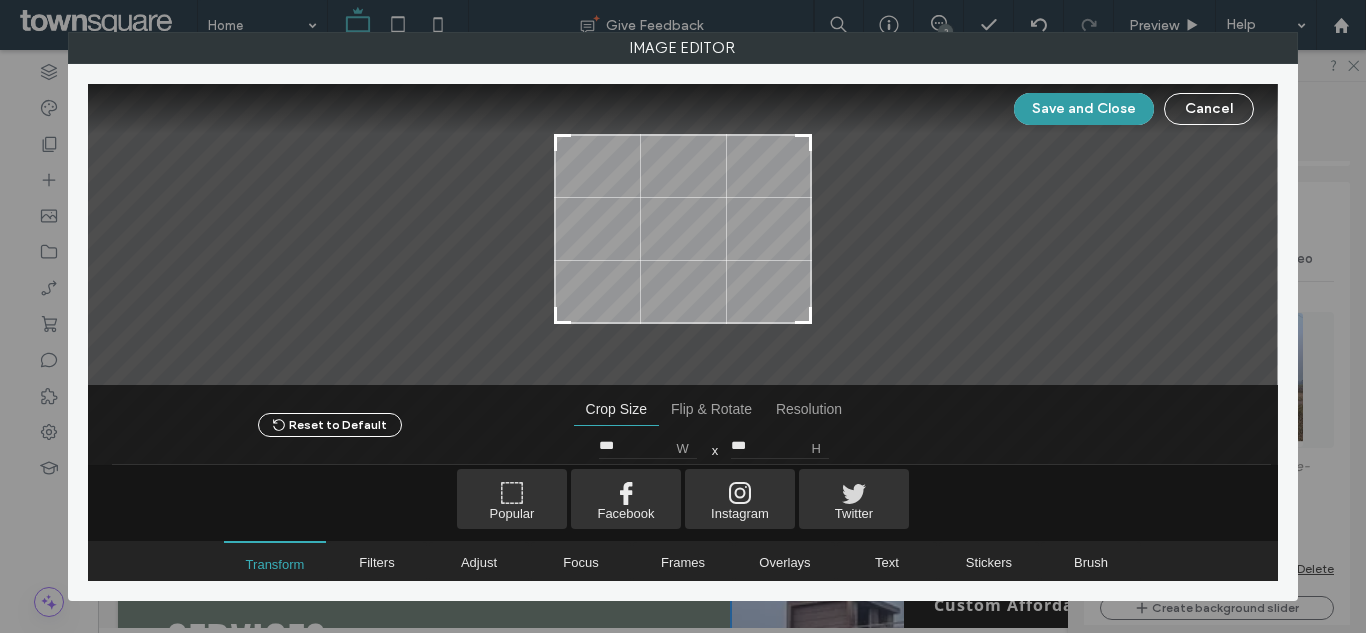 click on "Save and Close" at bounding box center [1084, 109] 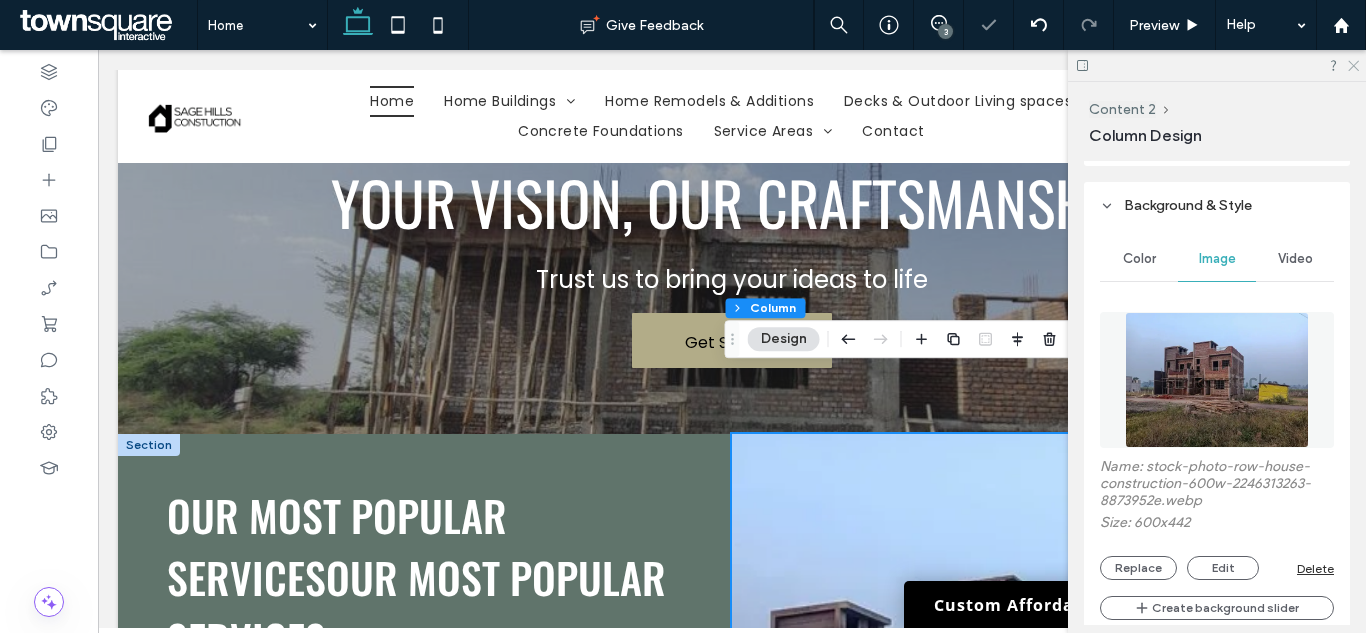 click 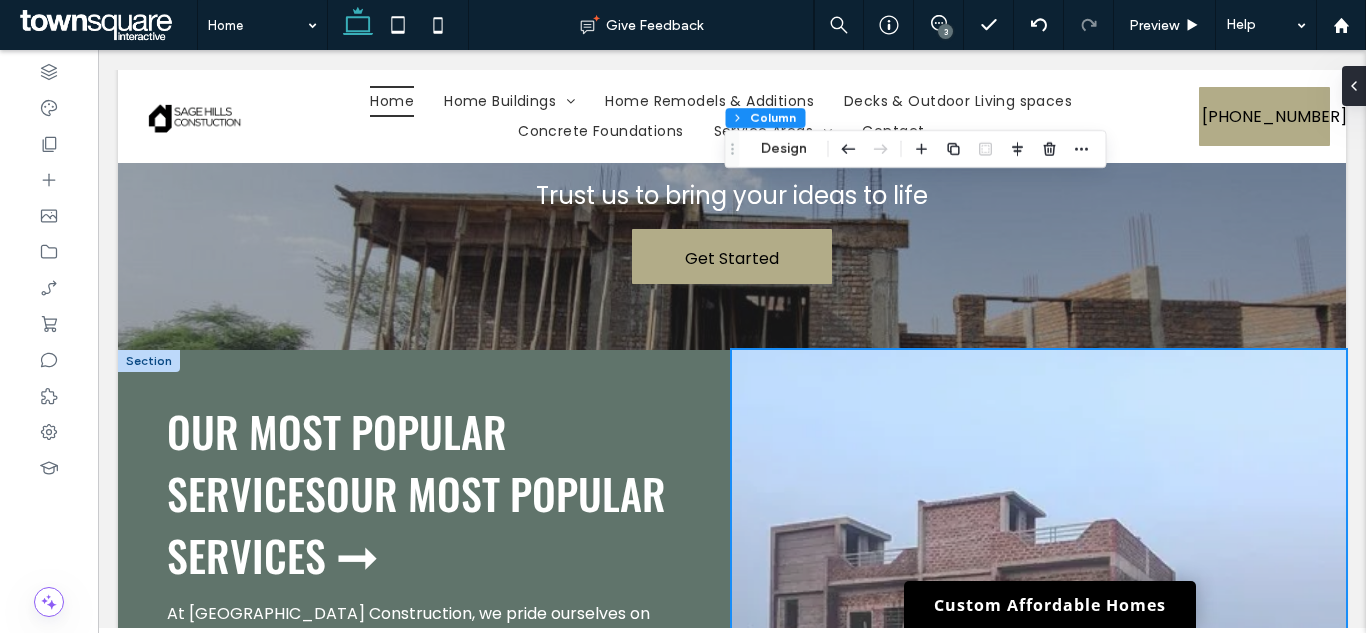 scroll, scrollTop: 2373, scrollLeft: 0, axis: vertical 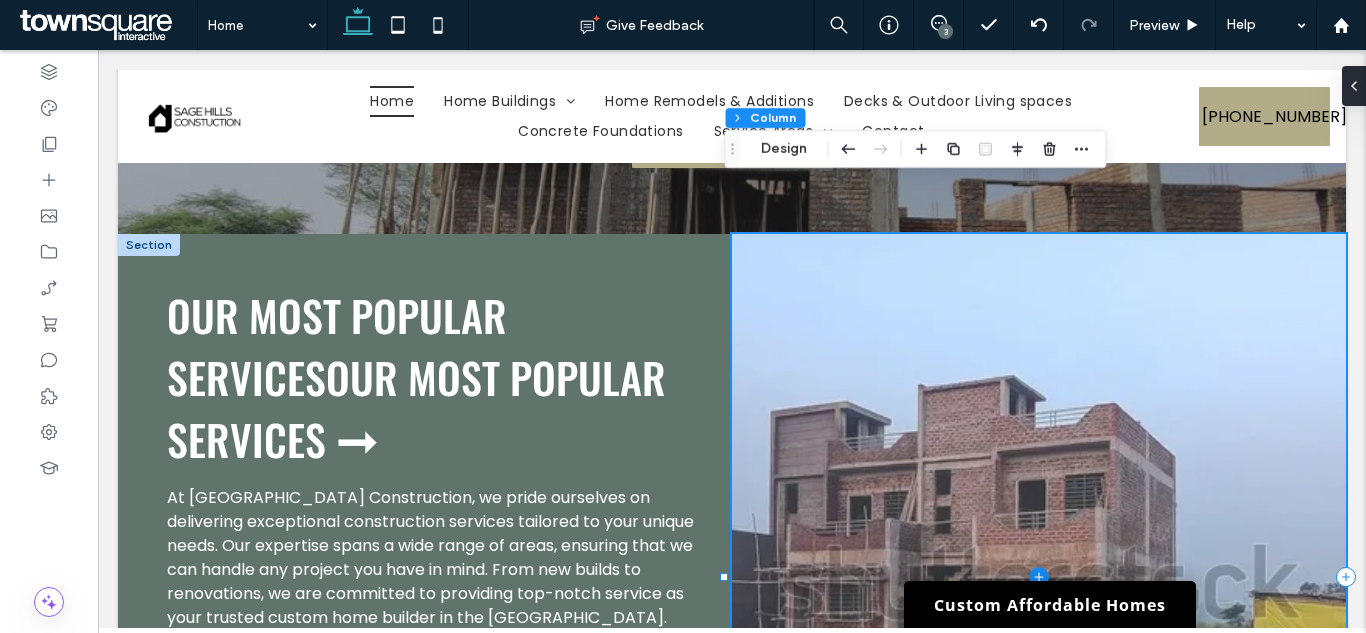 click at bounding box center [1039, 577] 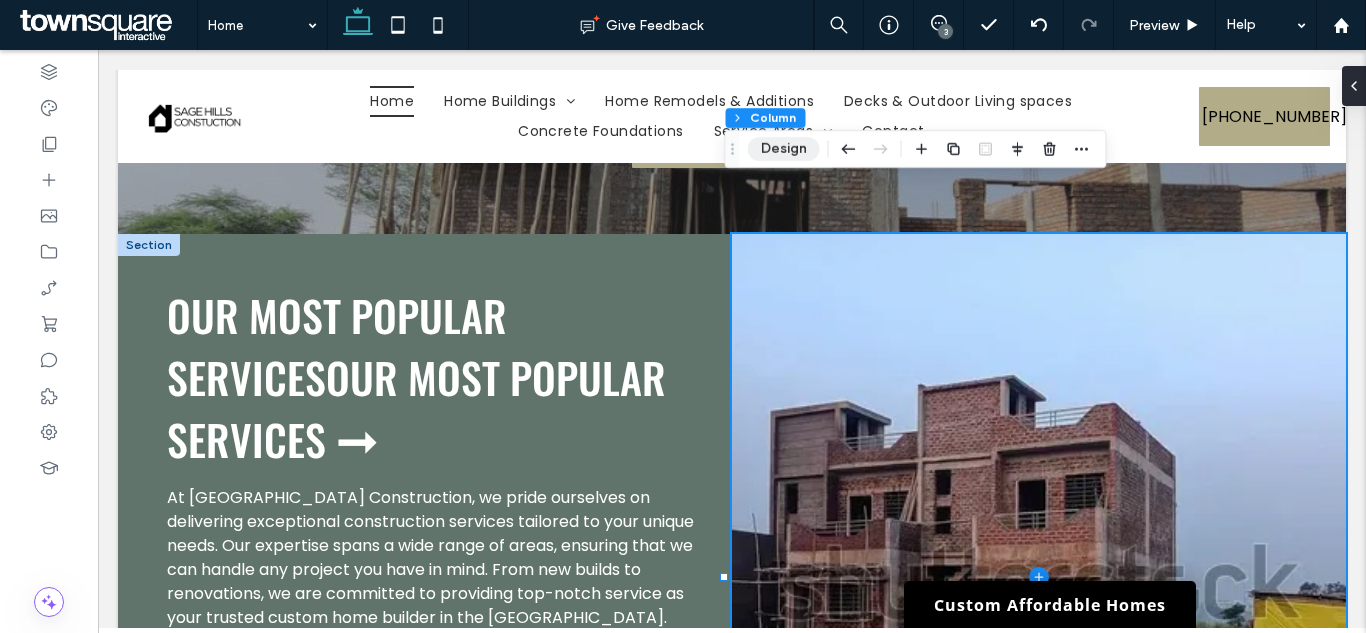 click on "Design" at bounding box center [784, 149] 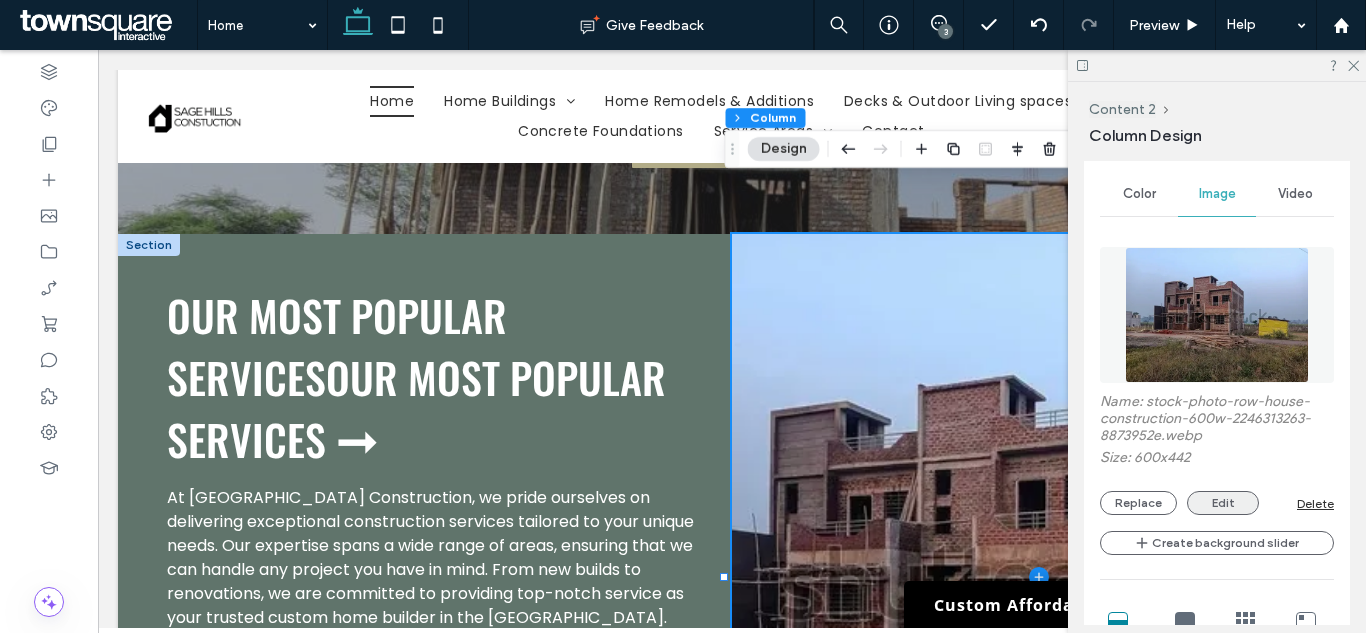 scroll, scrollTop: 600, scrollLeft: 0, axis: vertical 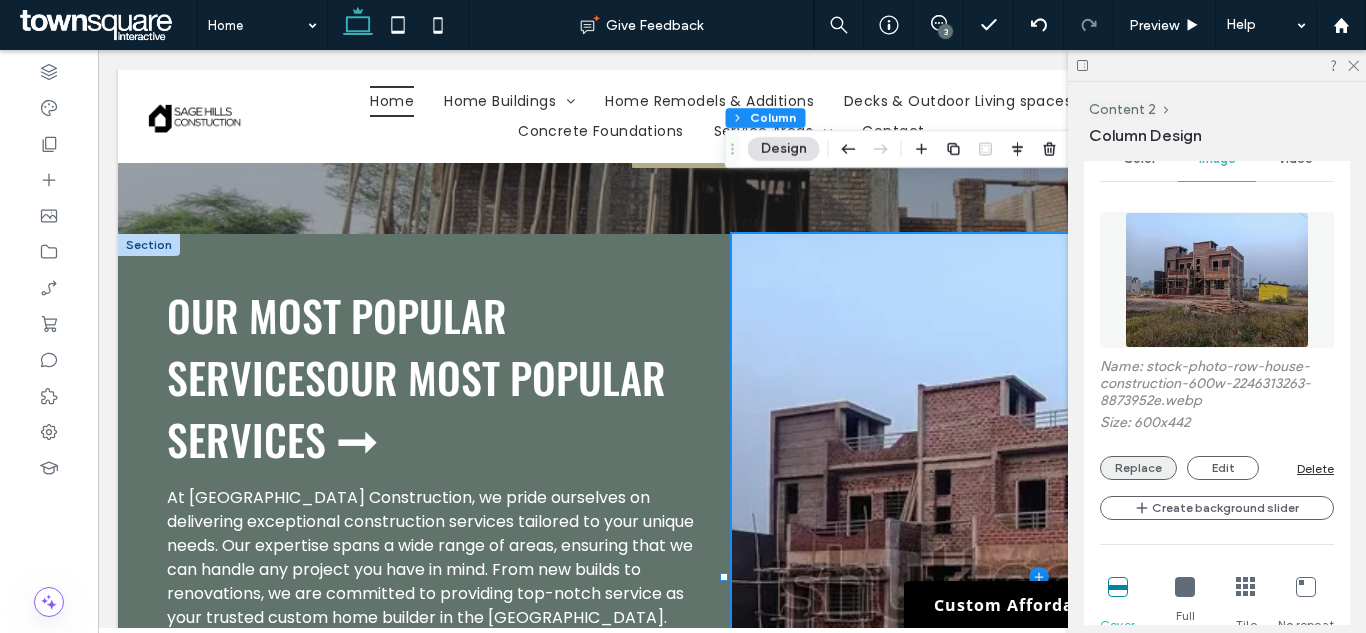 click on "Replace" at bounding box center (1138, 468) 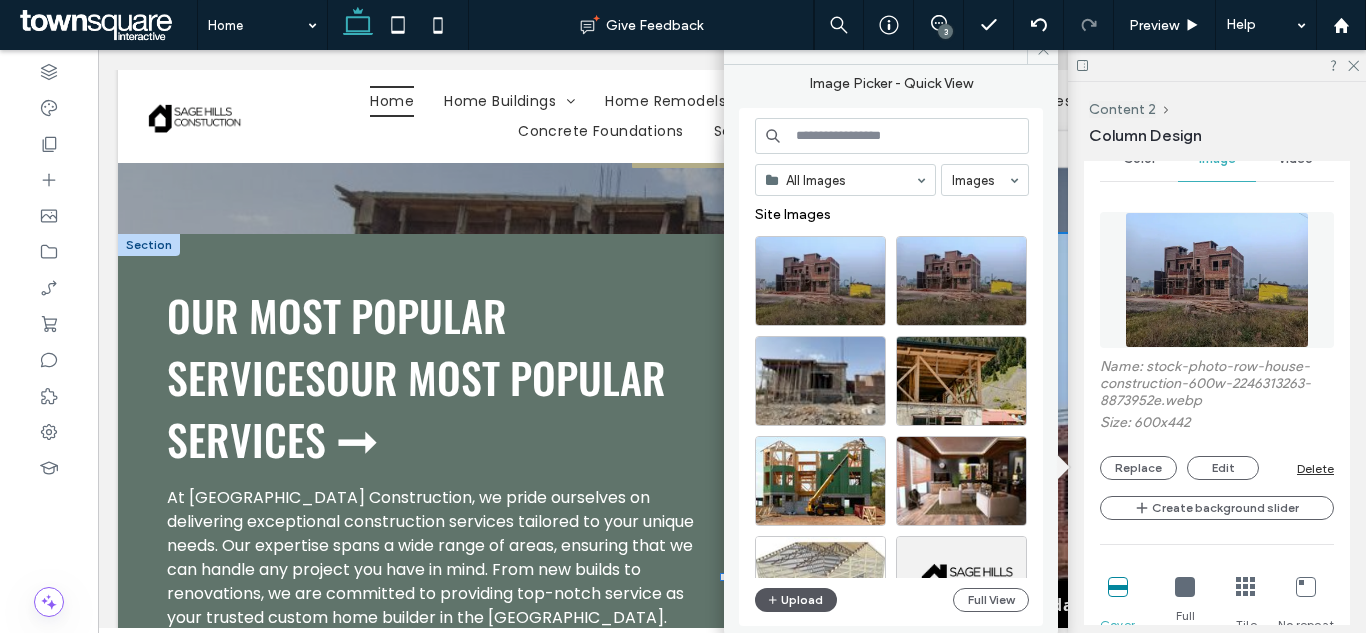 click on "Upload" at bounding box center [796, 600] 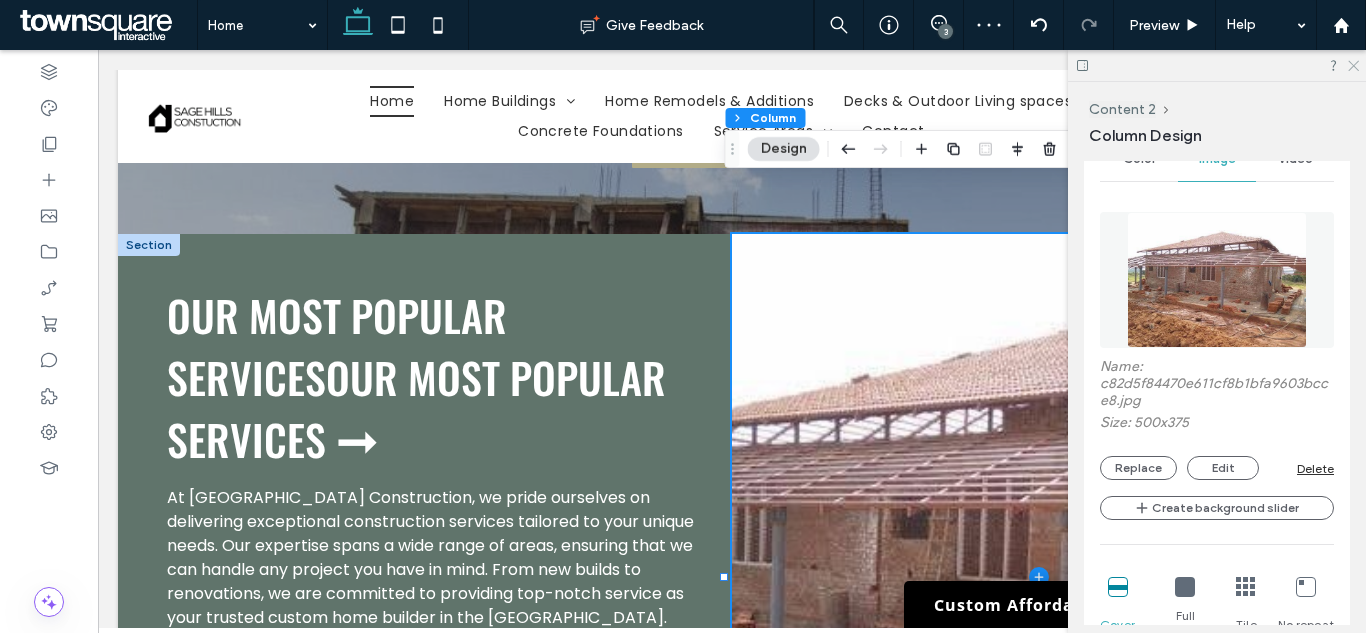 click 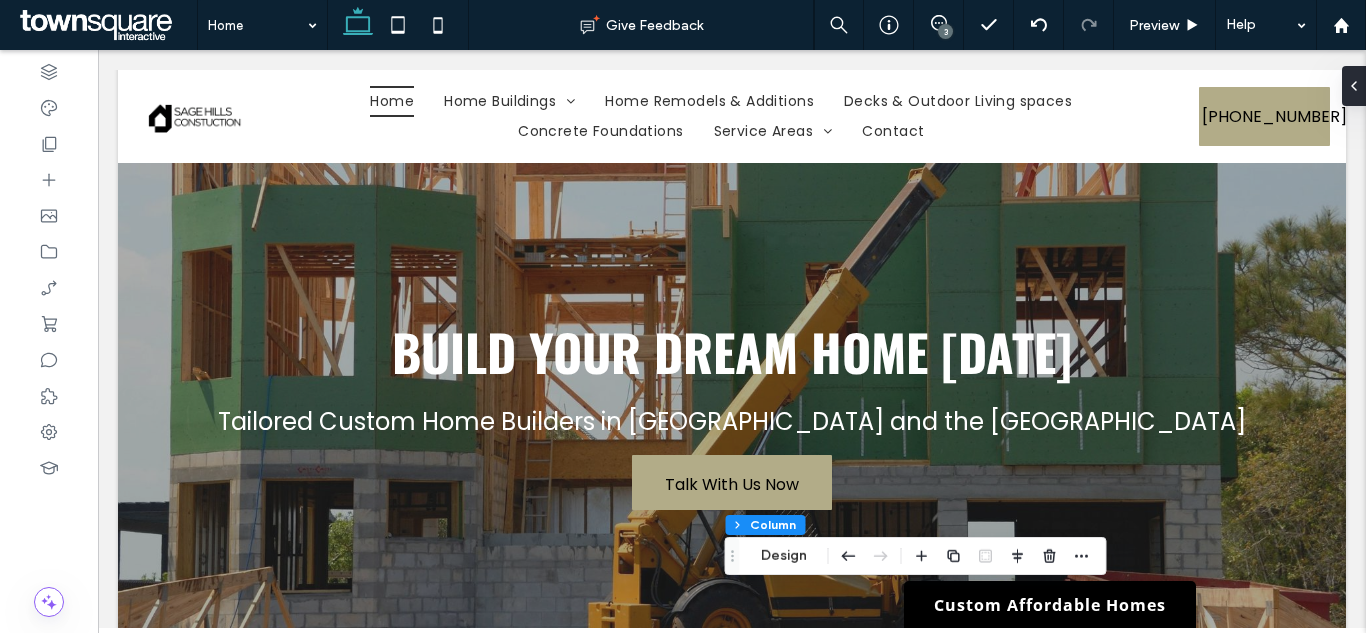 scroll, scrollTop: 0, scrollLeft: 0, axis: both 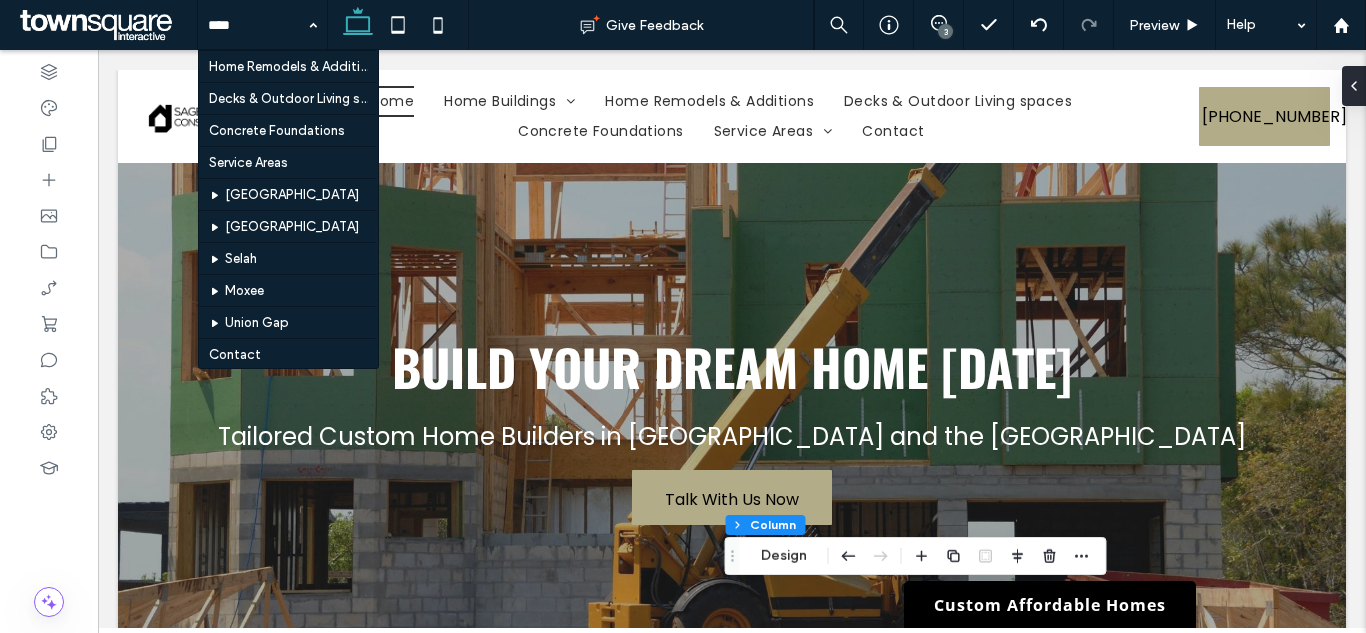 click on "3" at bounding box center (945, 31) 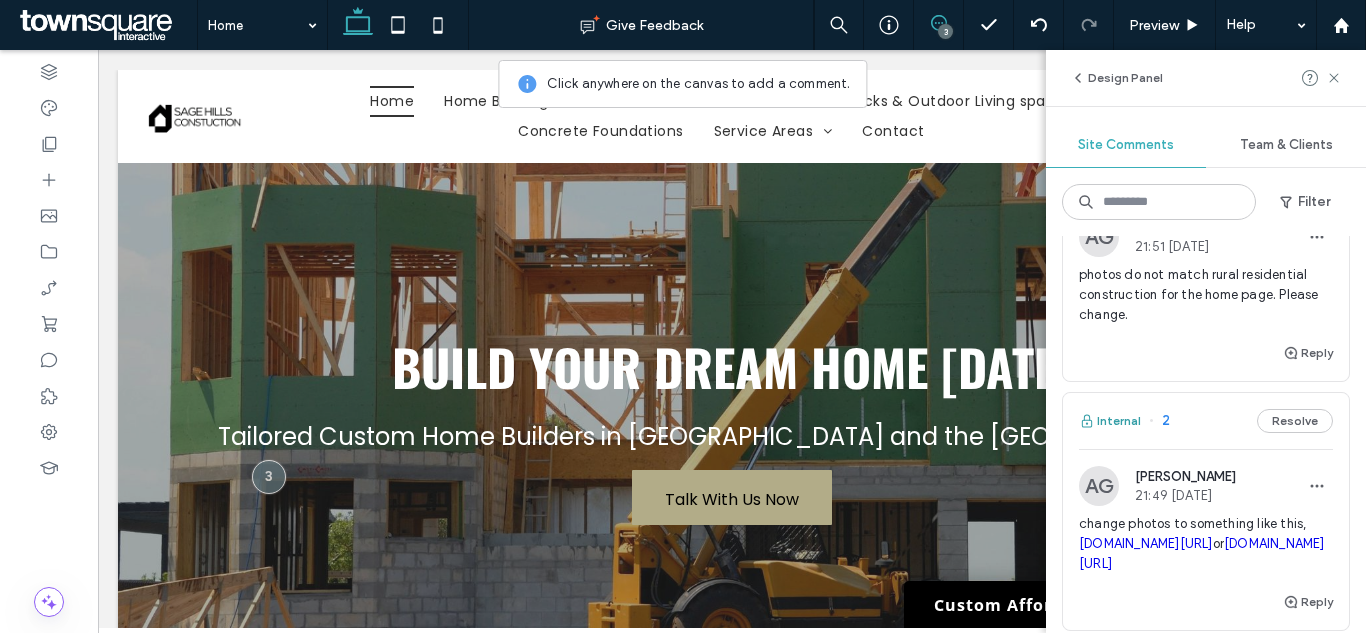 scroll, scrollTop: 200, scrollLeft: 0, axis: vertical 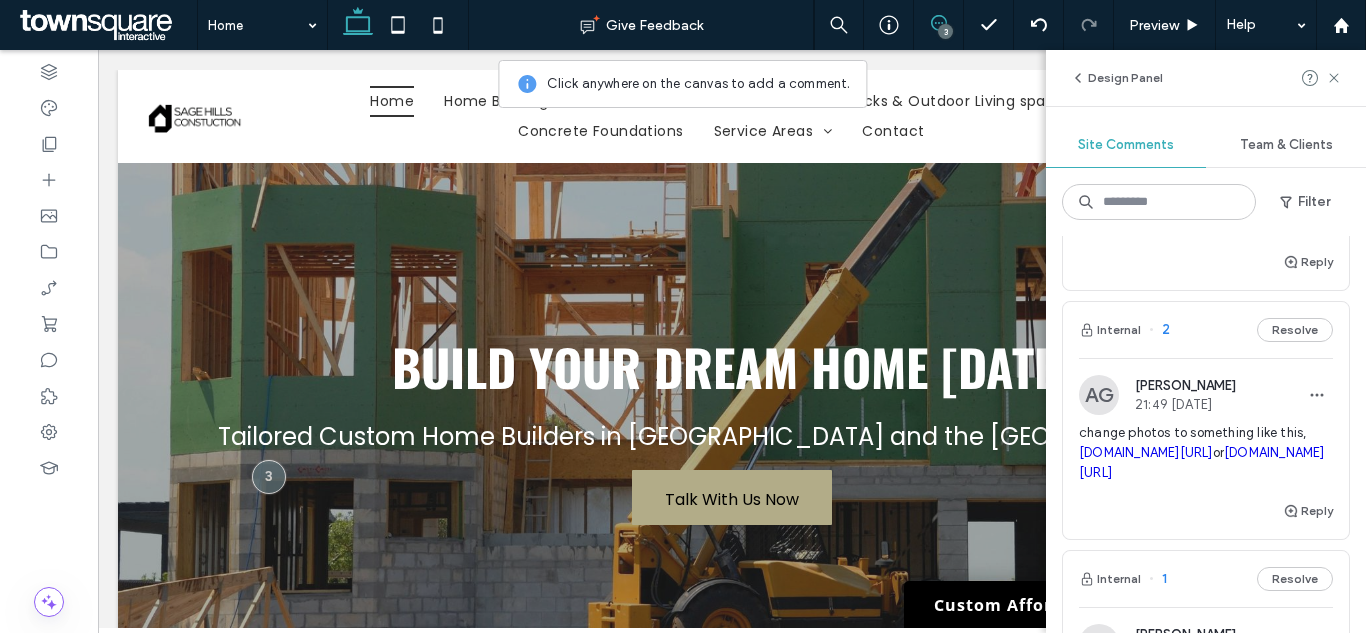 click on "change photos to something like this,  [DOMAIN_NAME][URL]  or  [DOMAIN_NAME][URL]" at bounding box center (1206, 453) 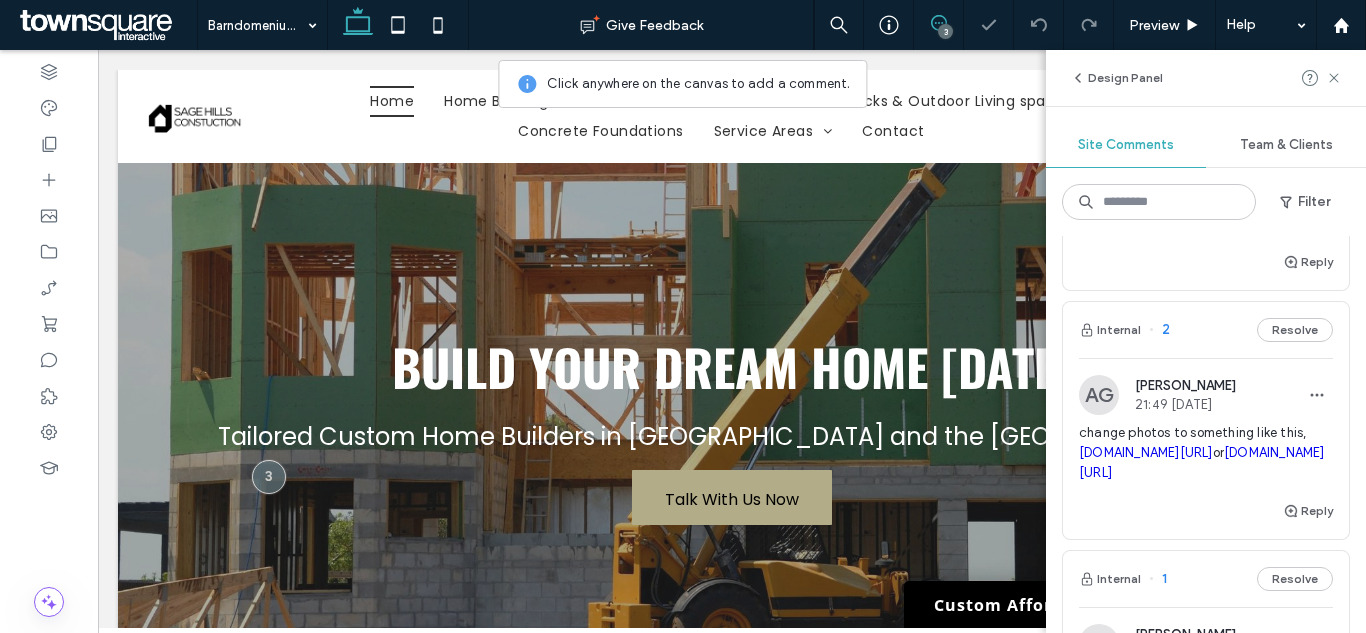 scroll, scrollTop: 0, scrollLeft: 0, axis: both 